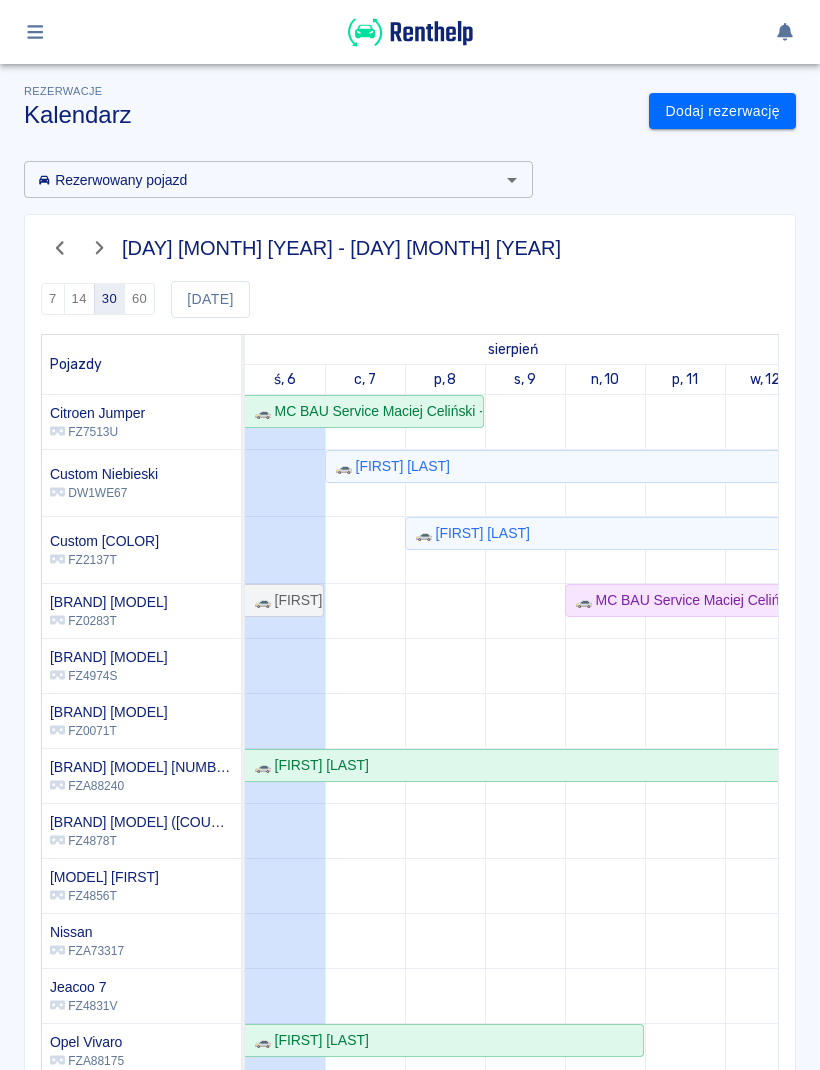 scroll, scrollTop: 0, scrollLeft: 0, axis: both 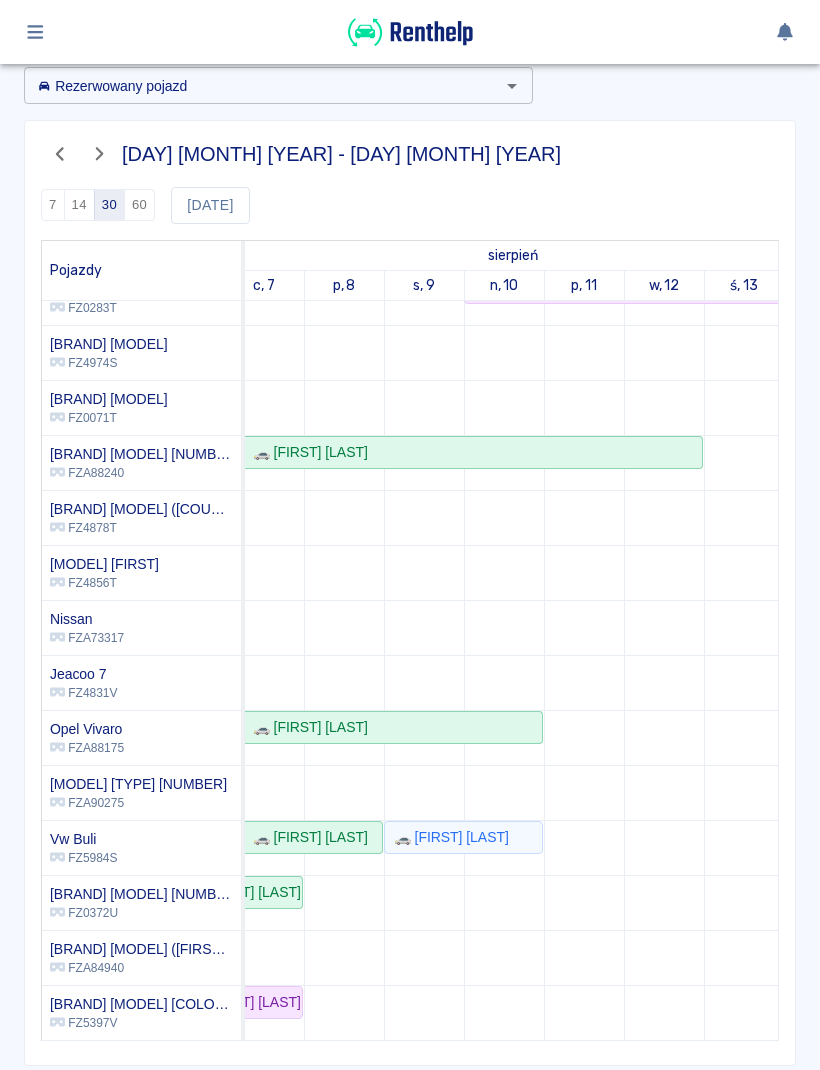 click at bounding box center [344, 561] 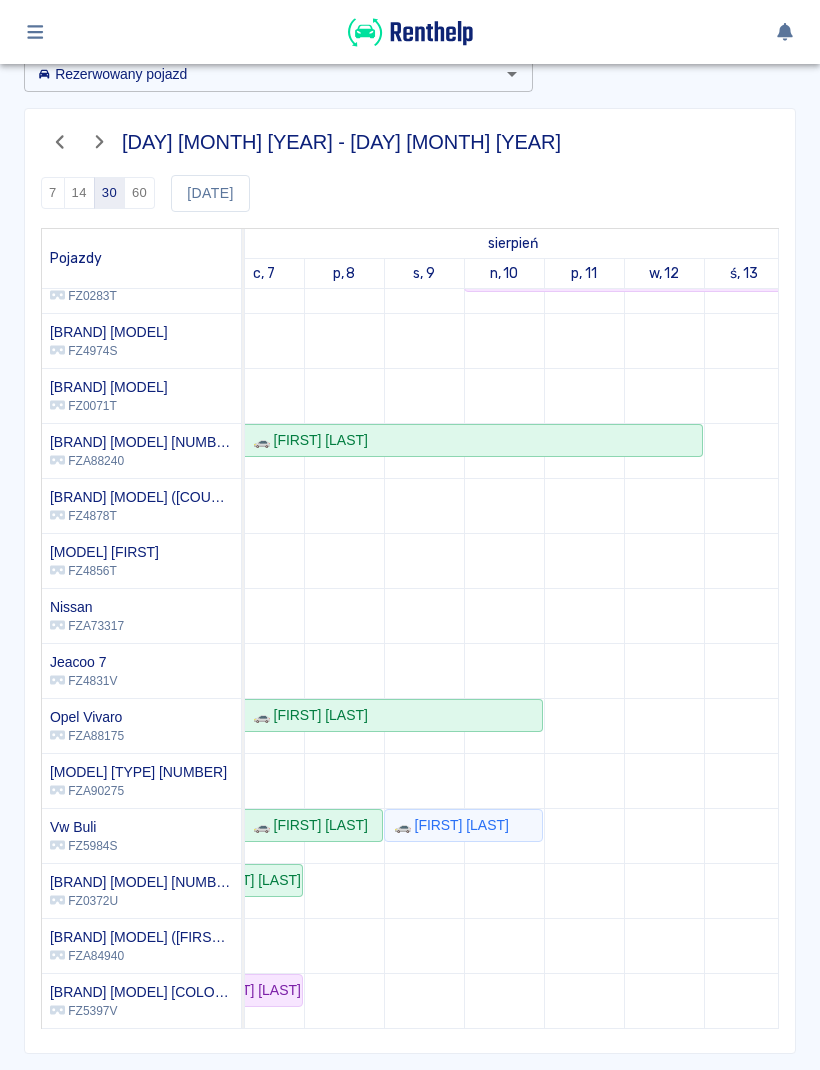 scroll, scrollTop: 105, scrollLeft: 0, axis: vertical 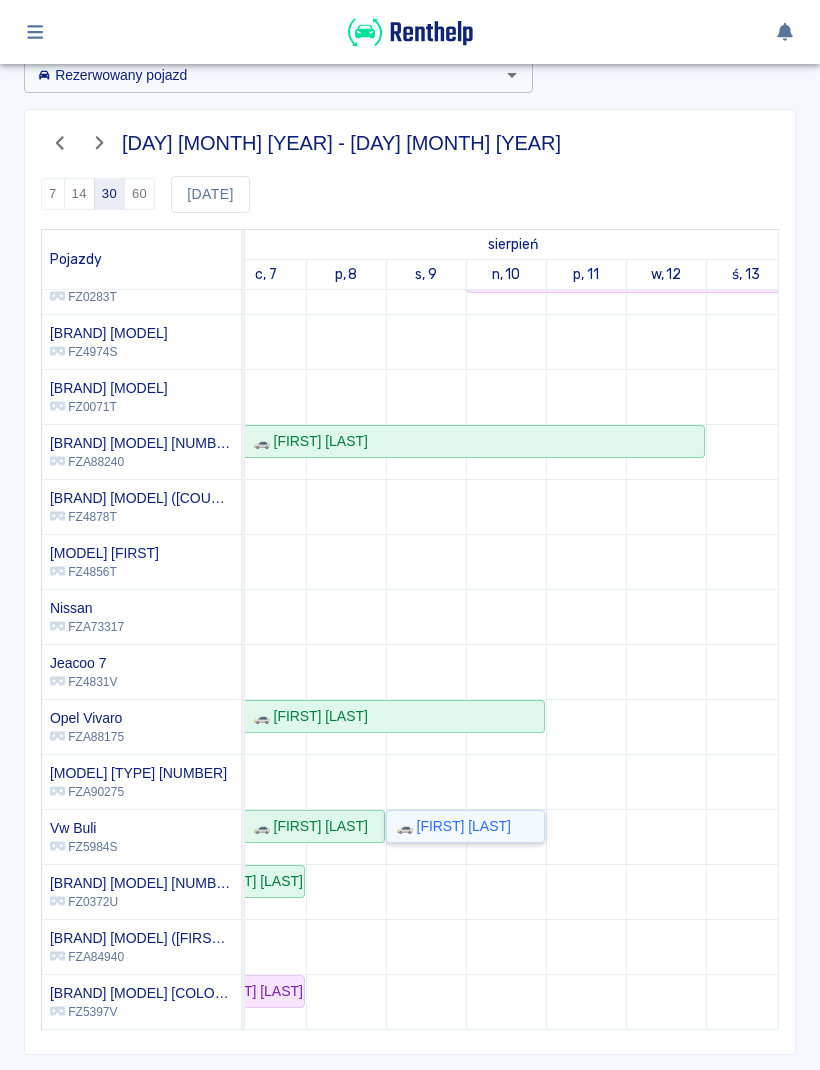click on "🚗 [FIRST] [LAST]" at bounding box center [449, 826] 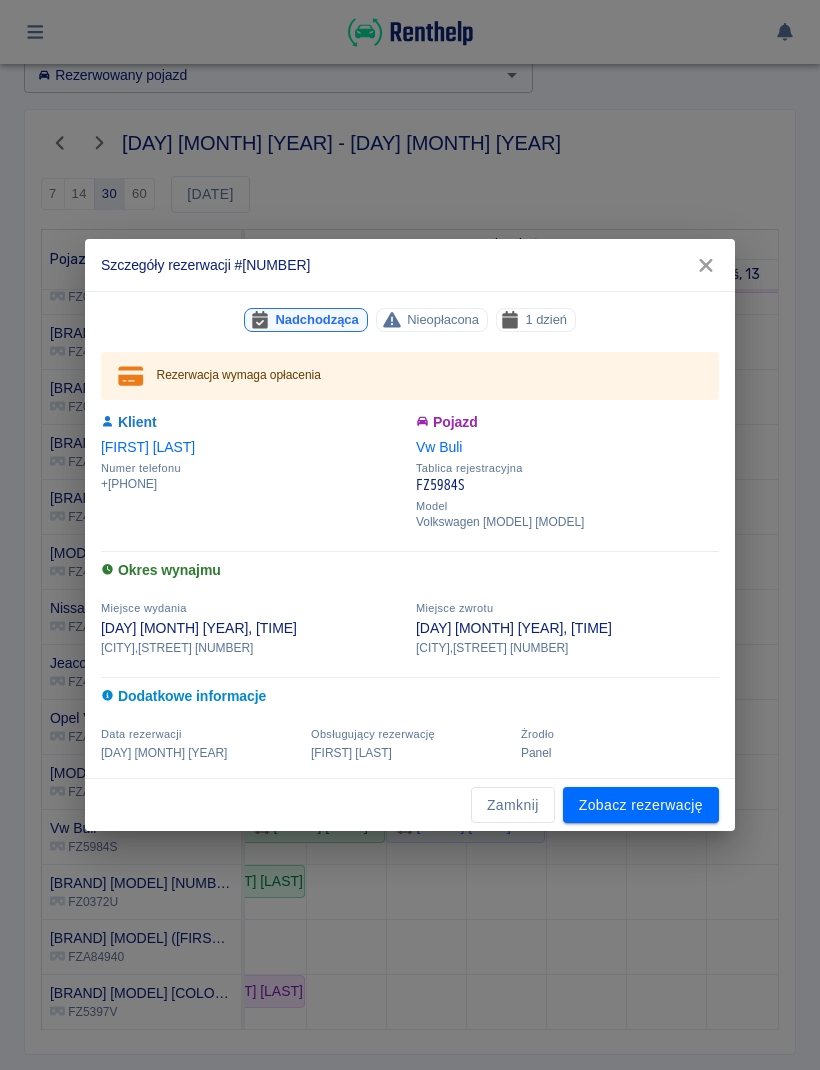 click on "Zamknij" at bounding box center [513, 805] 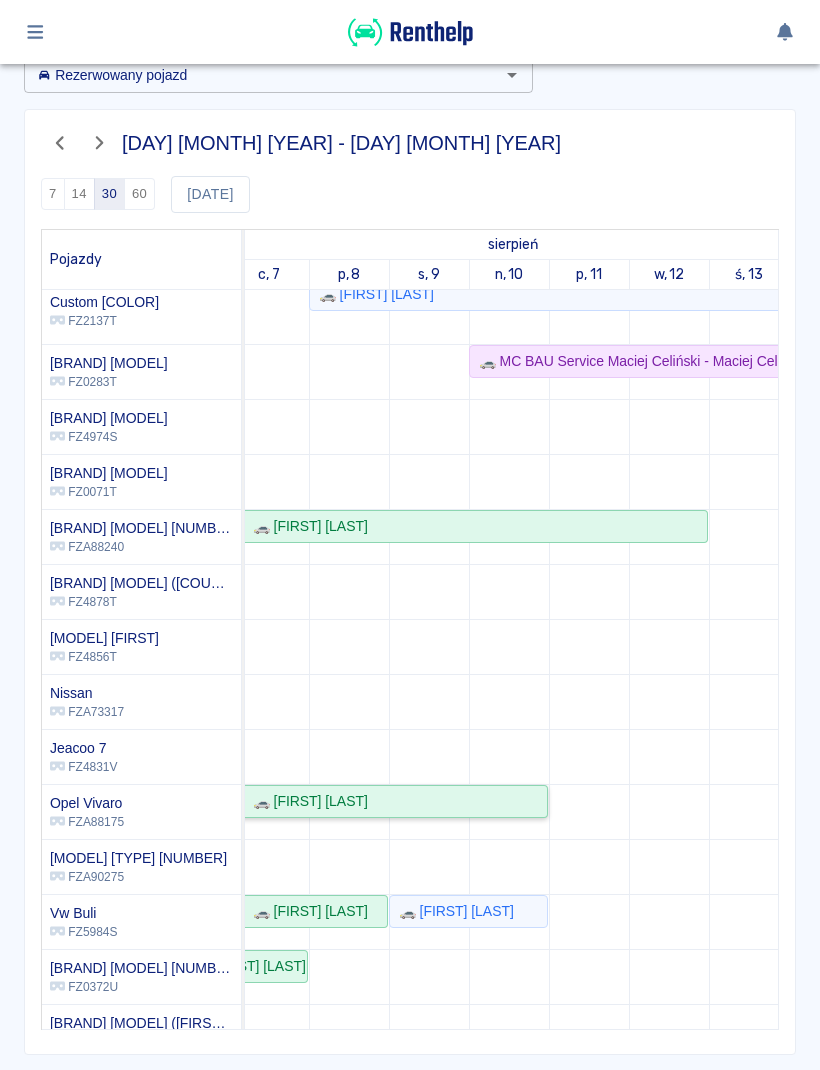 click on "🚗 [FIRST] [LAST]" 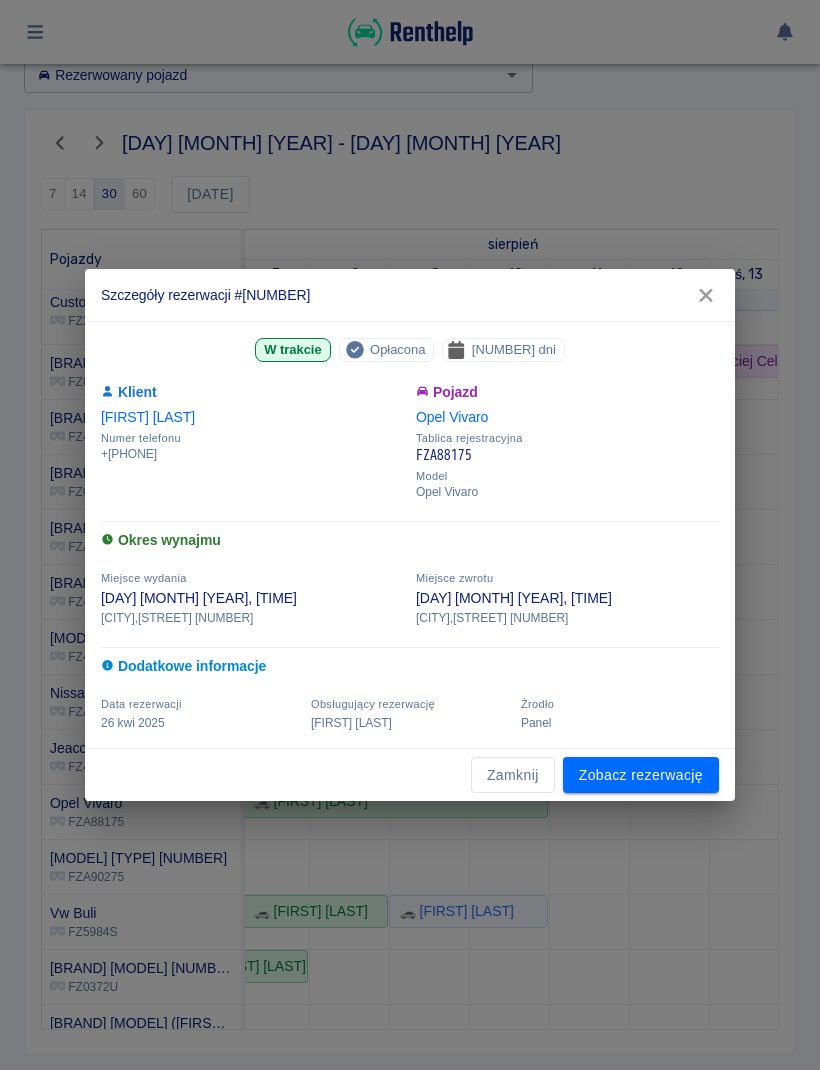 click on "Zamknij" at bounding box center (513, 775) 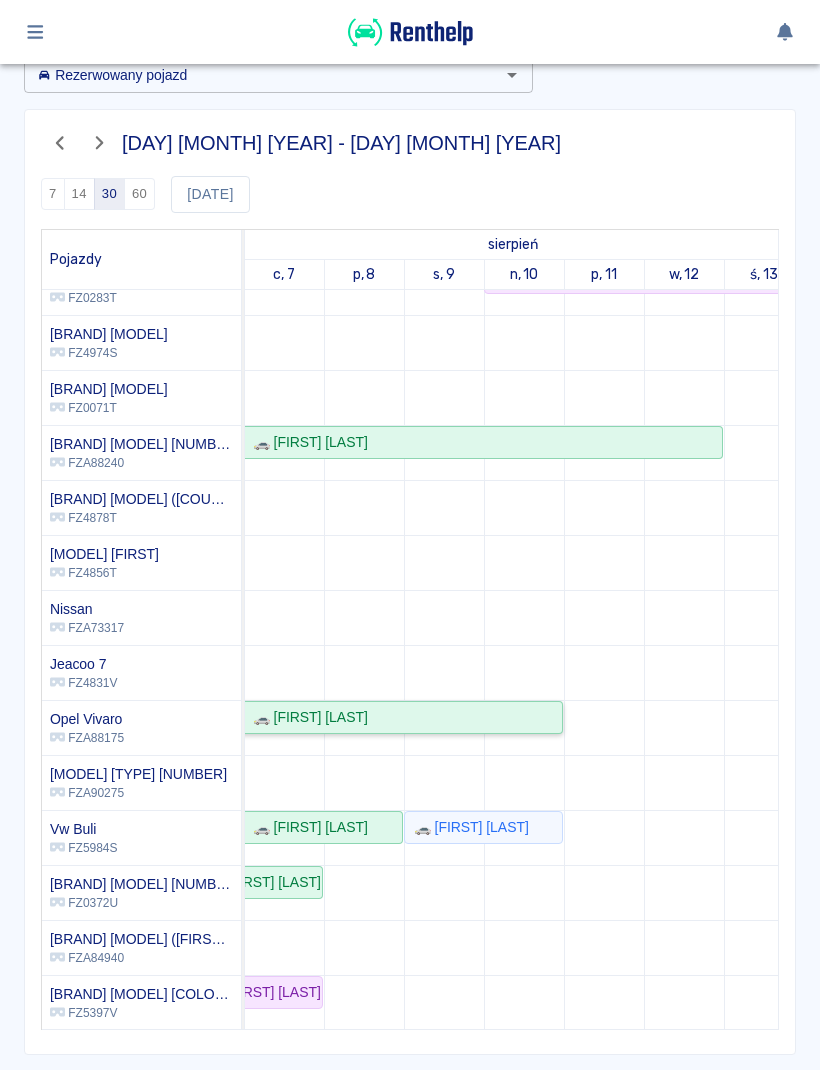 scroll, scrollTop: 235, scrollLeft: 19, axis: both 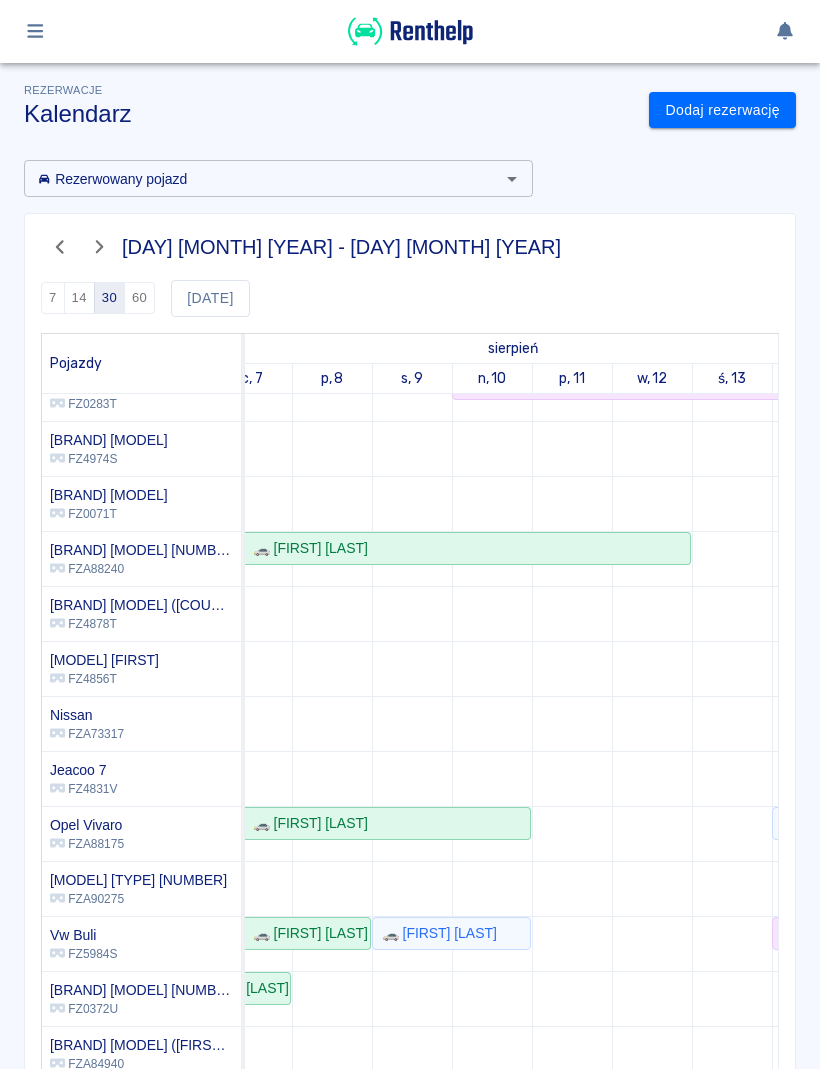 click on "Dodaj rezerwację" at bounding box center (722, 111) 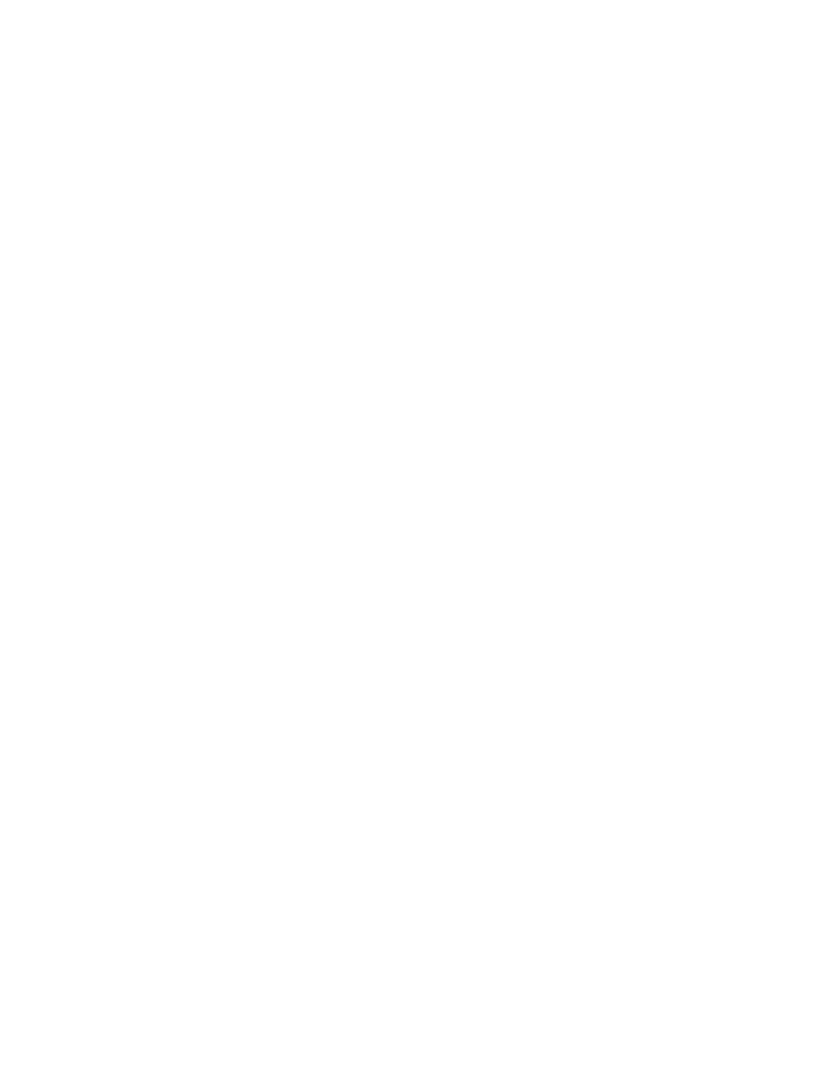 click on "Używamy plików Cookies, by zapewnić Ci najlepsze możliwe doświadczenie. Aby dowiedzieć się więcej, zapoznaj się z naszą Polityką Prywatności.  Polityka Prywatności Rozumiem Kalendarz | Renthelp" at bounding box center [410, 4] 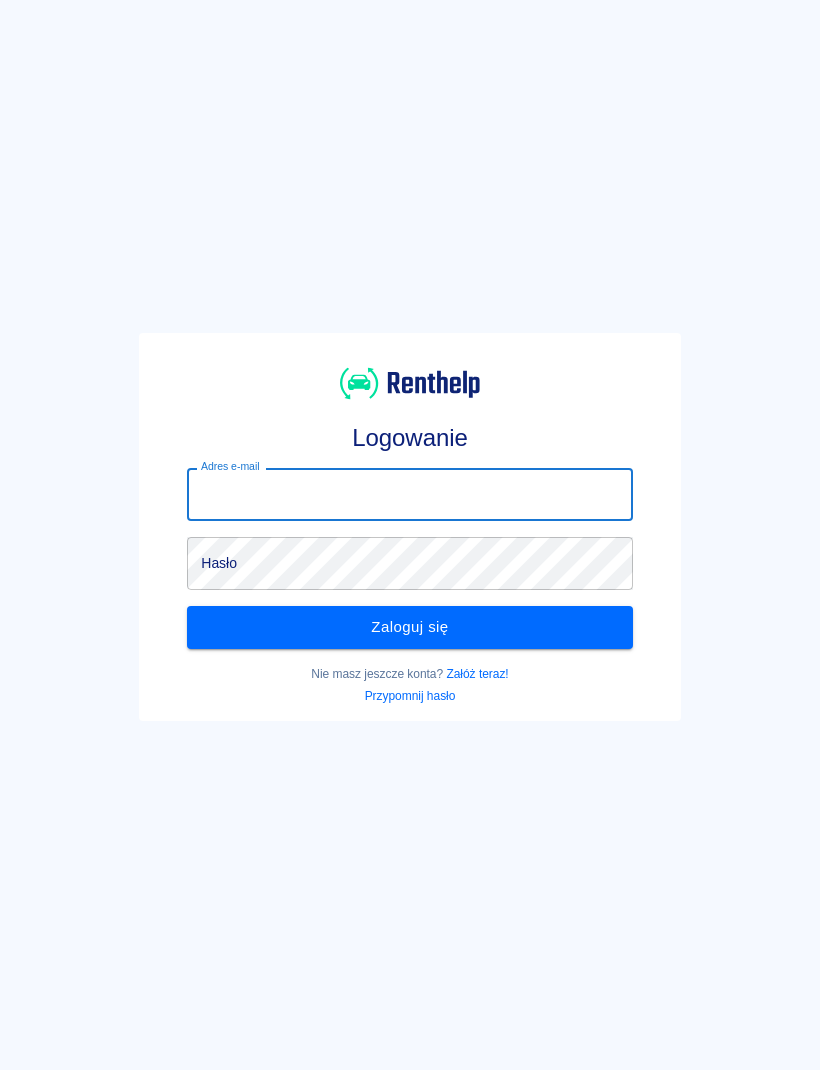 scroll, scrollTop: 0, scrollLeft: 0, axis: both 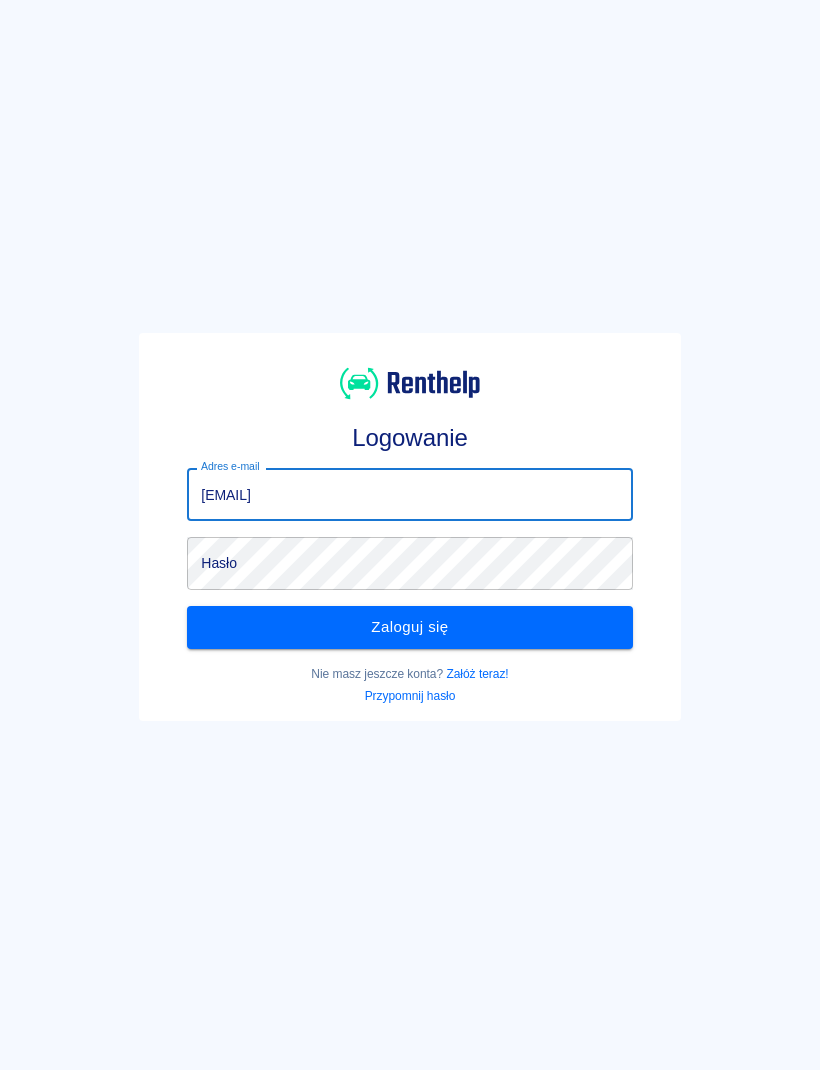 click on "Zaloguj się" at bounding box center (409, 627) 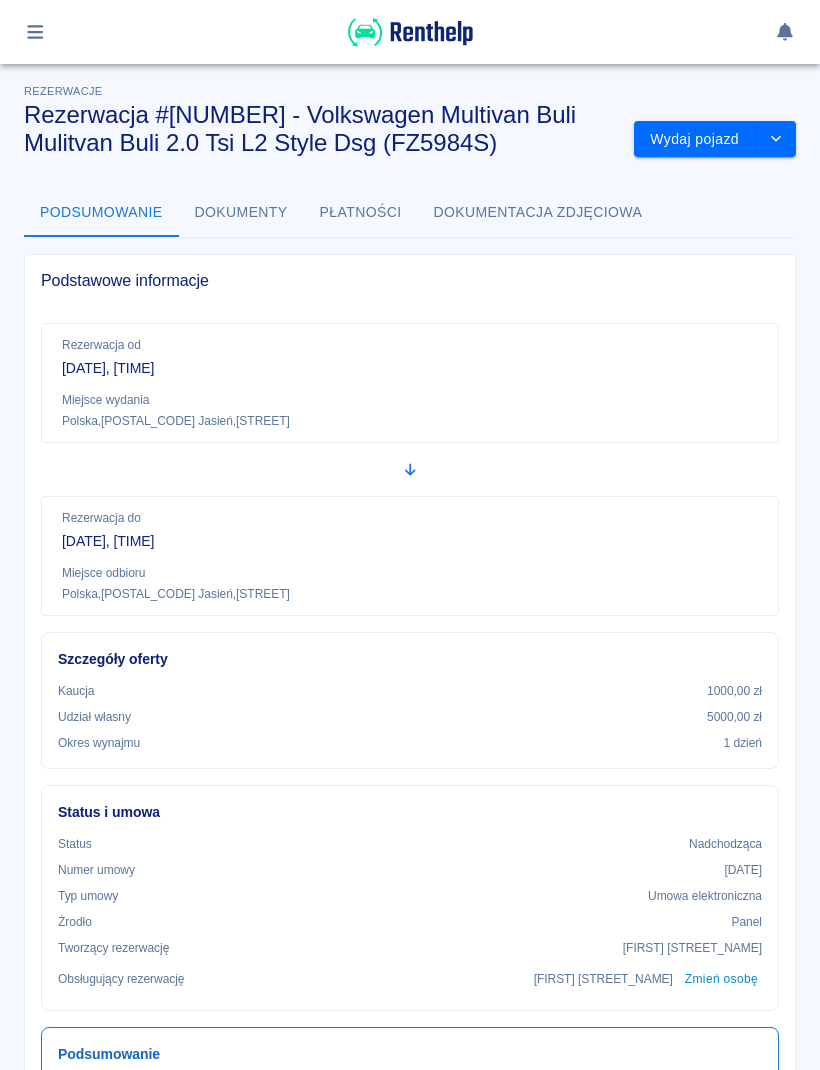 scroll, scrollTop: 0, scrollLeft: 0, axis: both 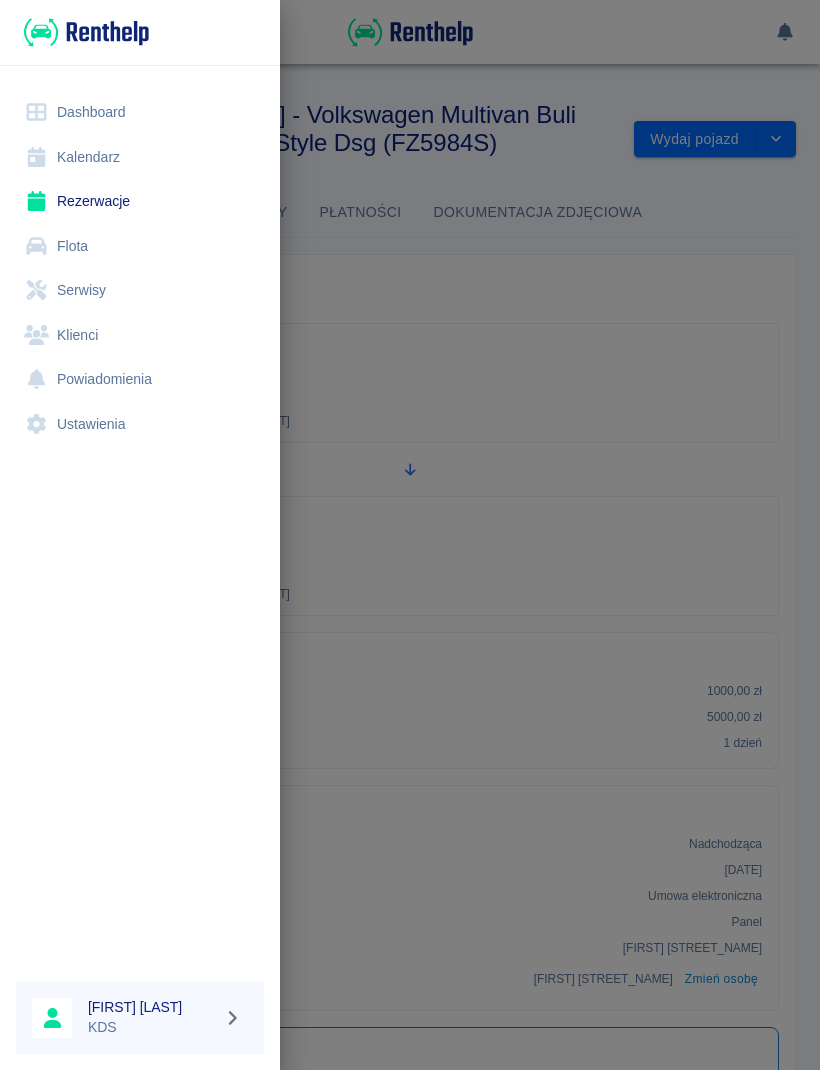 click on "Kalendarz" at bounding box center (140, 157) 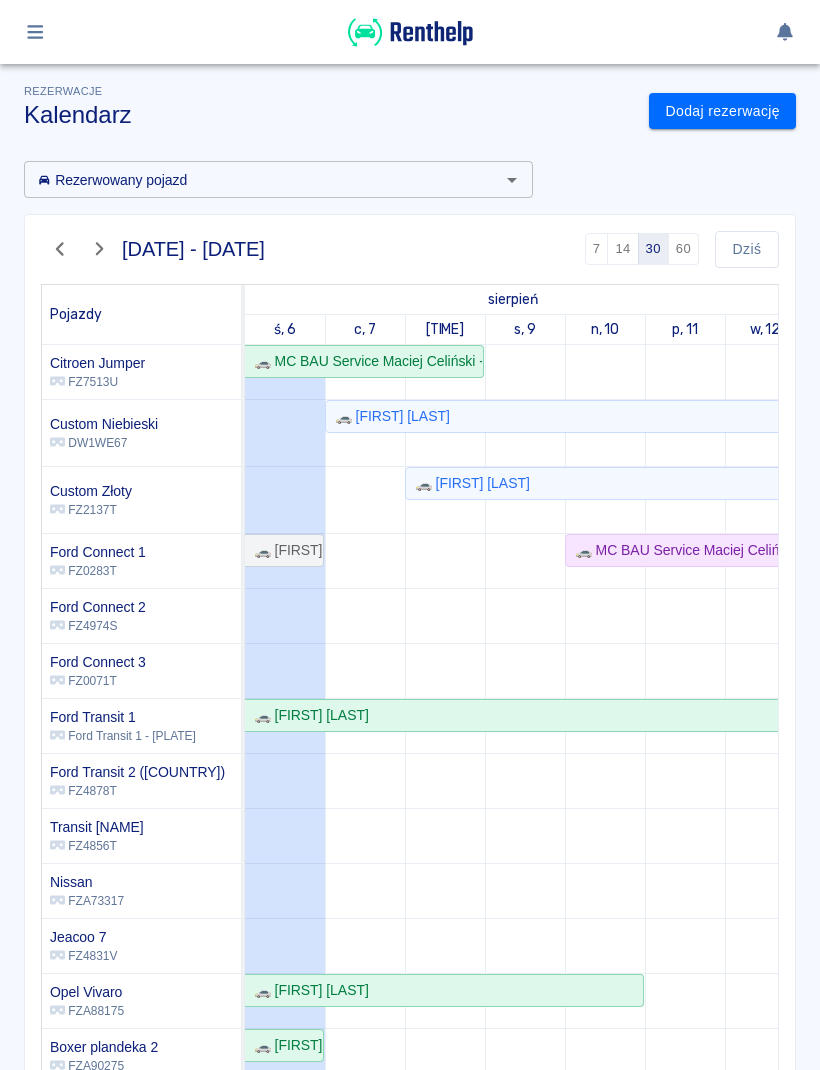 click on "Dodaj rezerwację" at bounding box center [722, 111] 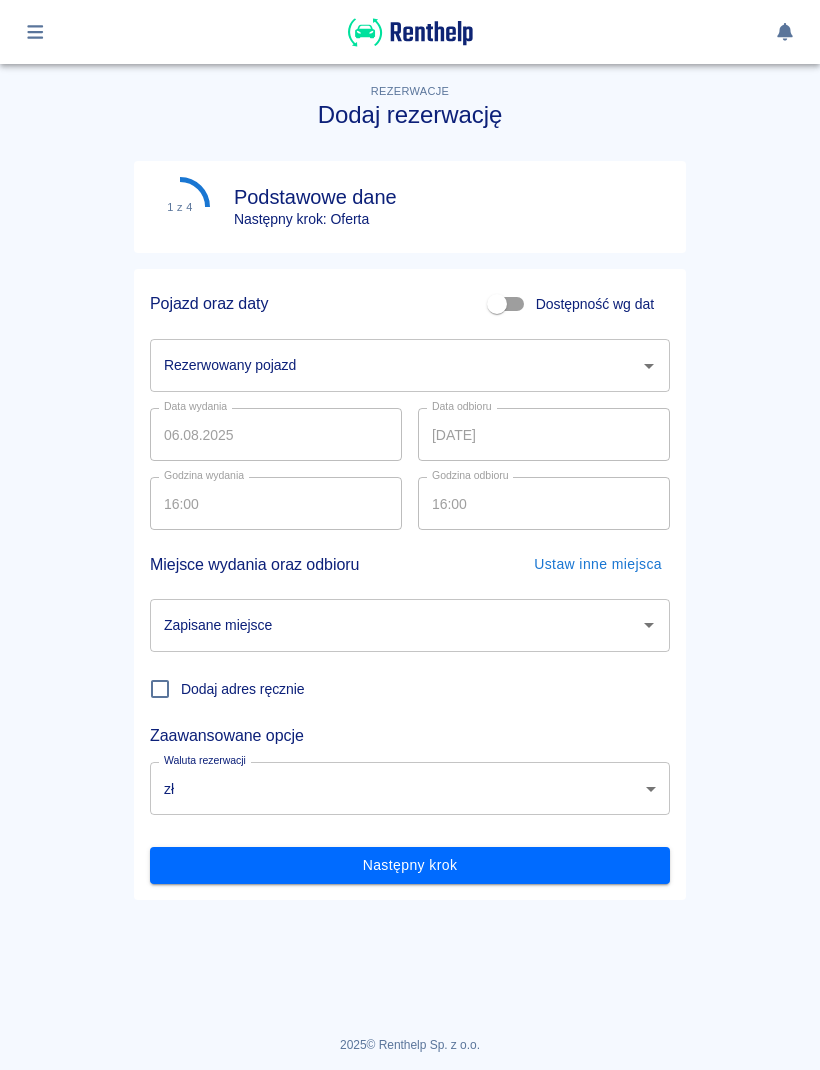 click 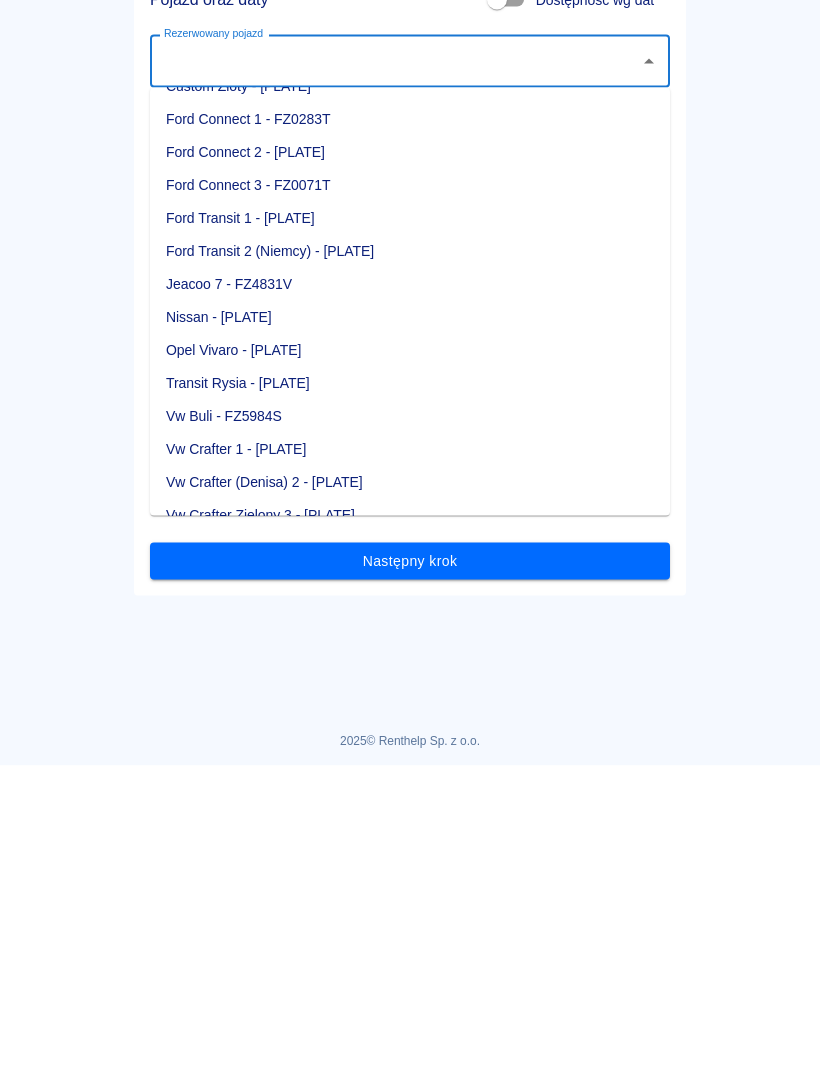 scroll, scrollTop: 123, scrollLeft: 0, axis: vertical 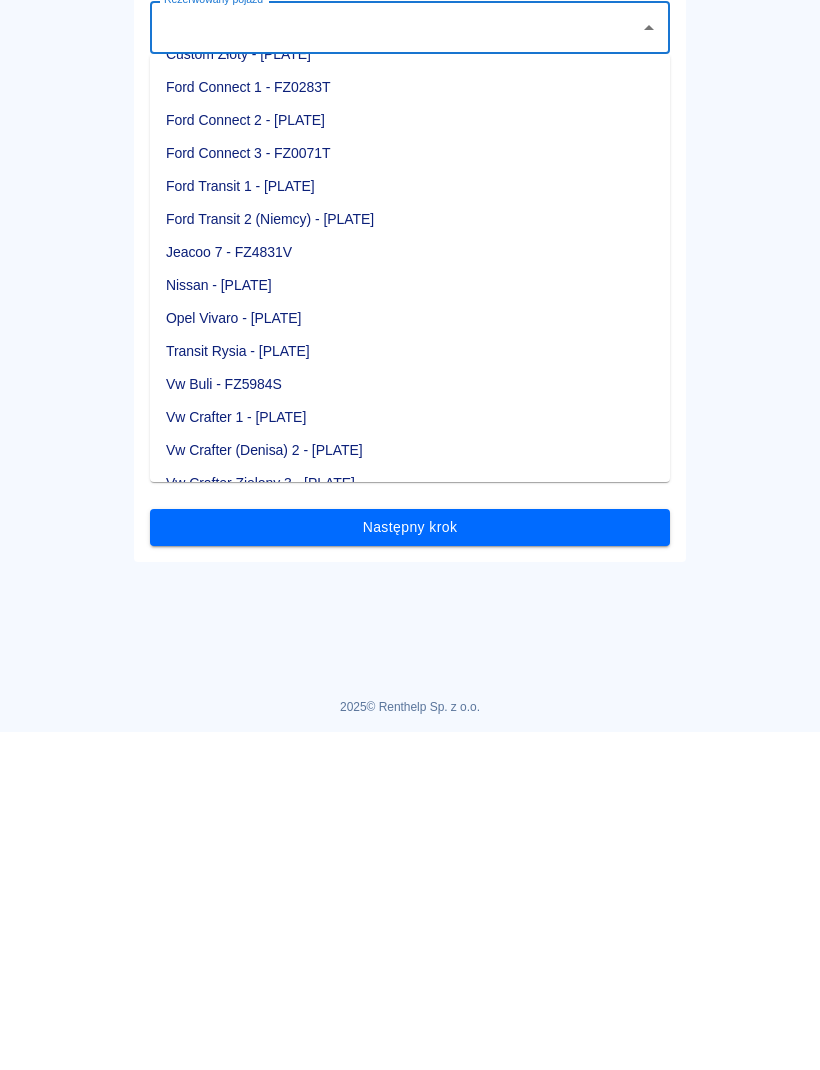click on "Vw Crafter 1 - [PLATE]" at bounding box center (410, 755) 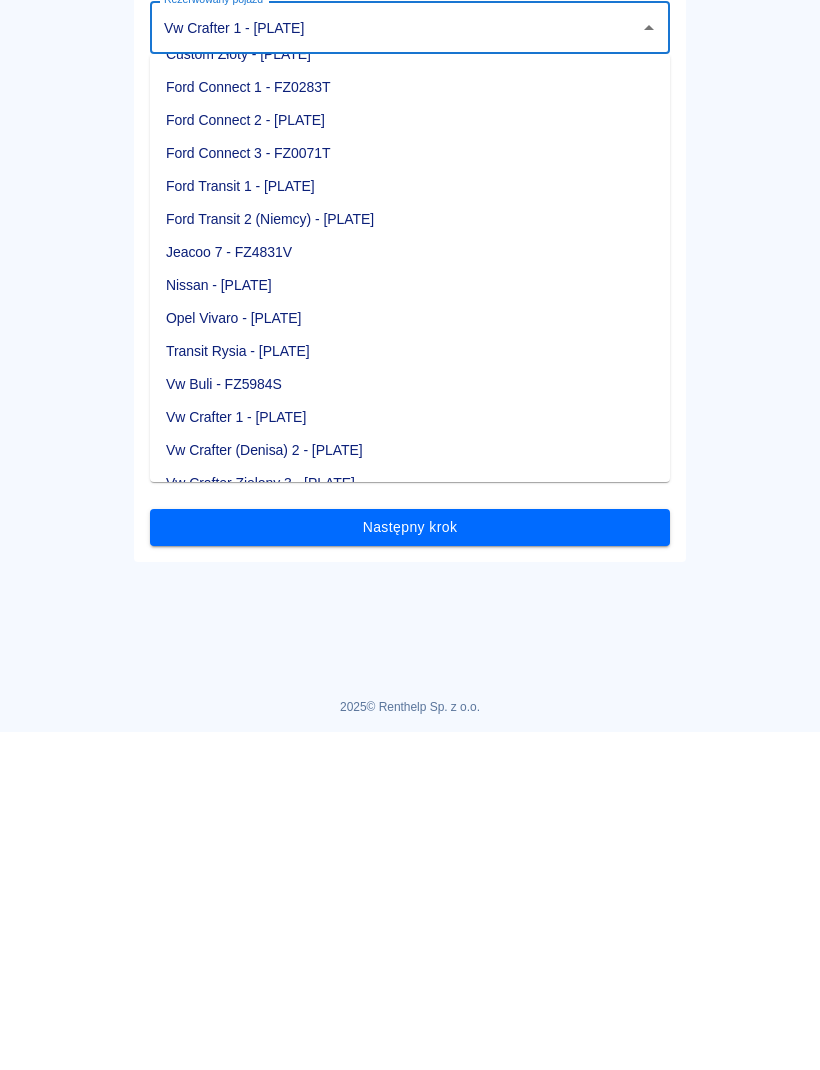 scroll, scrollTop: 1, scrollLeft: 0, axis: vertical 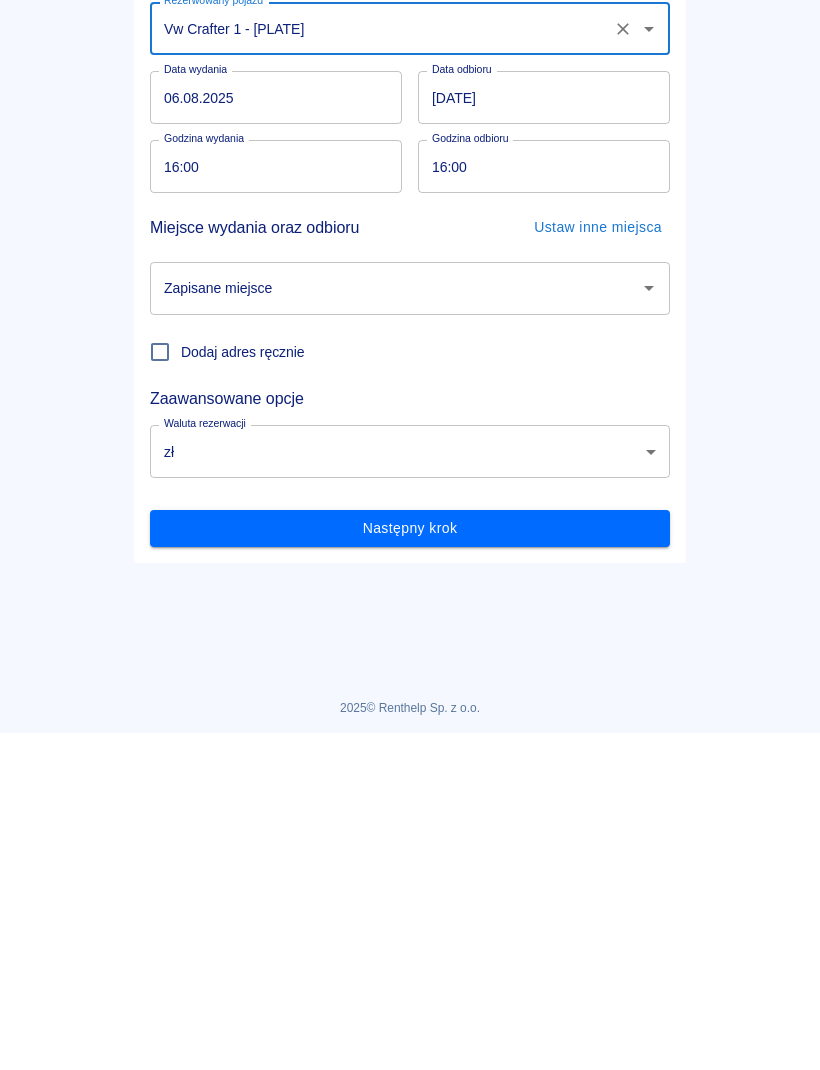click on "06.08.2025" at bounding box center (276, 434) 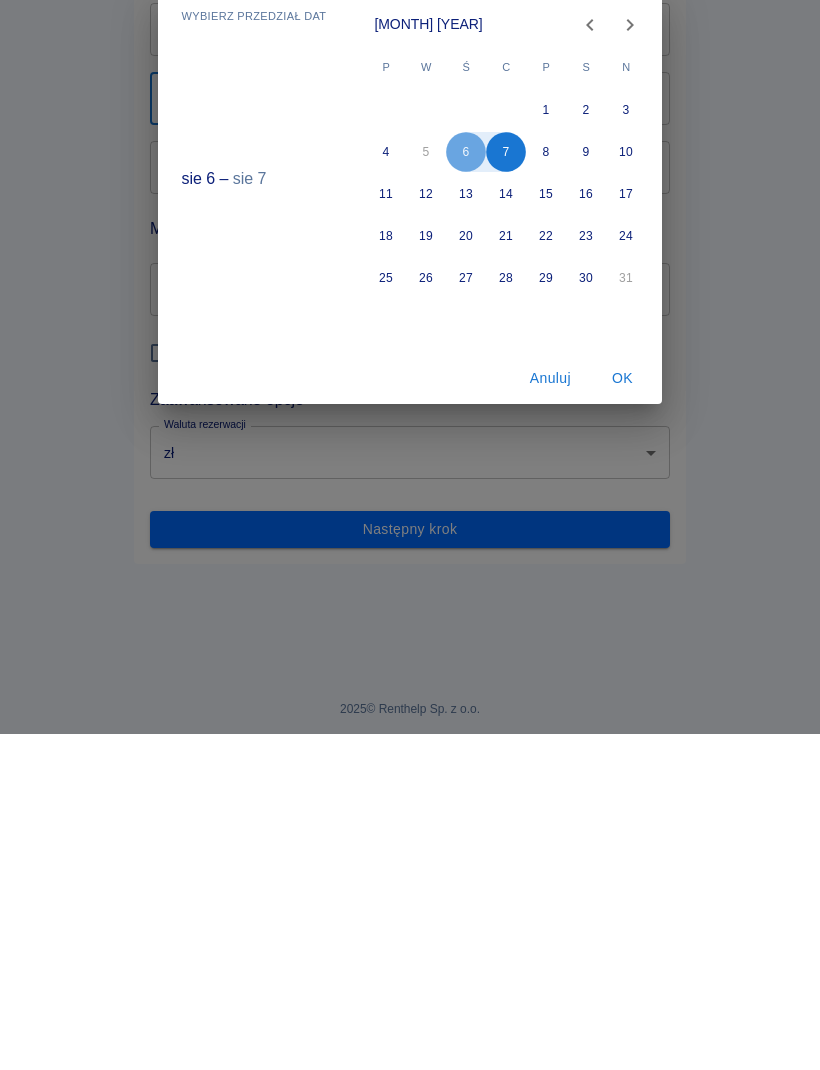 scroll, scrollTop: 0, scrollLeft: 0, axis: both 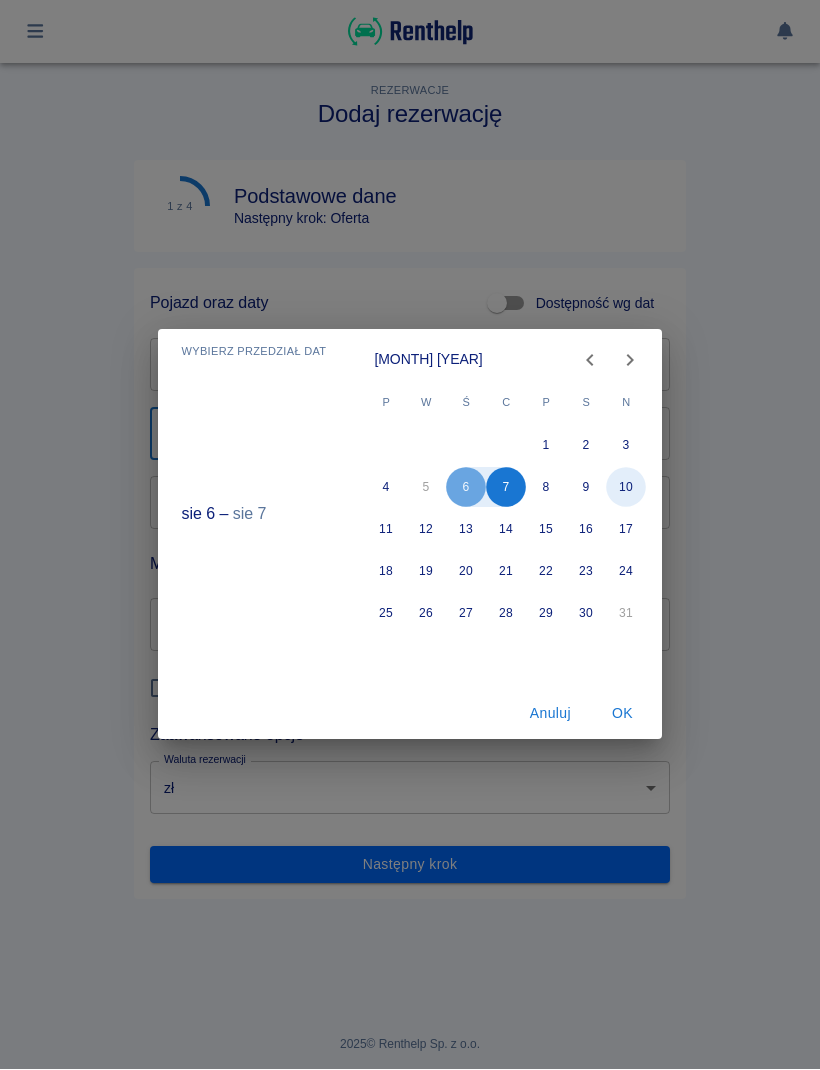 click on "10" at bounding box center [627, 488] 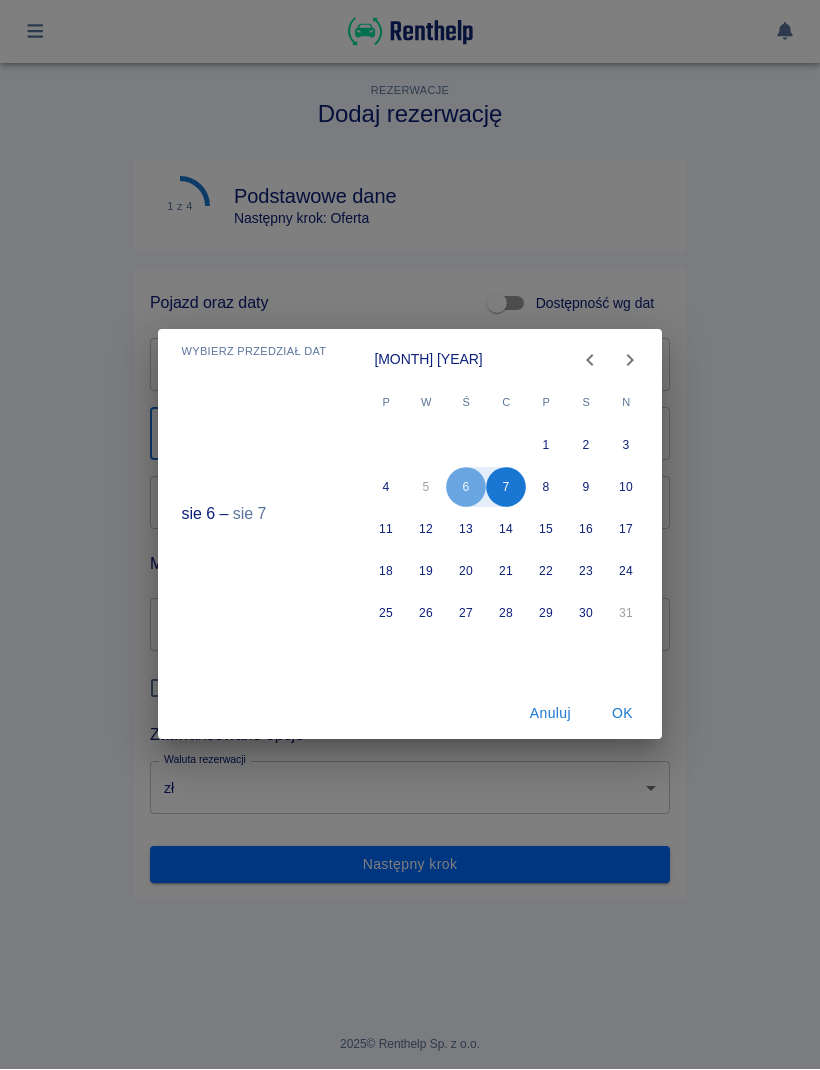 type on "10.08.2025" 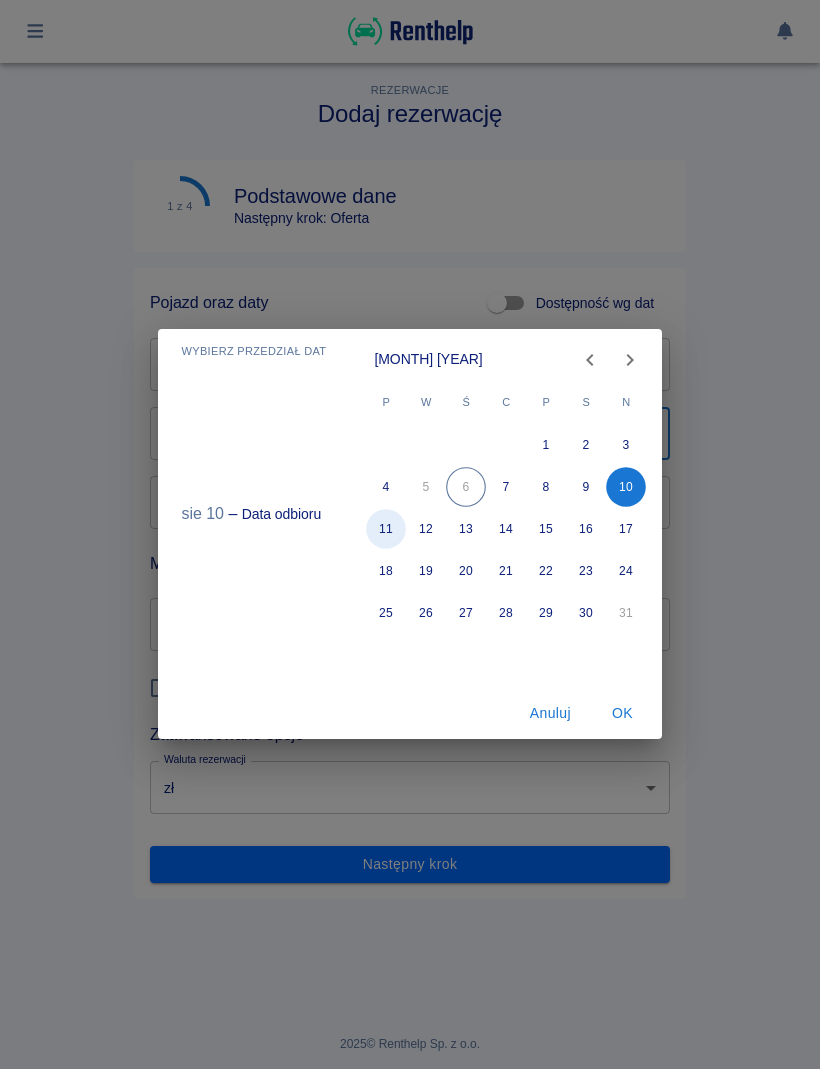 click on "11" at bounding box center (387, 530) 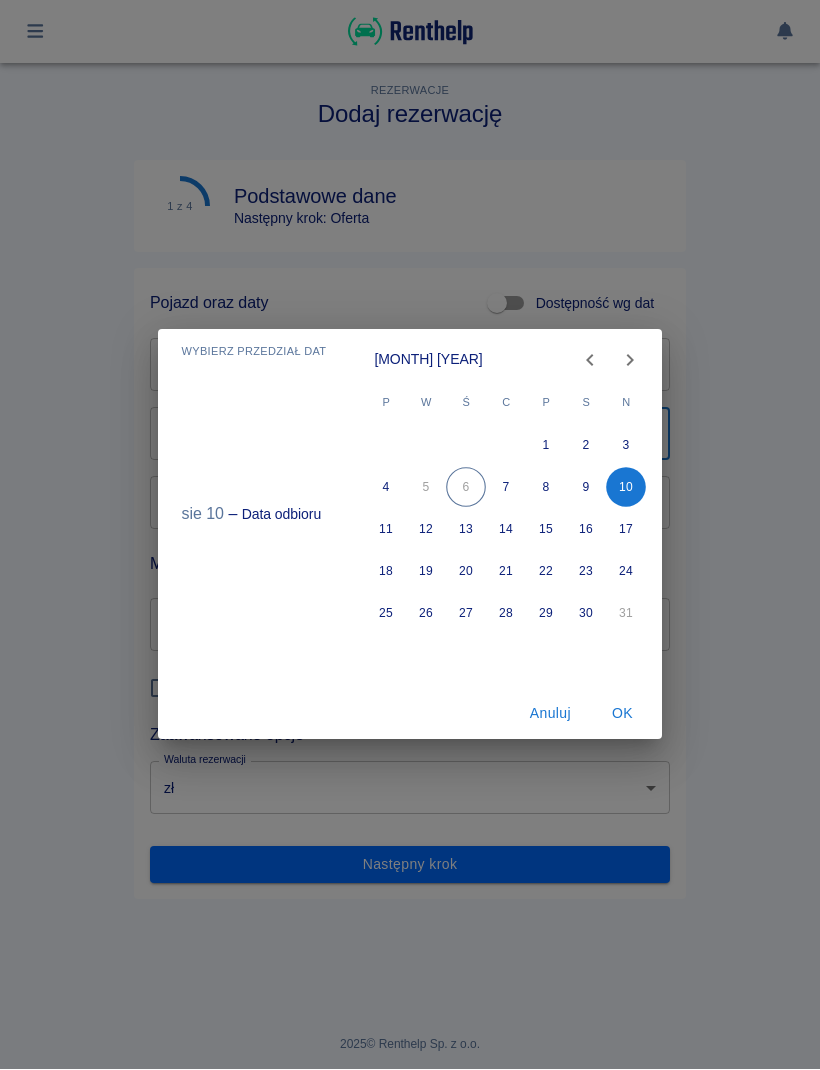 type on "[DATE]" 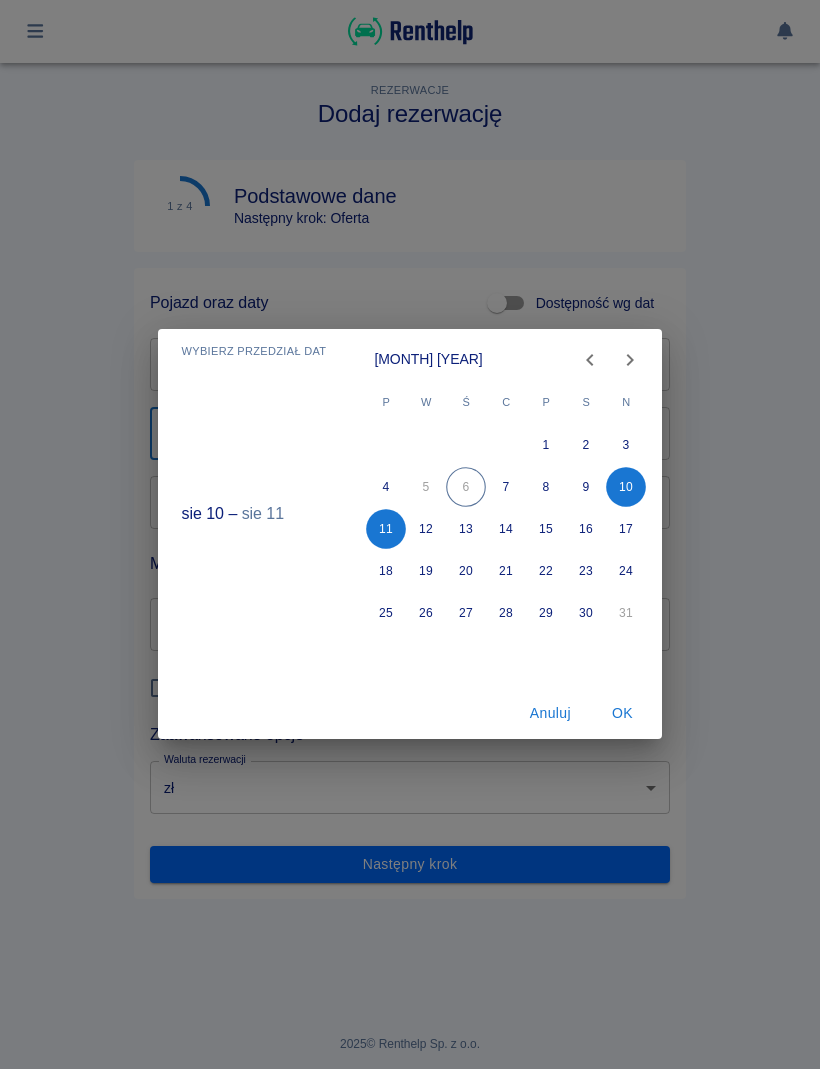 click on "OK" at bounding box center [622, 714] 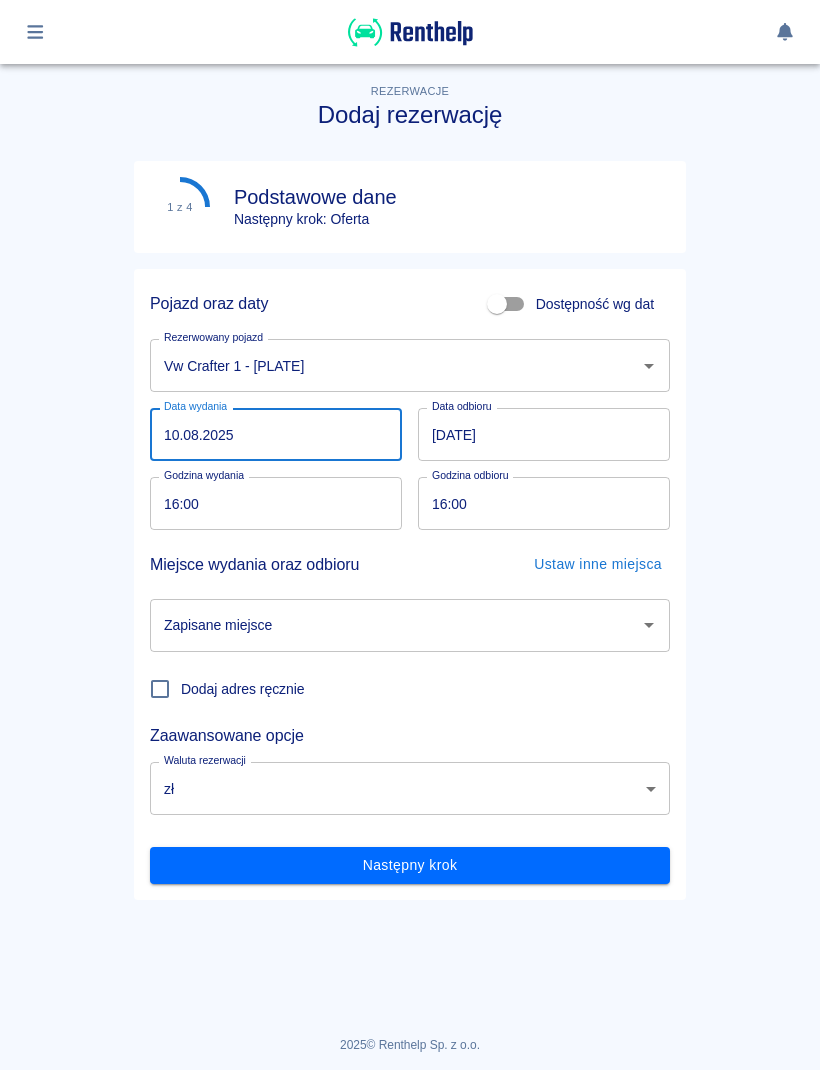 click on "16:00" at bounding box center [269, 503] 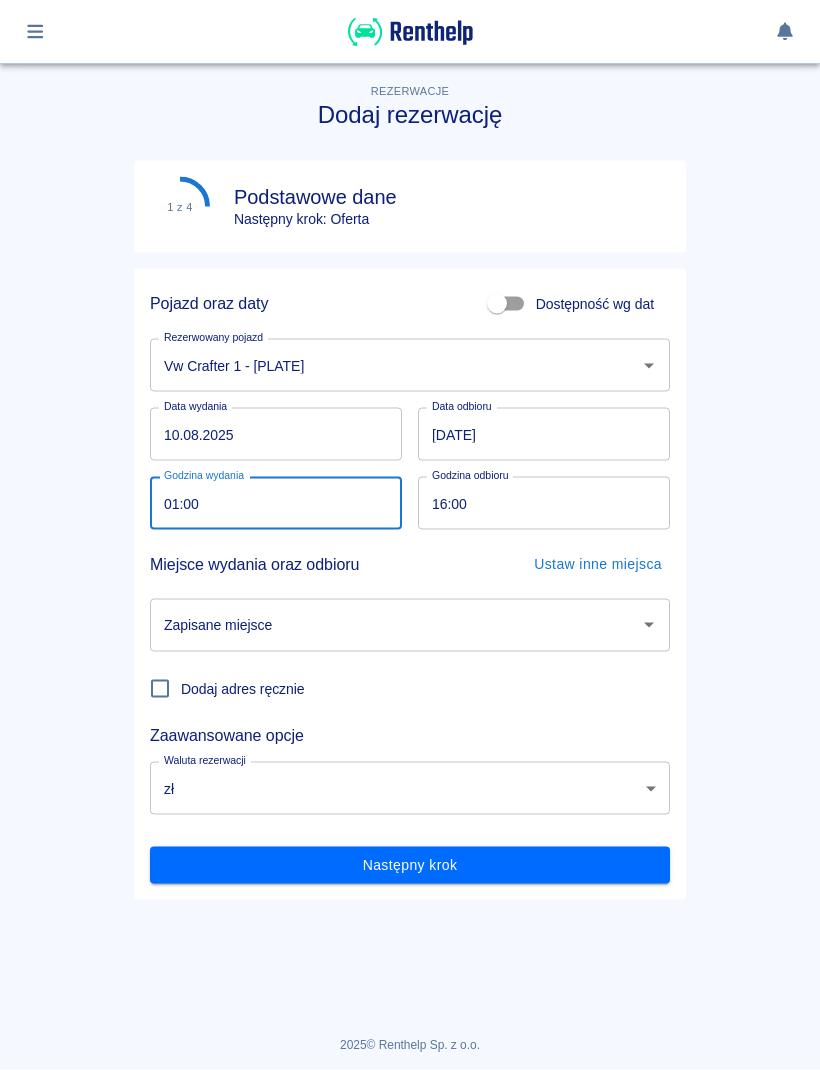 type on "18:00" 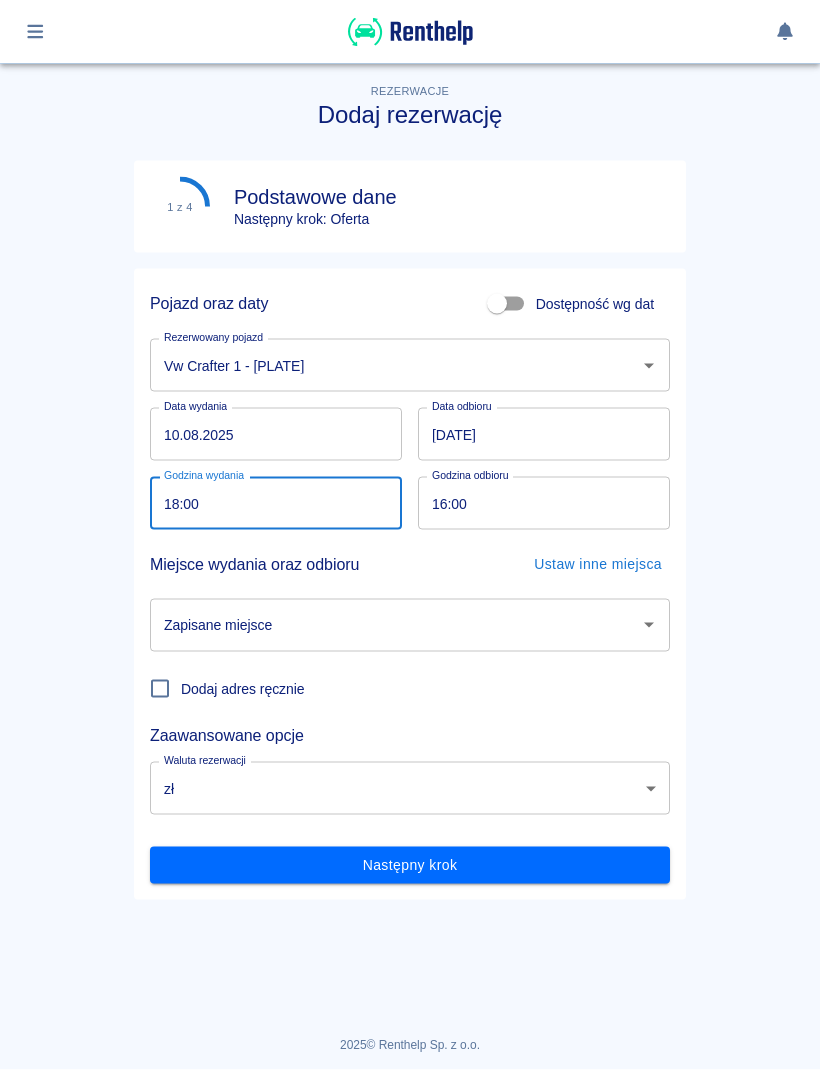 click on "16:00" at bounding box center (537, 503) 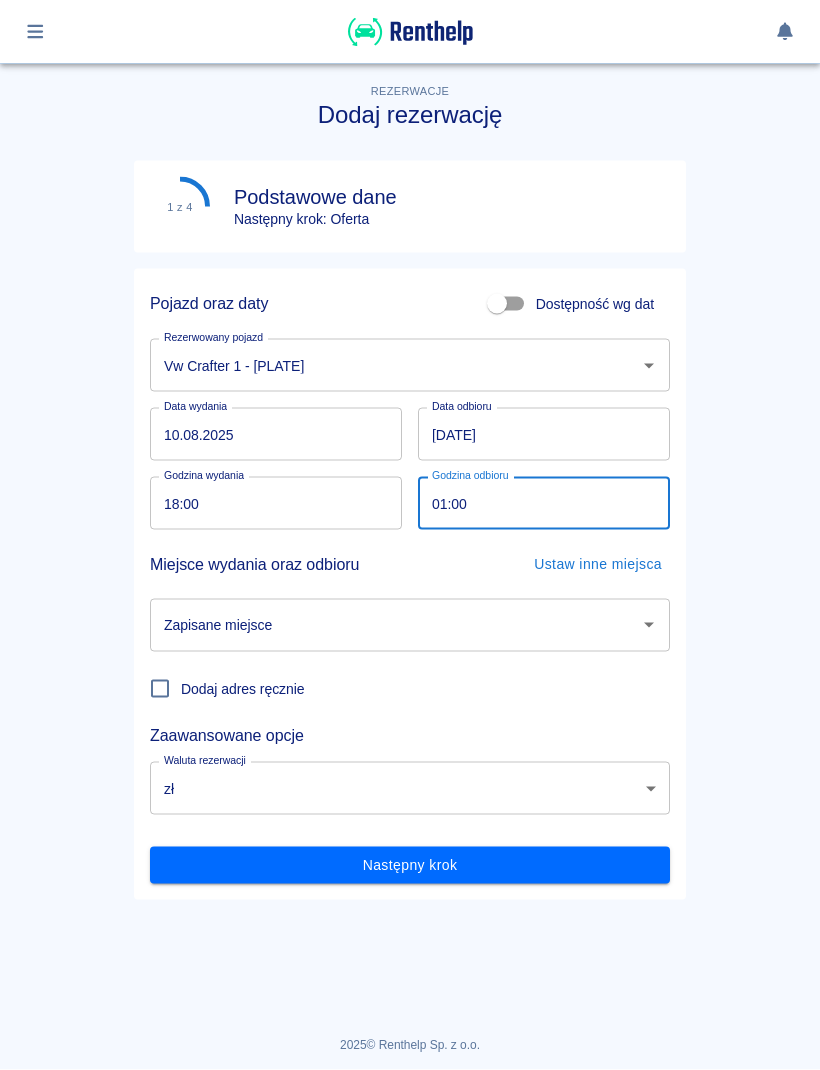 type on "18:00" 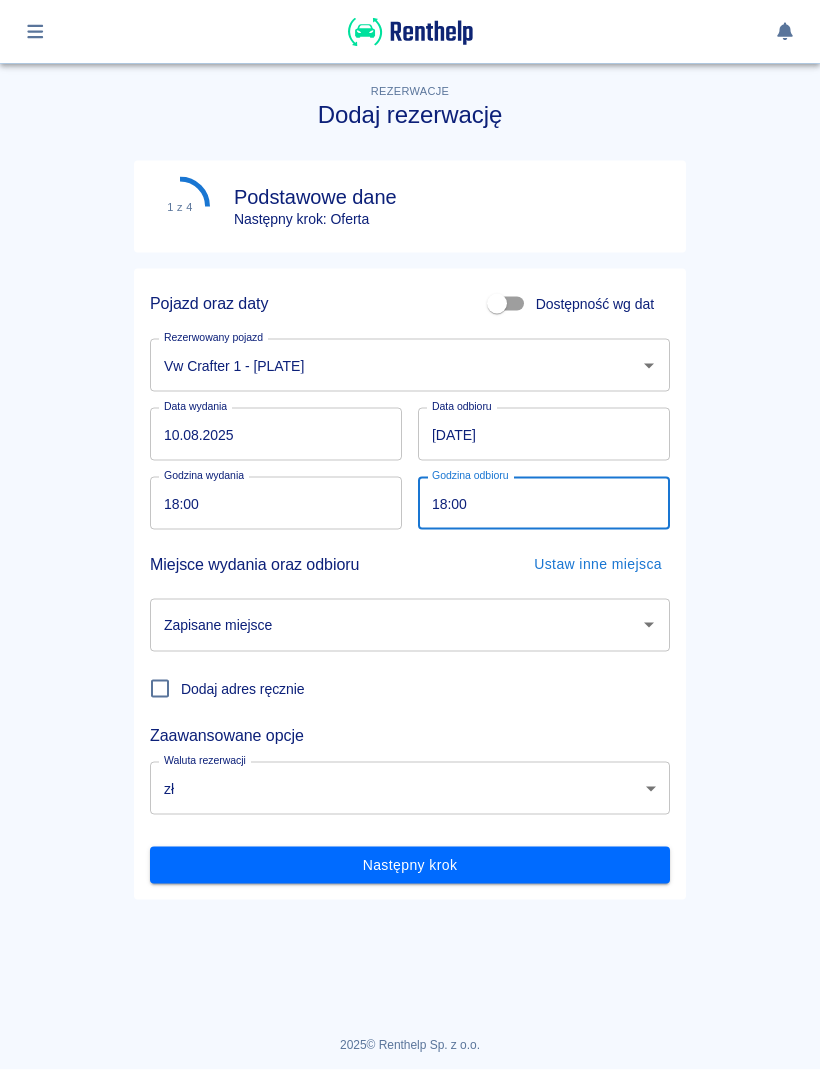 click 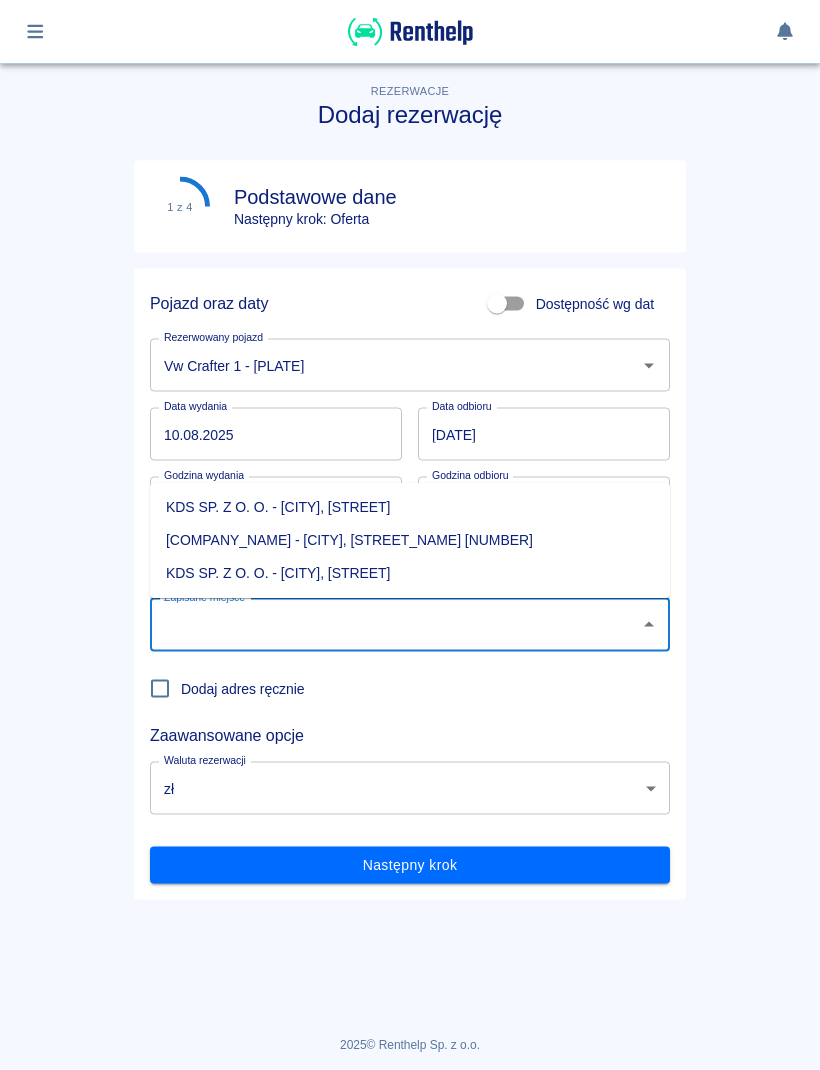 click on "KDS SP. Z O. O. - [CITY], [STREET]" at bounding box center [410, 574] 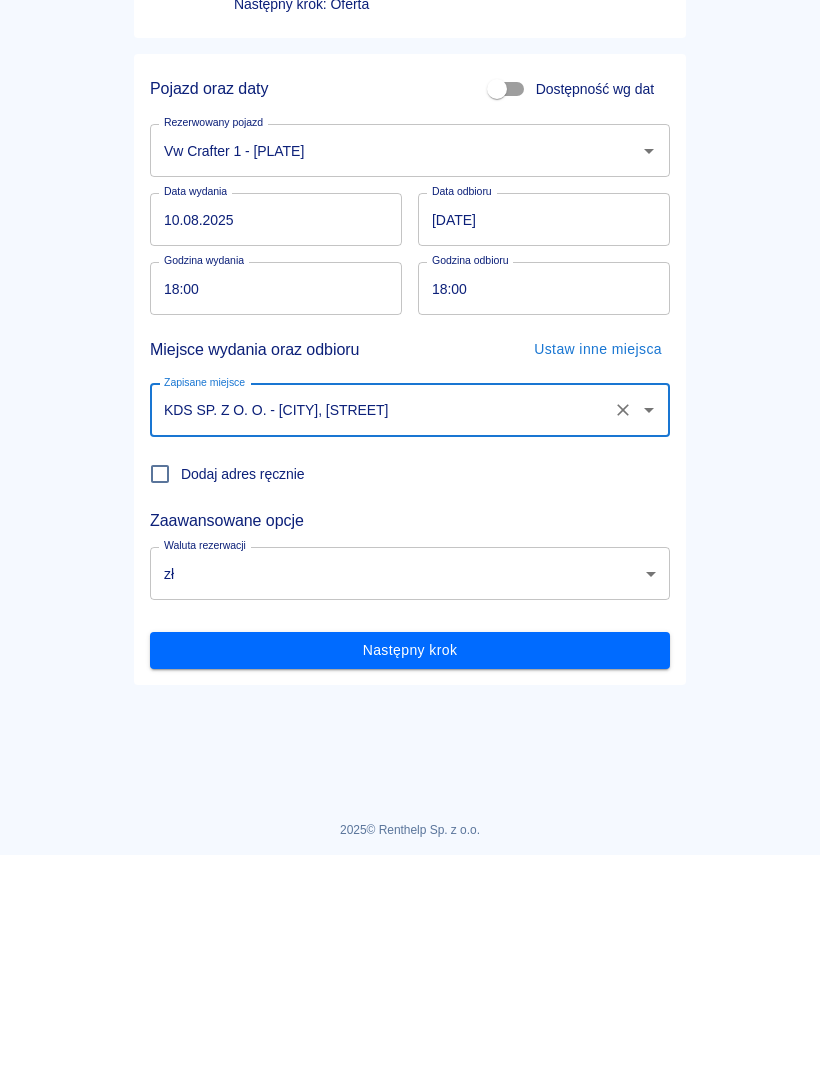 click on "Następny krok" at bounding box center (410, 865) 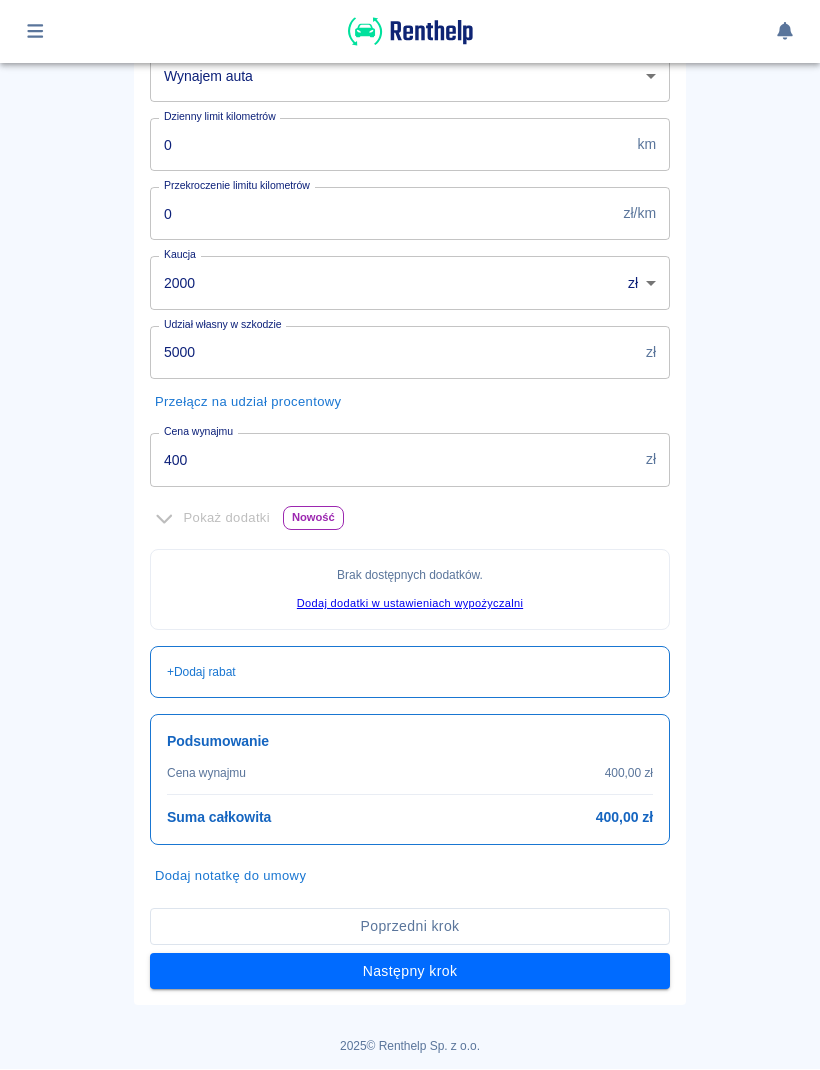 scroll, scrollTop: 337, scrollLeft: 0, axis: vertical 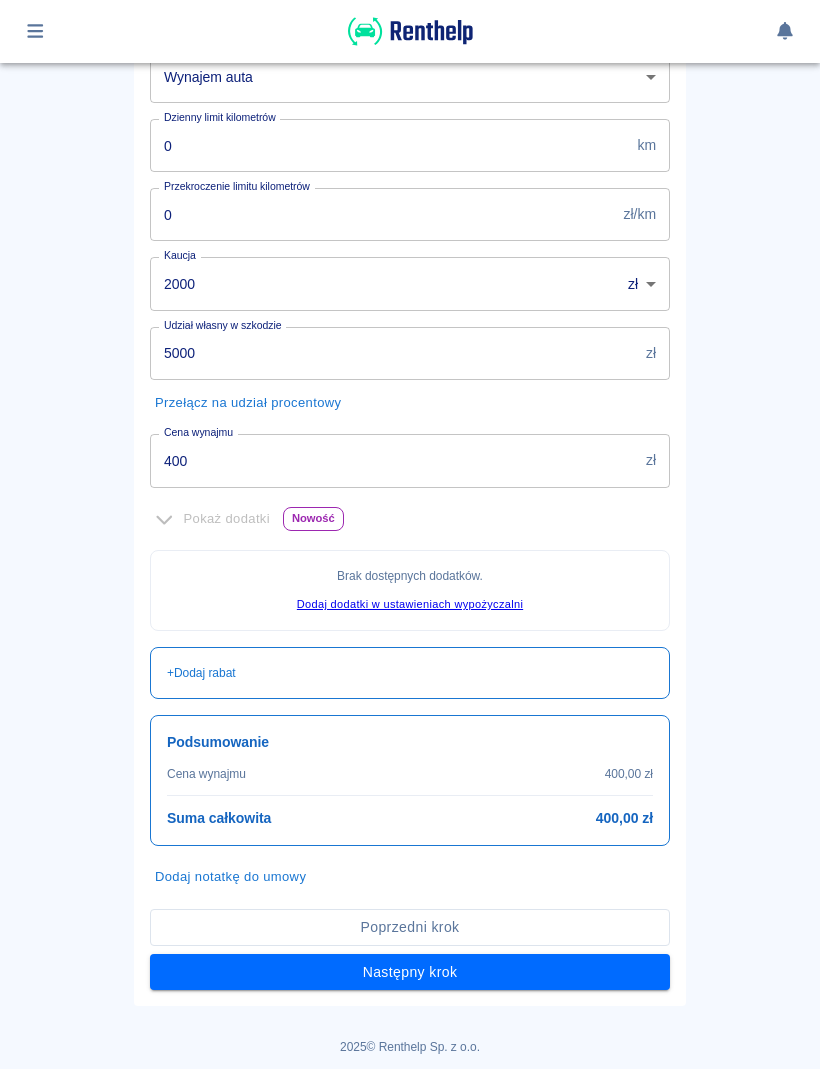 click on "Następny krok" at bounding box center [410, 973] 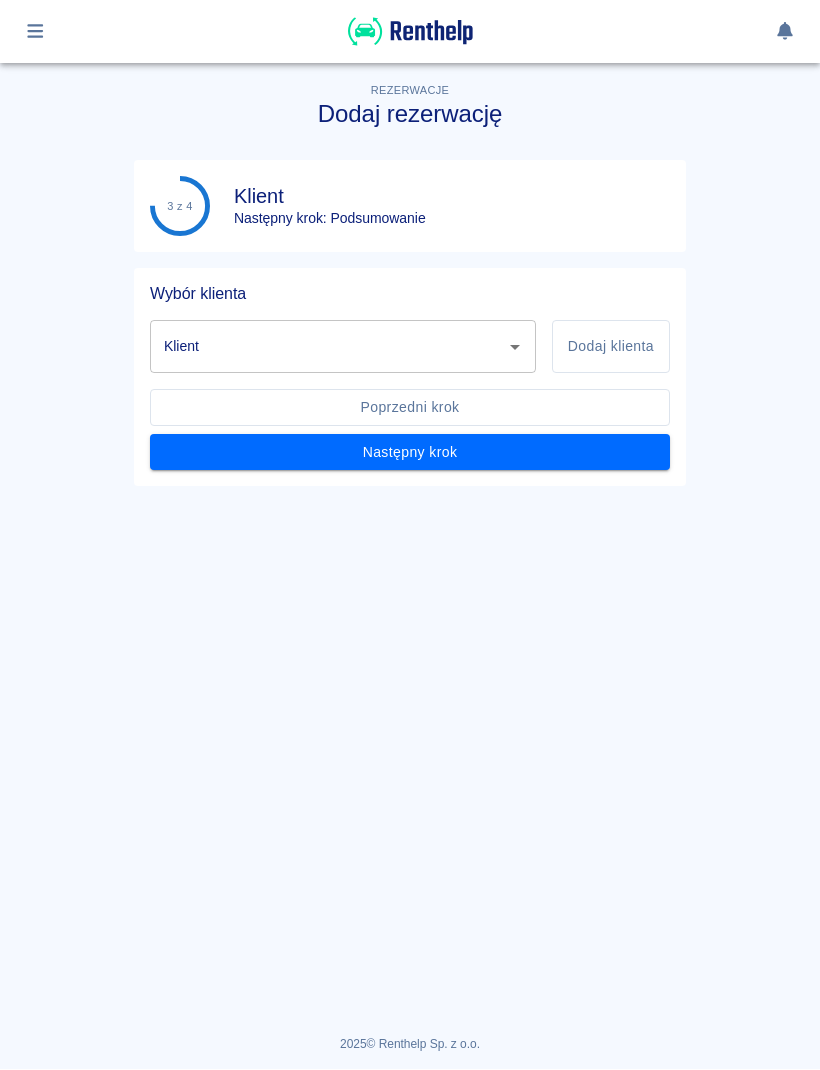click on "Dodaj klienta" at bounding box center [611, 347] 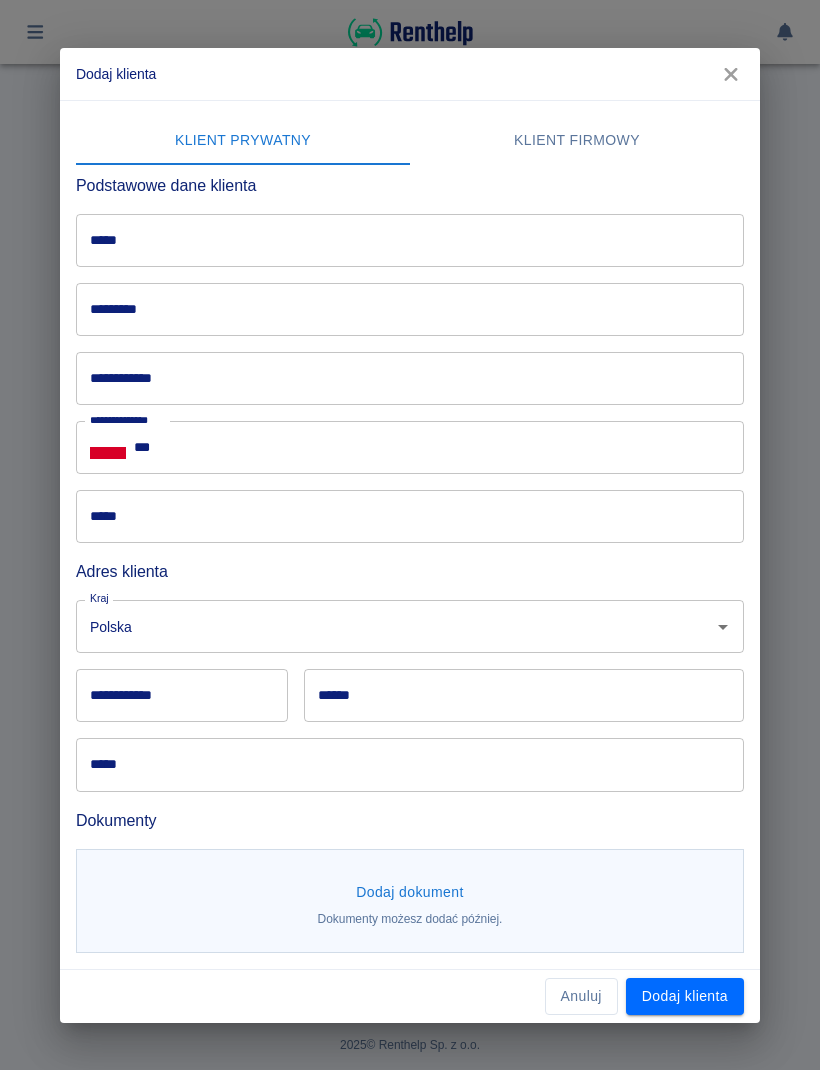 click on "*****" at bounding box center (410, 240) 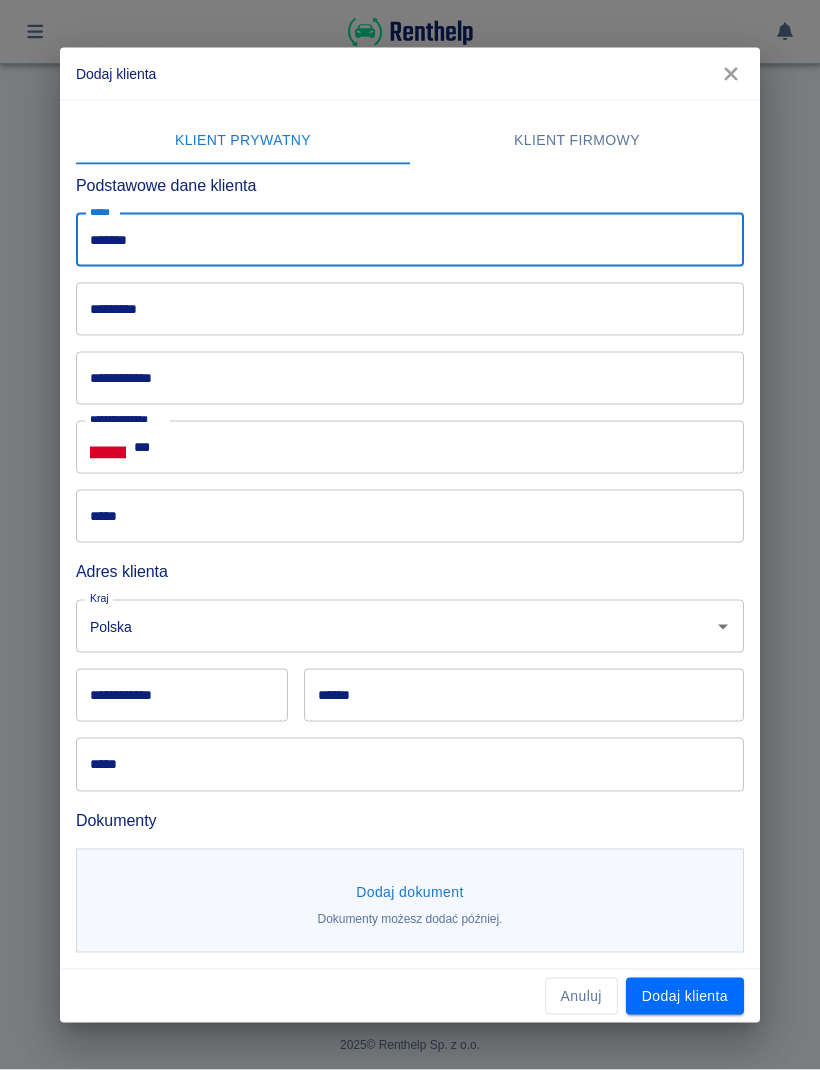 type on "******" 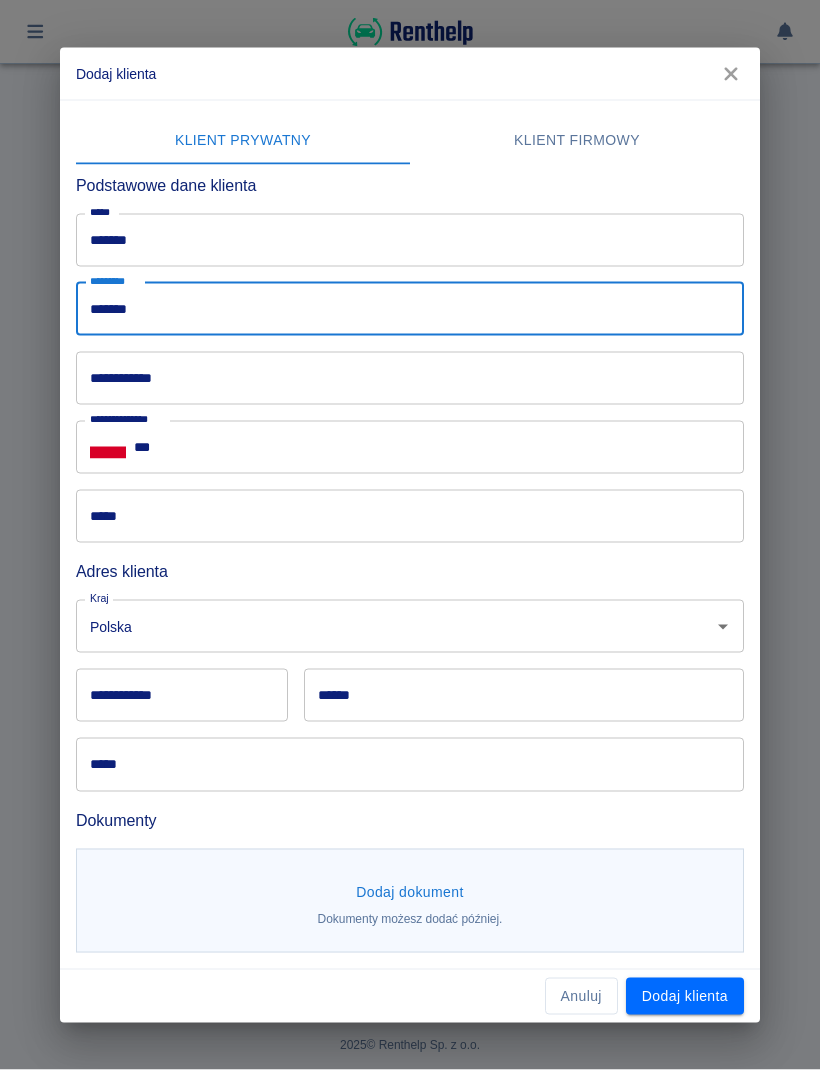 type on "*******" 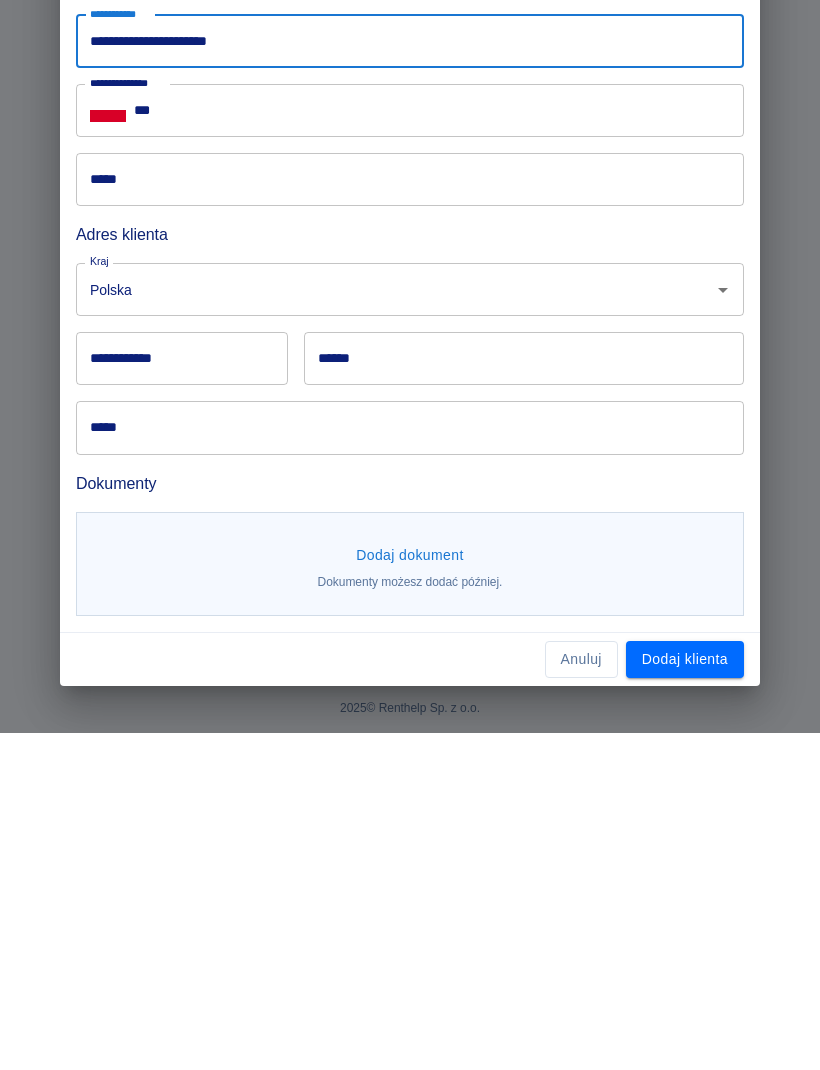 scroll, scrollTop: 0, scrollLeft: 0, axis: both 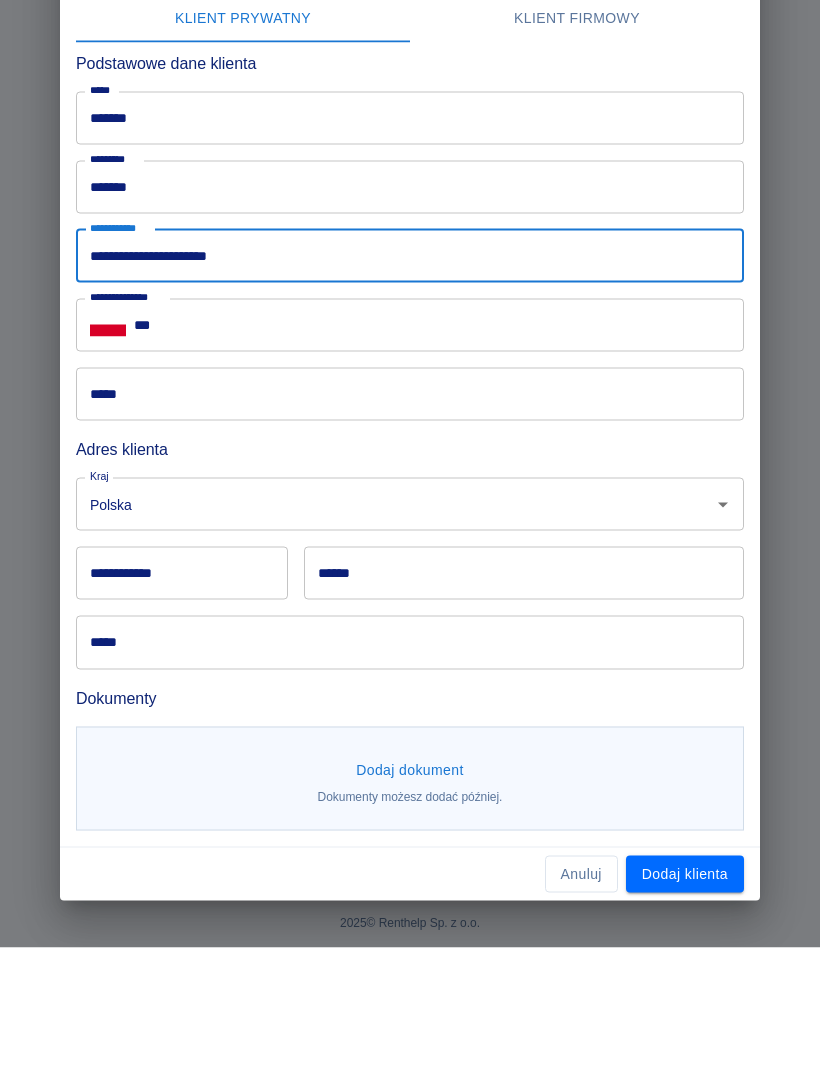 type on "**********" 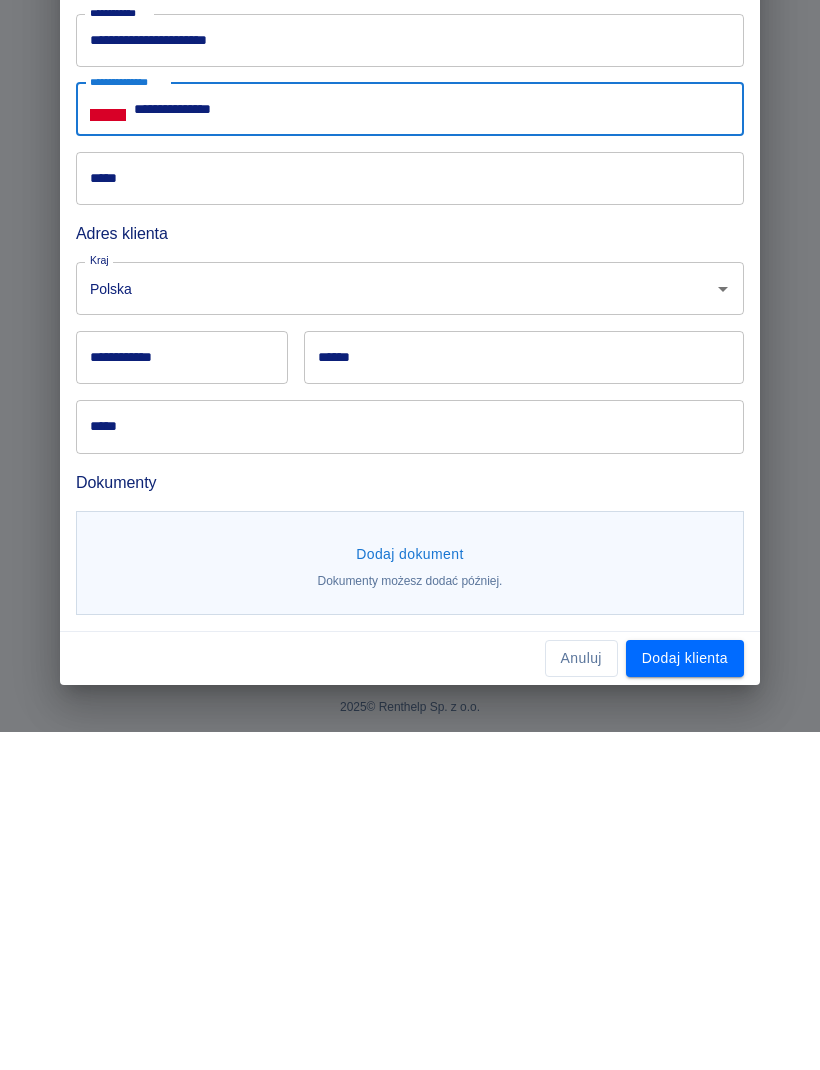 scroll, scrollTop: 1, scrollLeft: 0, axis: vertical 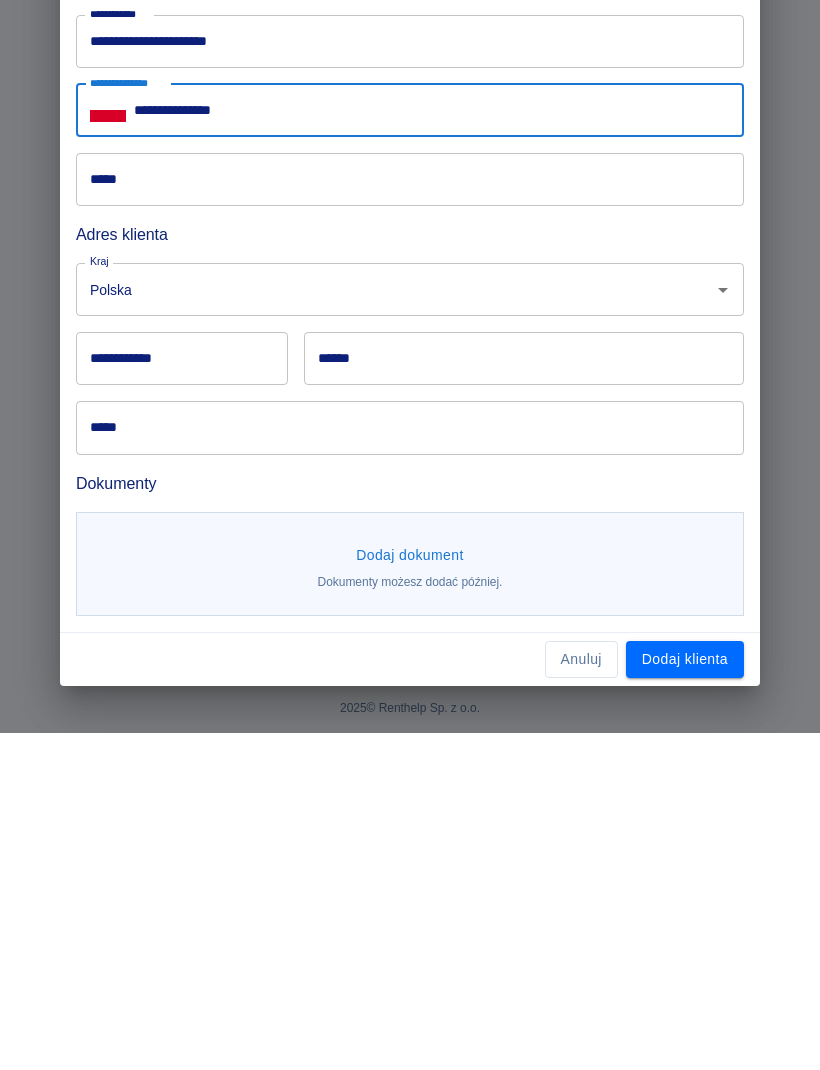 type on "**********" 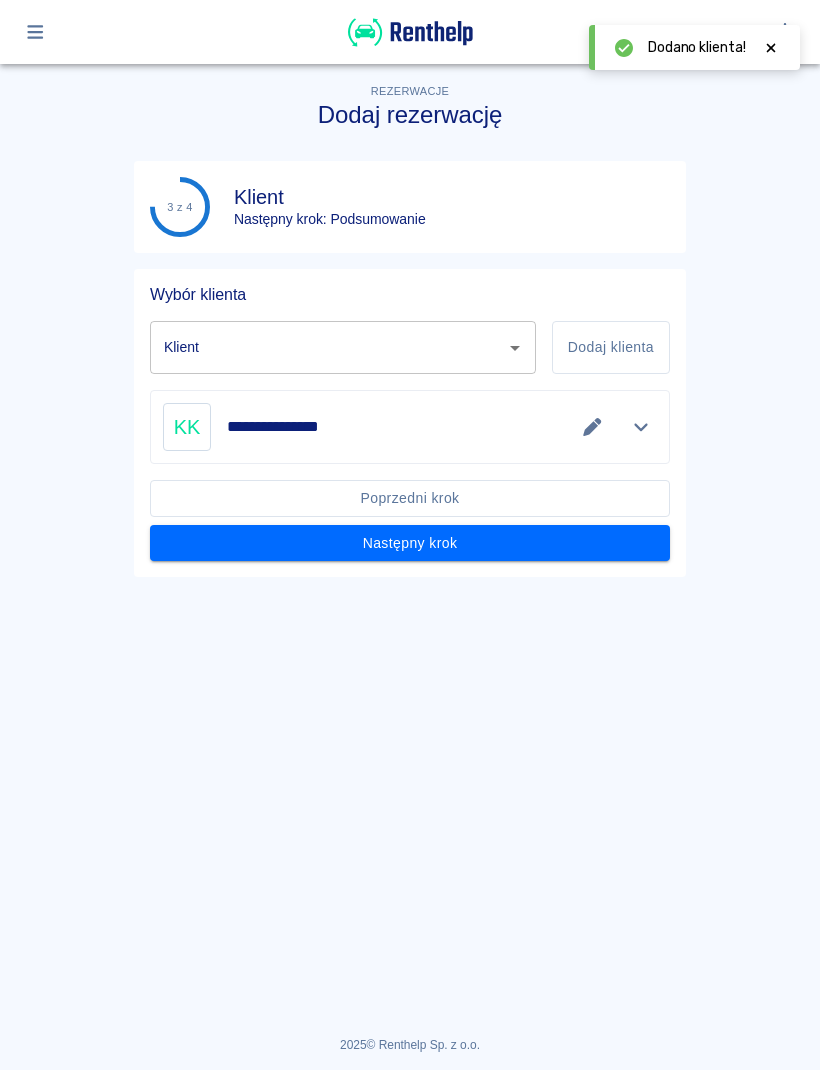type on "[FIRST] [LAST] ([PHONE])" 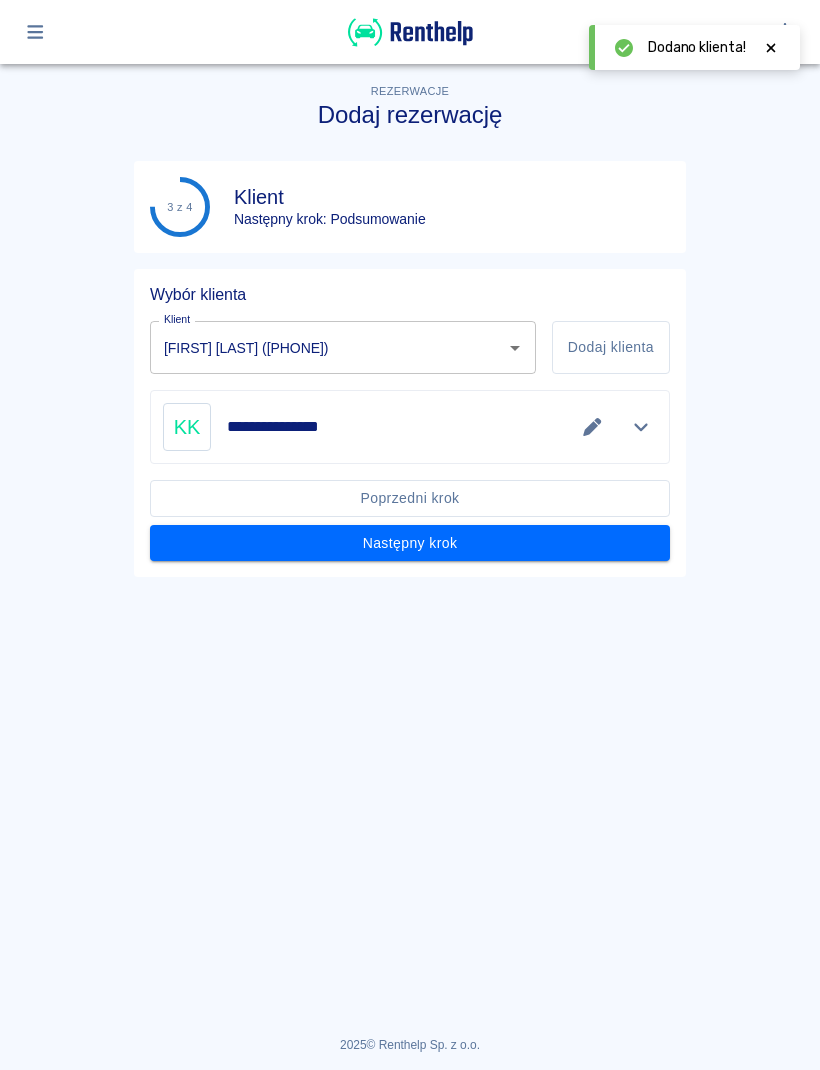 click on "Następny krok" at bounding box center (410, 543) 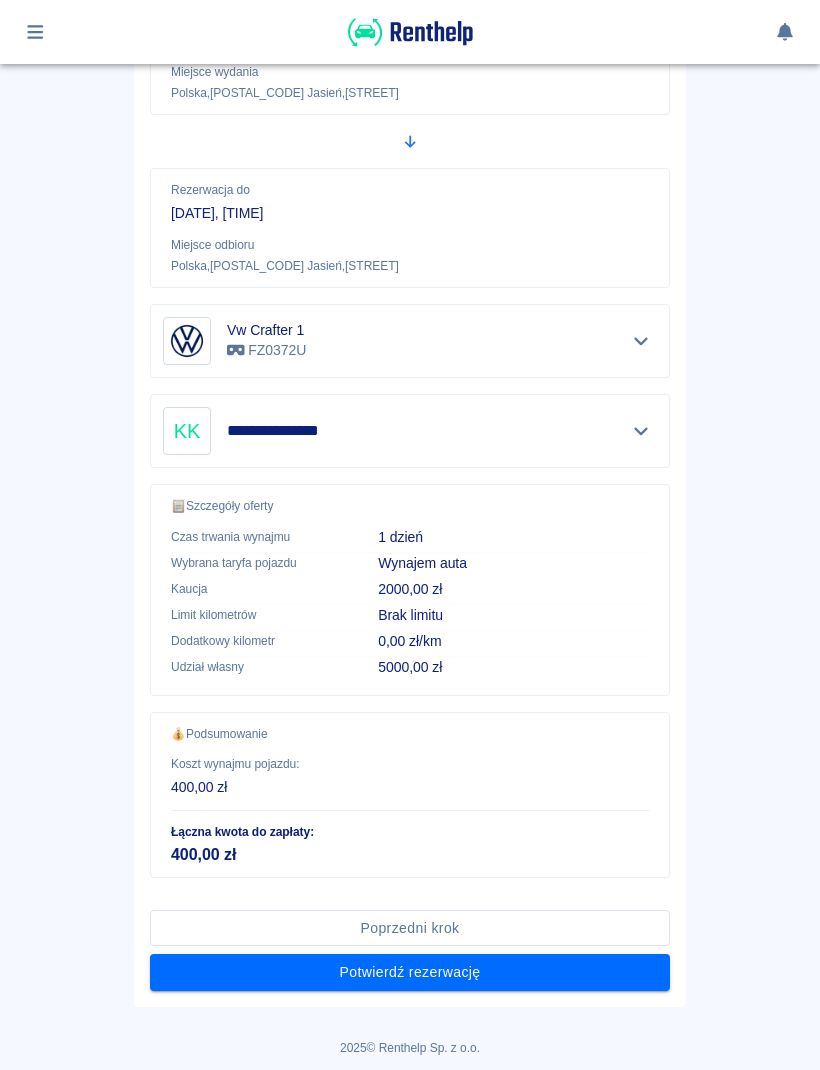 scroll, scrollTop: 326, scrollLeft: 0, axis: vertical 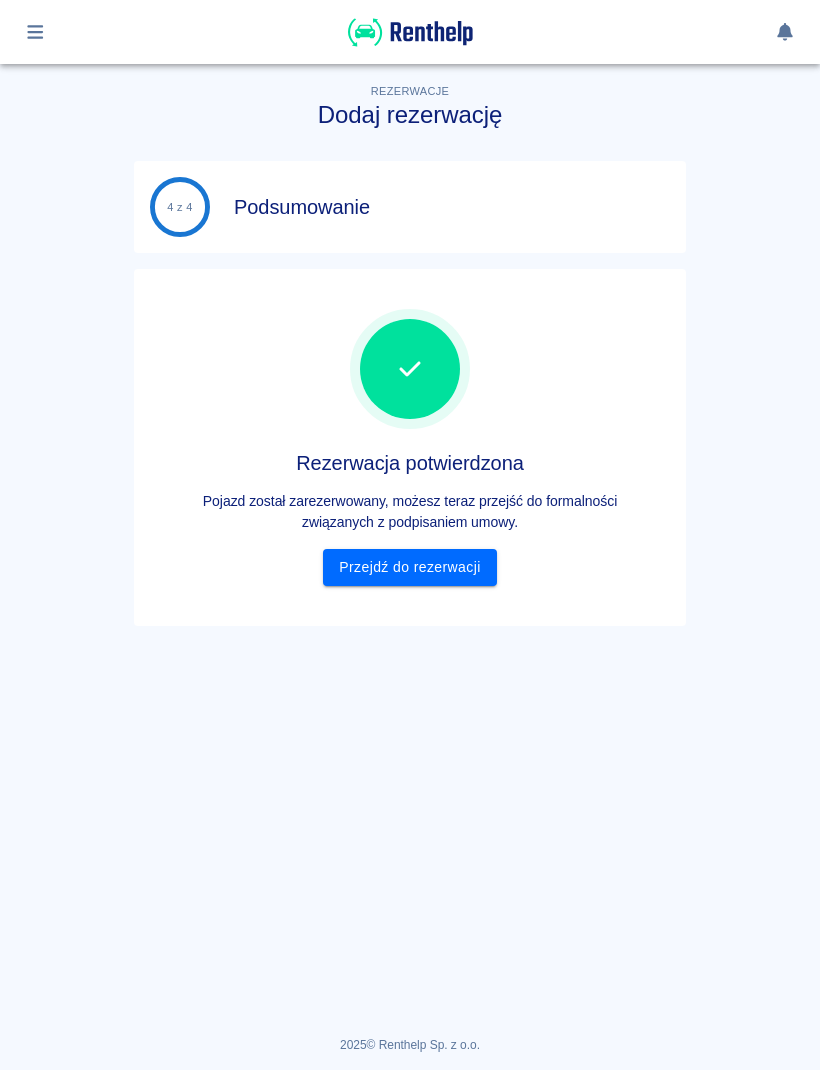 click on "Przejdź do rezerwacji" at bounding box center (409, 567) 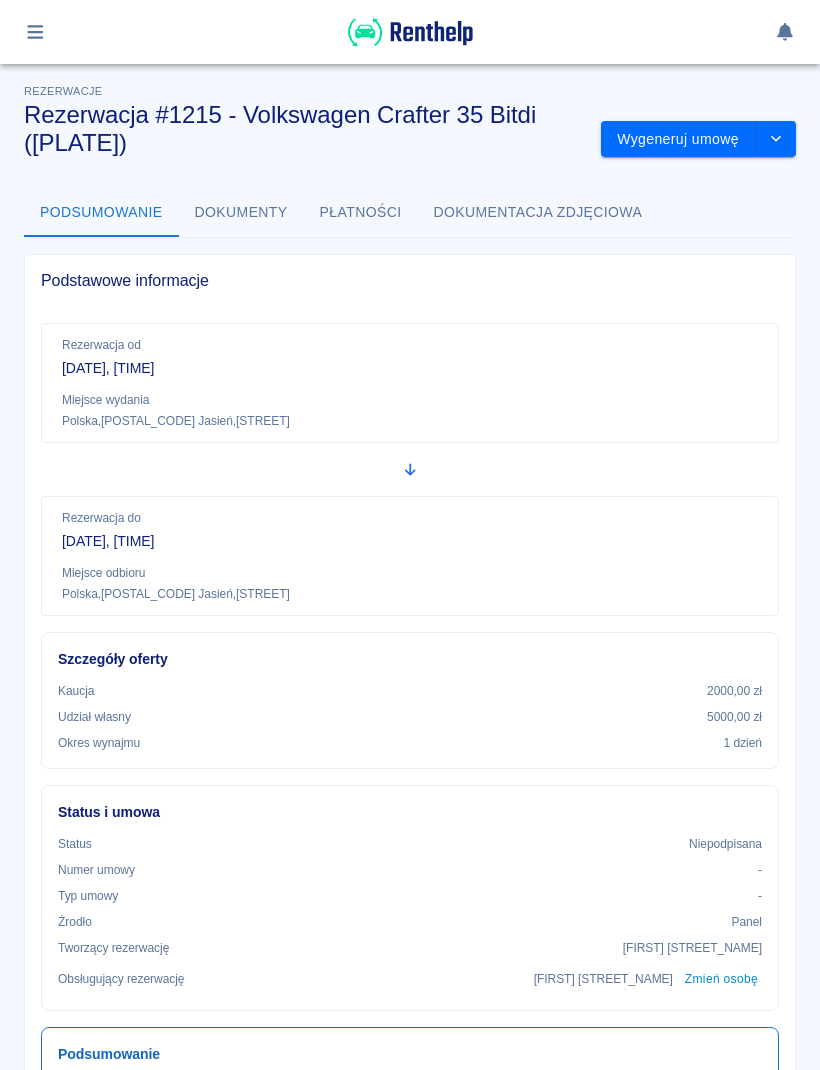click at bounding box center (410, 32) 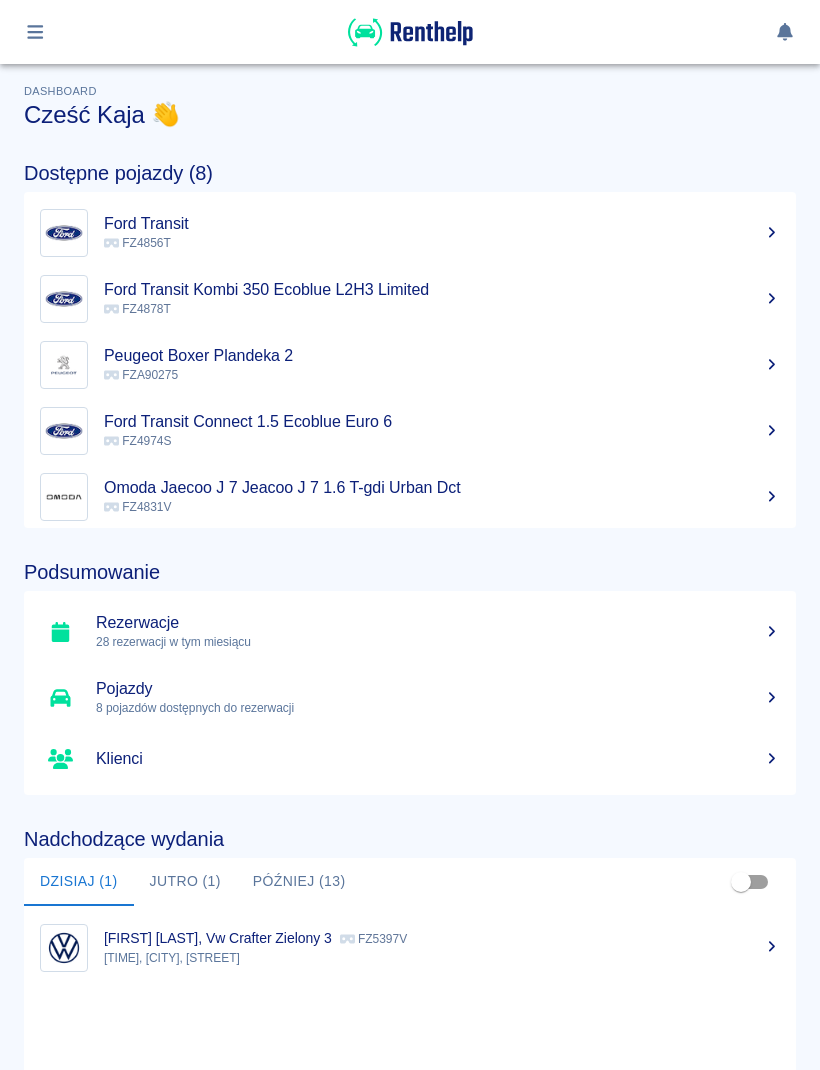 scroll, scrollTop: 0, scrollLeft: 0, axis: both 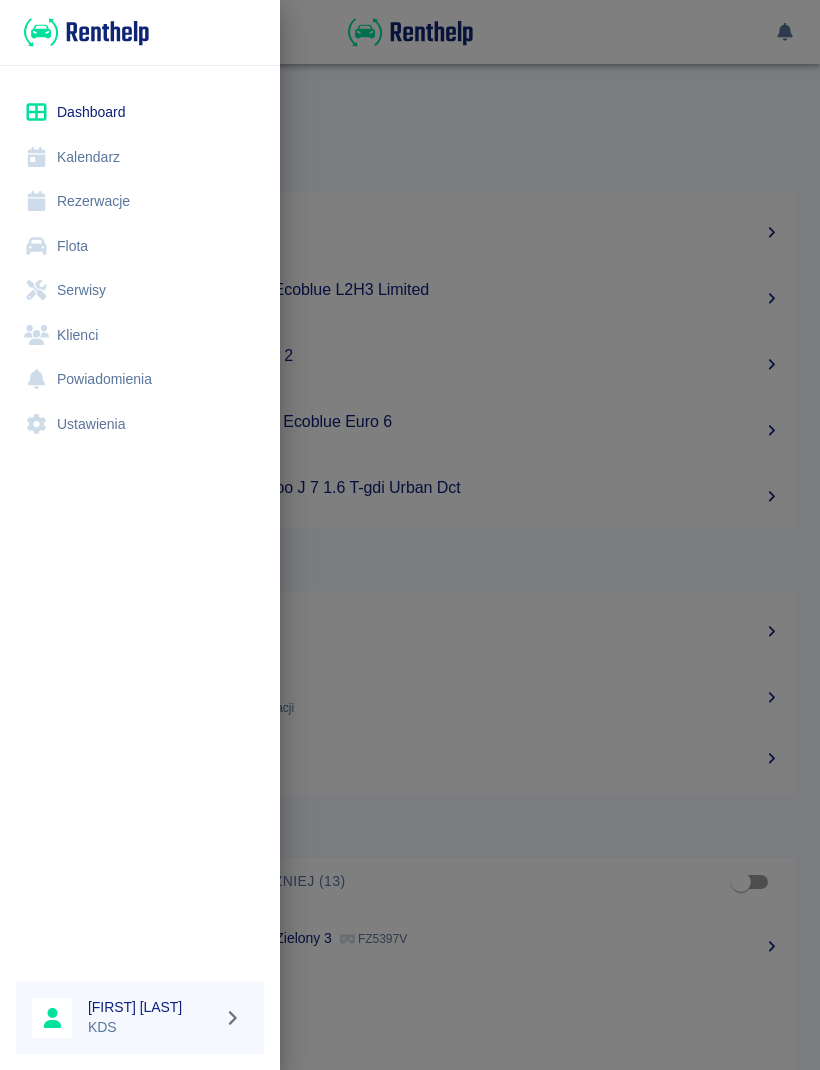 click on "Kalendarz" at bounding box center [140, 157] 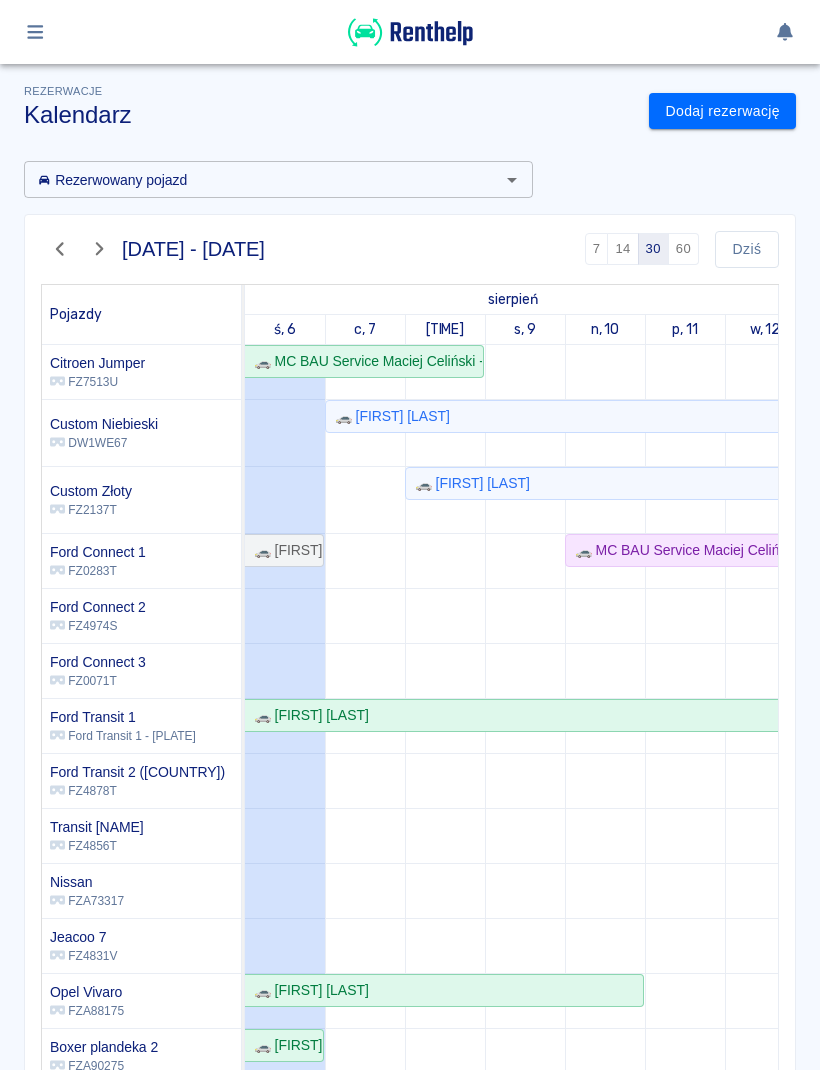 scroll, scrollTop: 66, scrollLeft: 9, axis: both 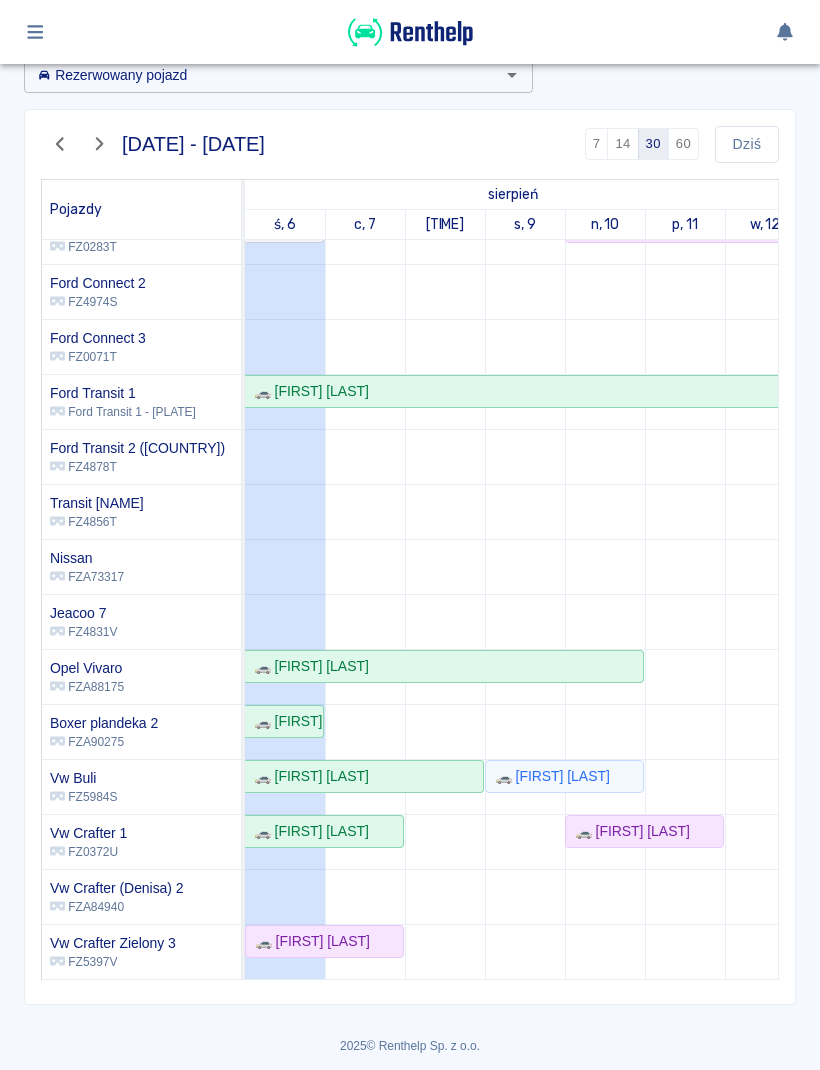 click at bounding box center (35, 32) 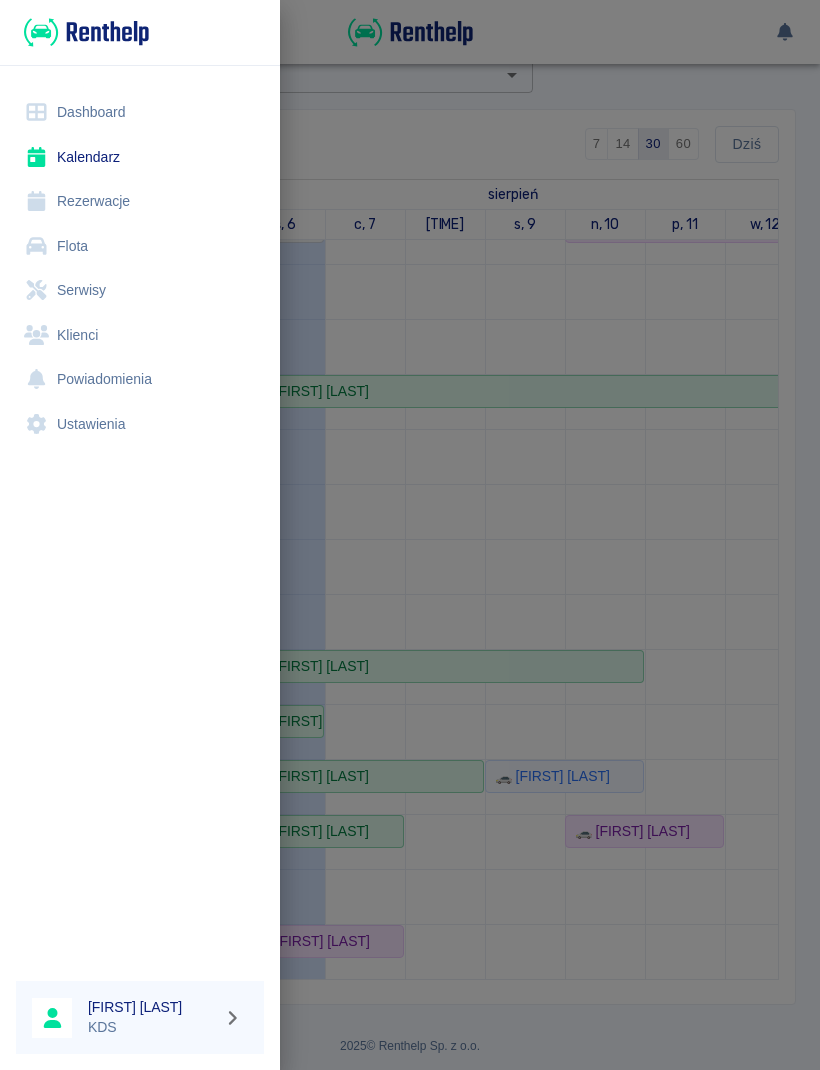 click on "Rezerwacje" at bounding box center [140, 201] 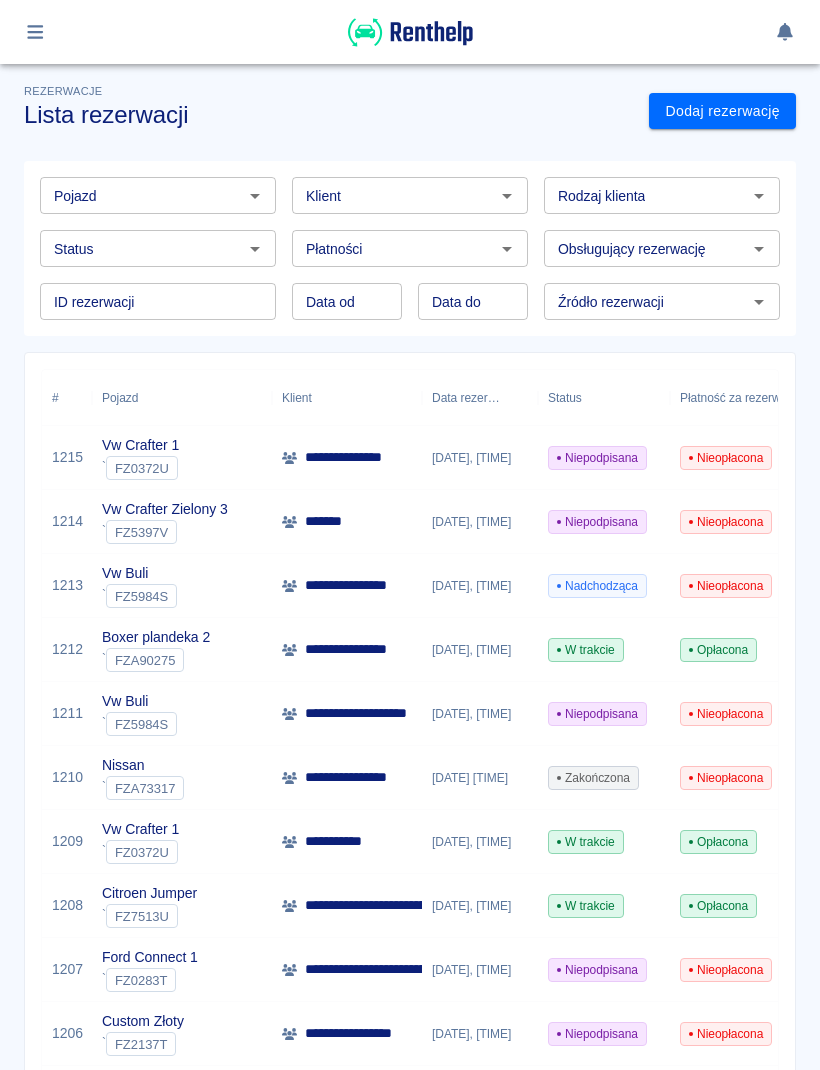 click at bounding box center (35, 32) 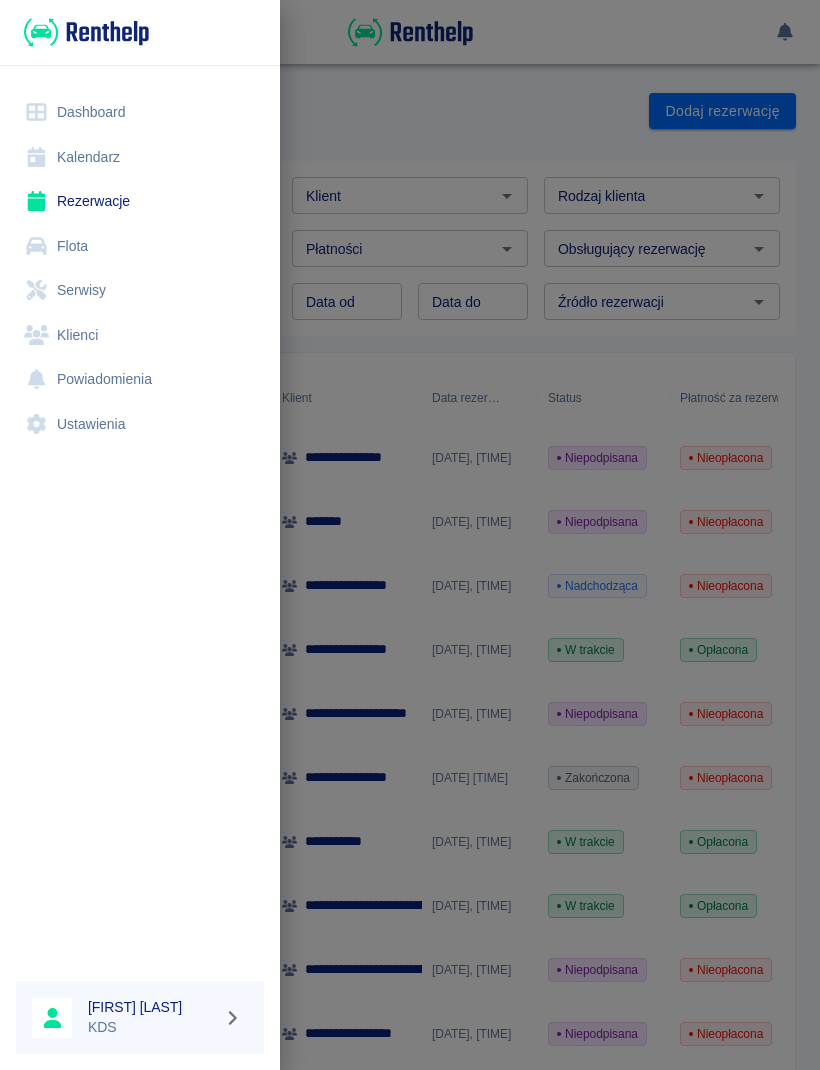click on "Flota" at bounding box center (140, 246) 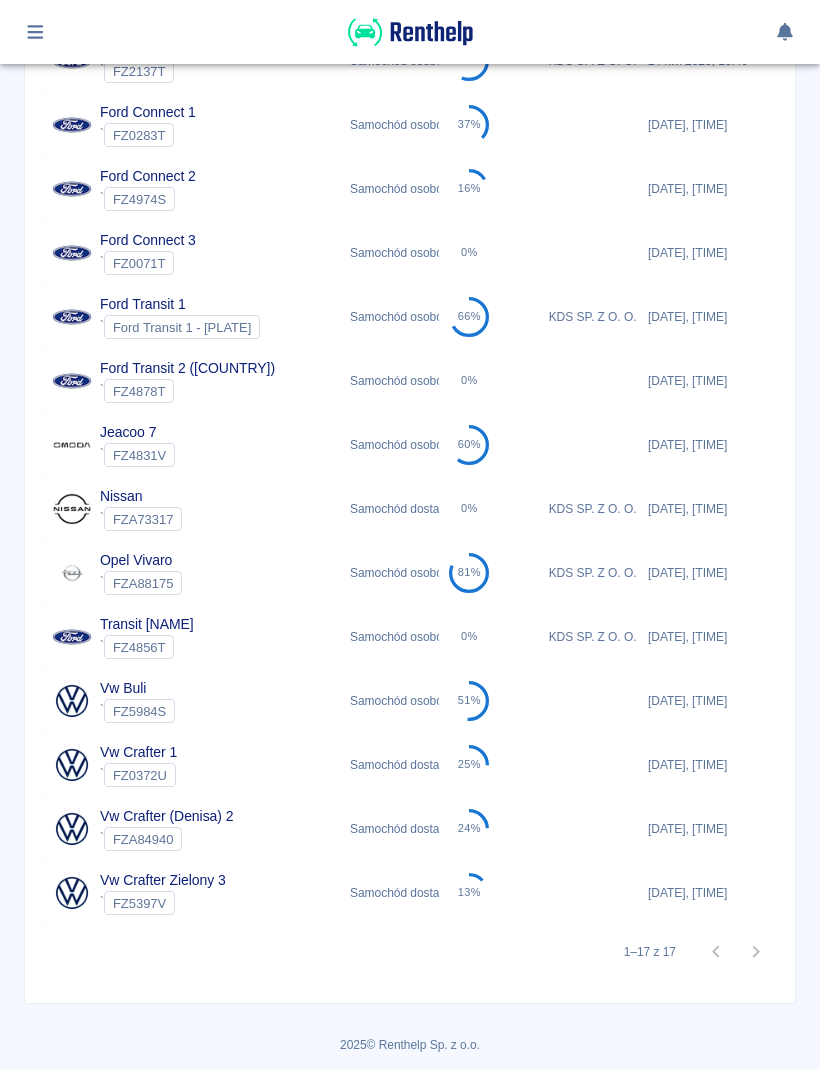 scroll, scrollTop: 536, scrollLeft: 0, axis: vertical 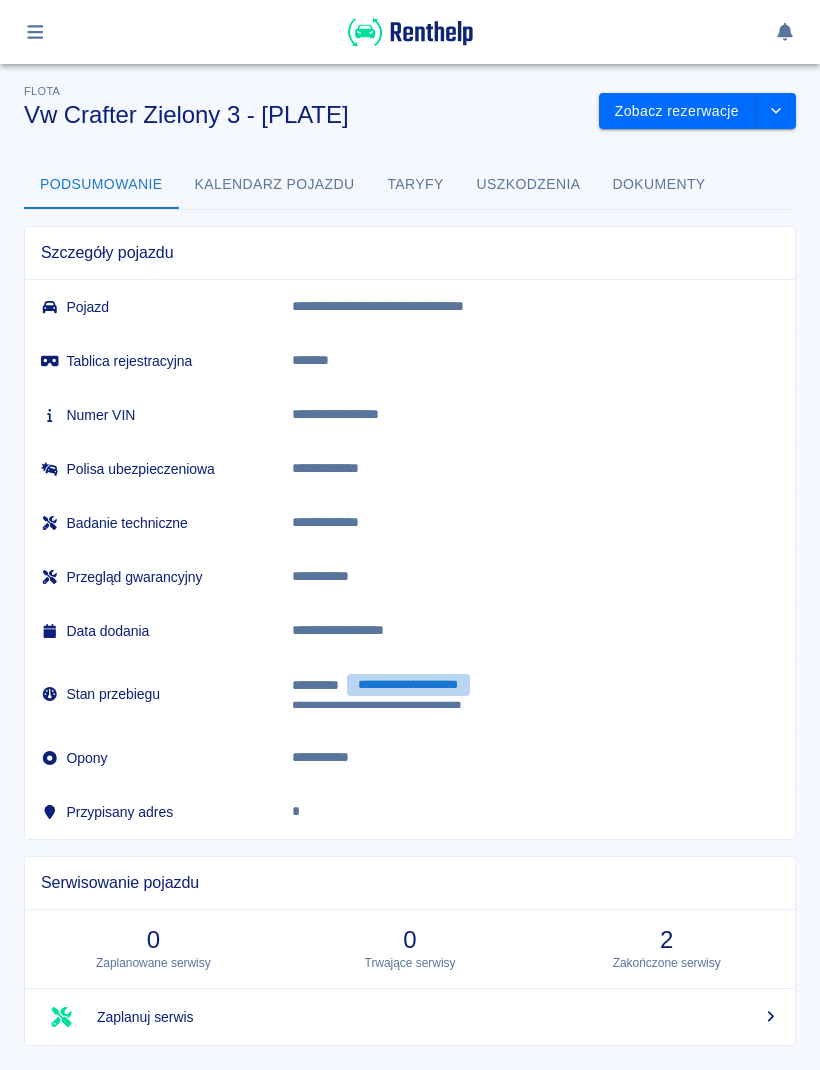 click on "**********" at bounding box center [408, 685] 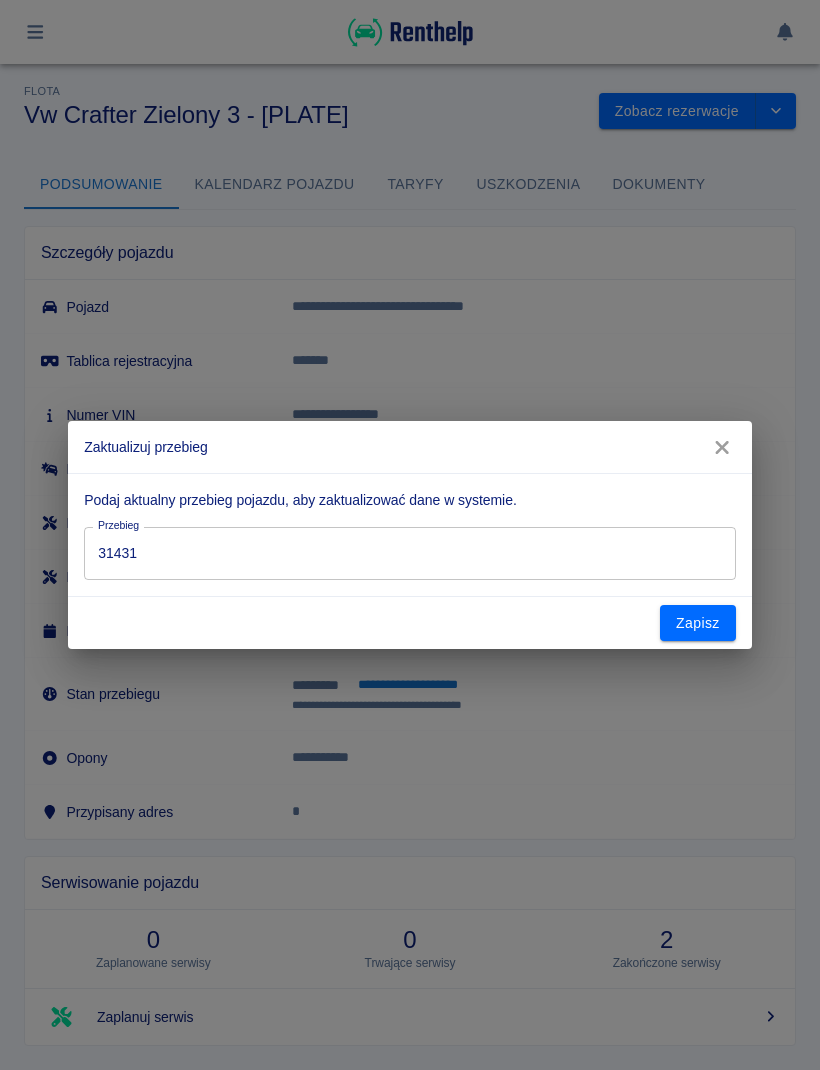 click on "31431" at bounding box center (409, 553) 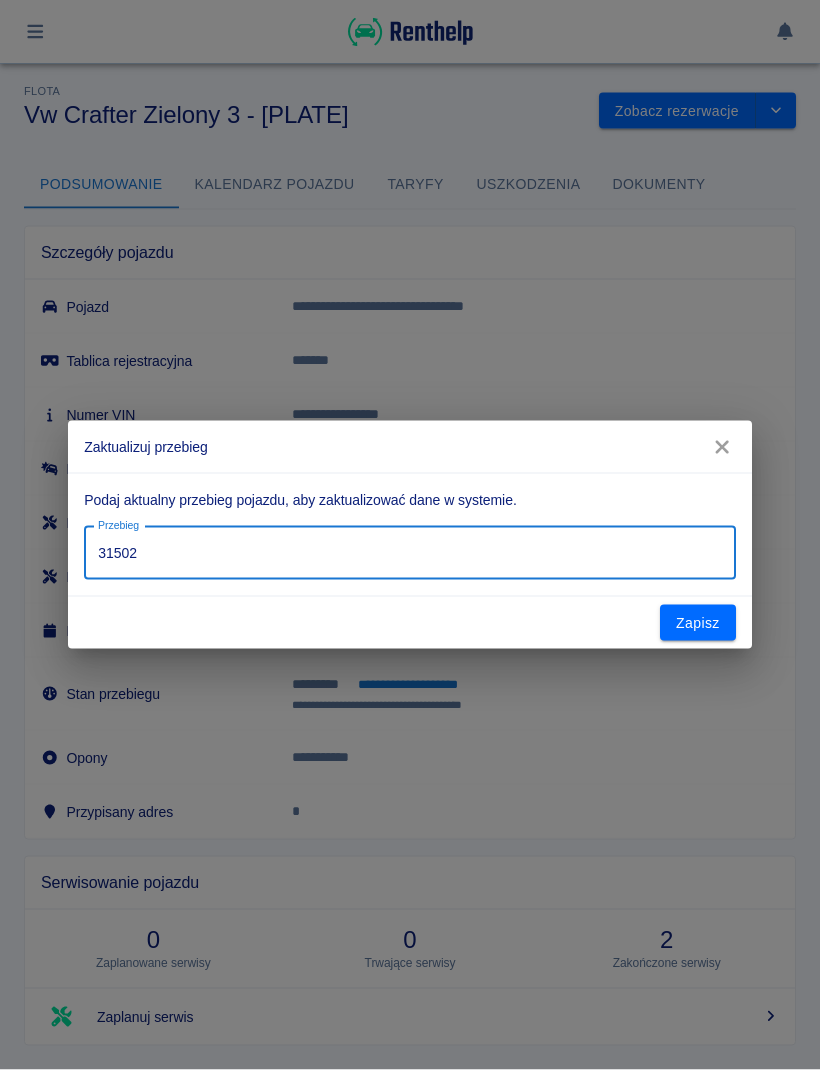 type on "31502" 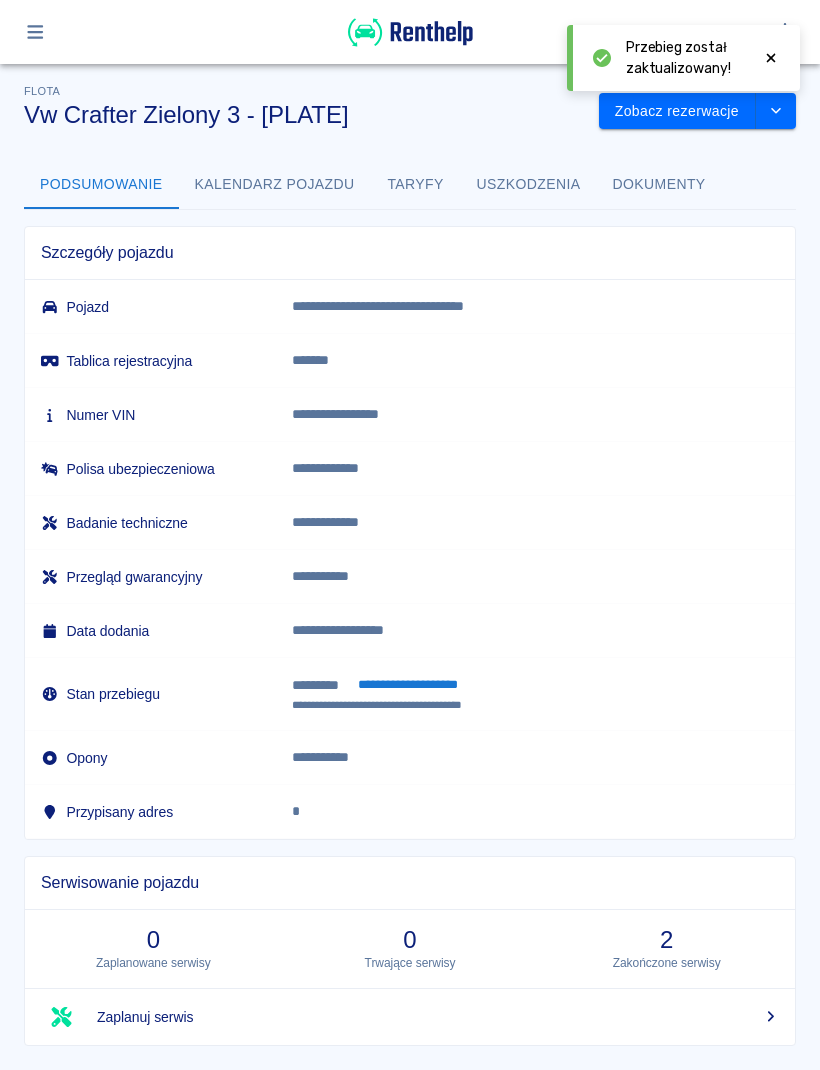 click at bounding box center (35, 32) 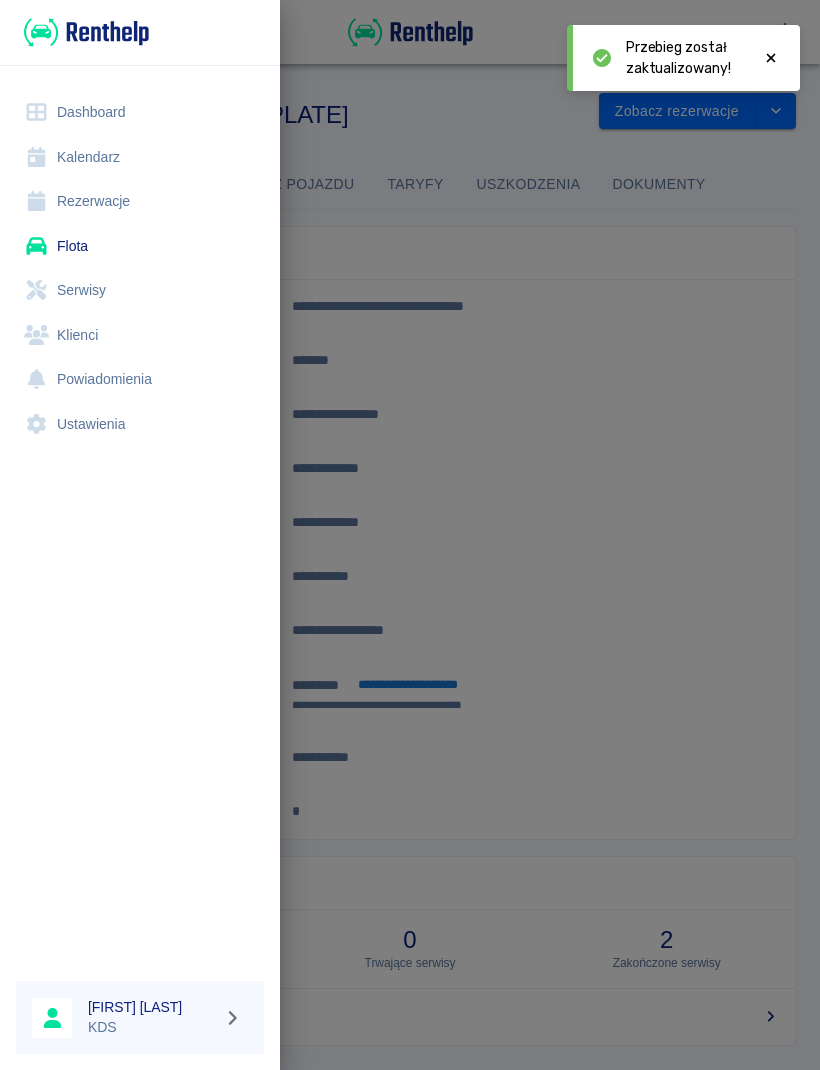 click on "Kalendarz" at bounding box center [140, 157] 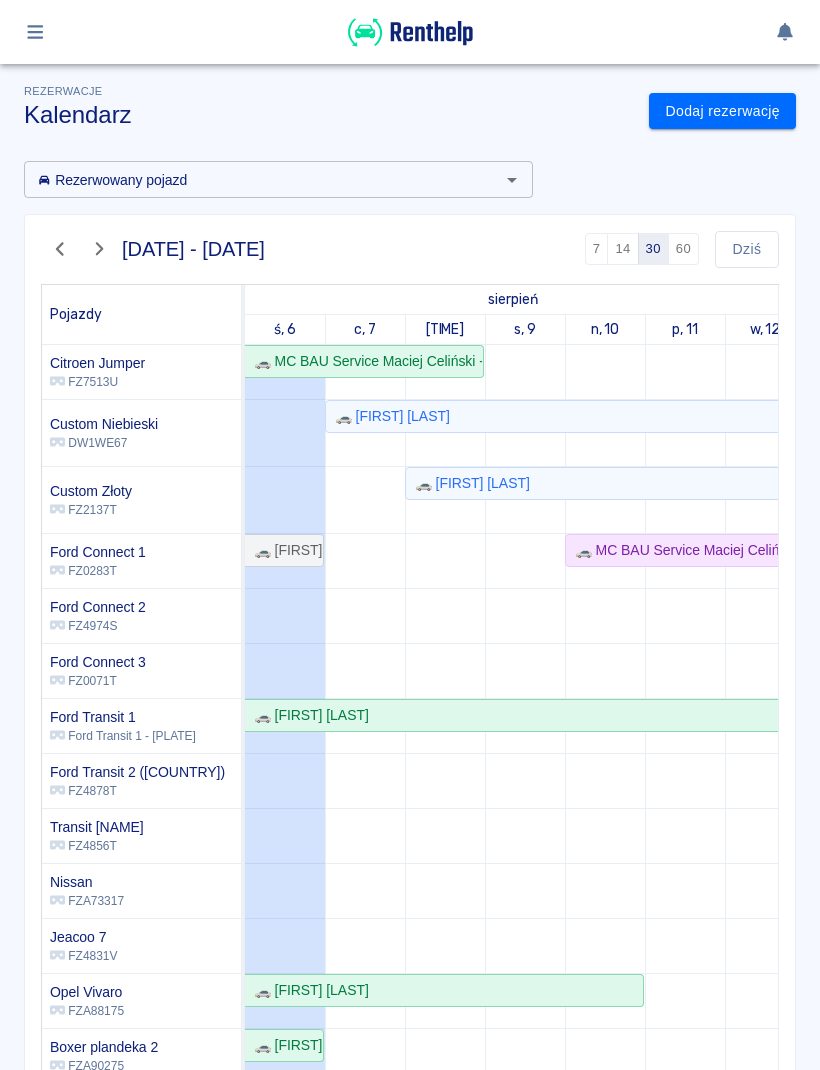 scroll, scrollTop: 80, scrollLeft: -16, axis: both 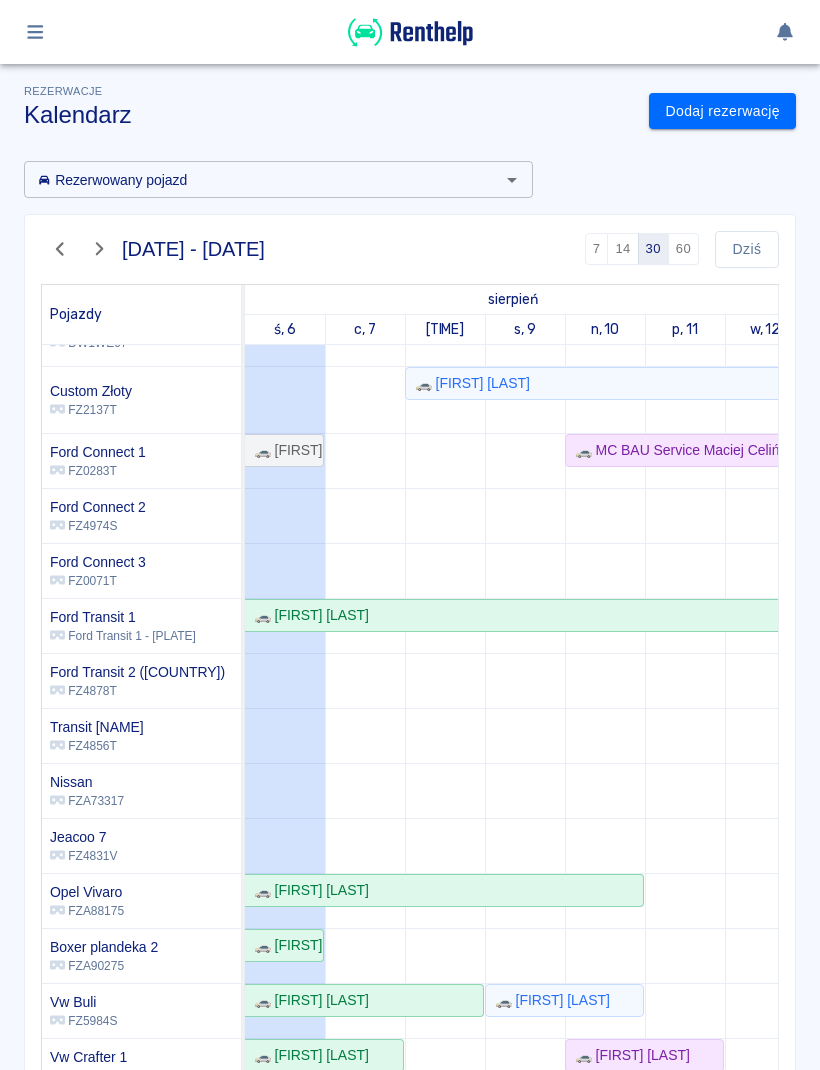 click at bounding box center (410, 32) 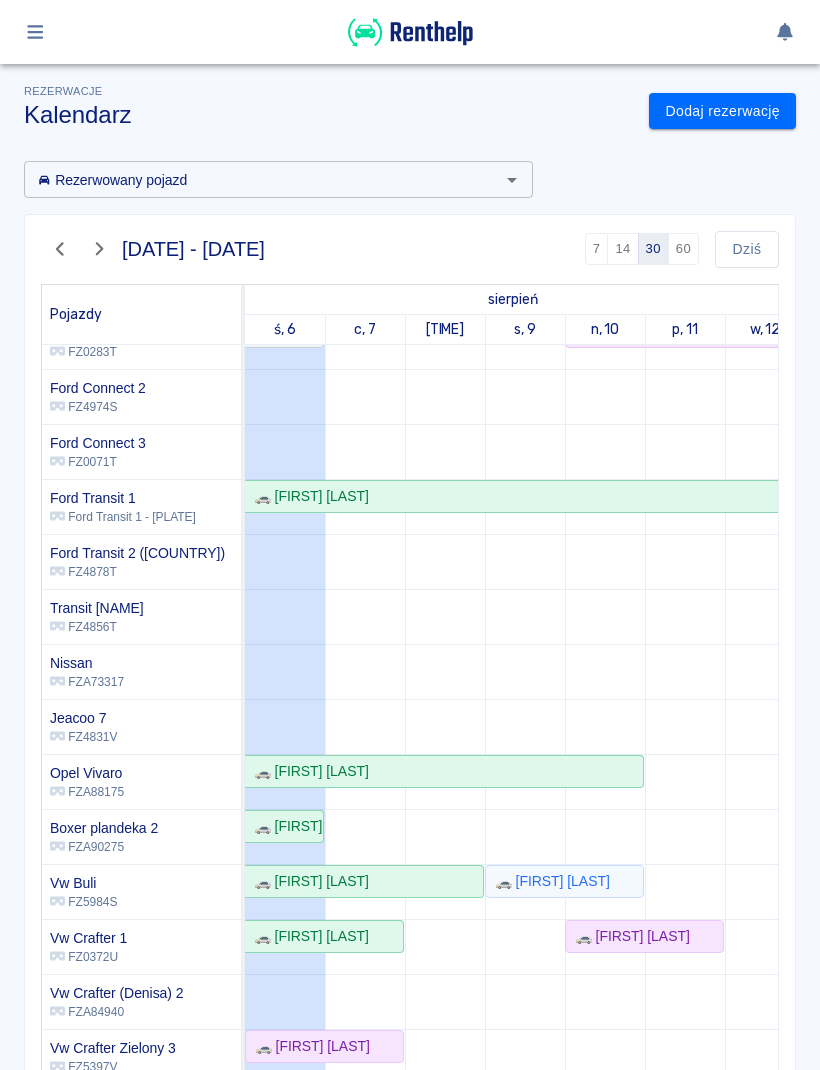 scroll, scrollTop: -195, scrollLeft: 28, axis: both 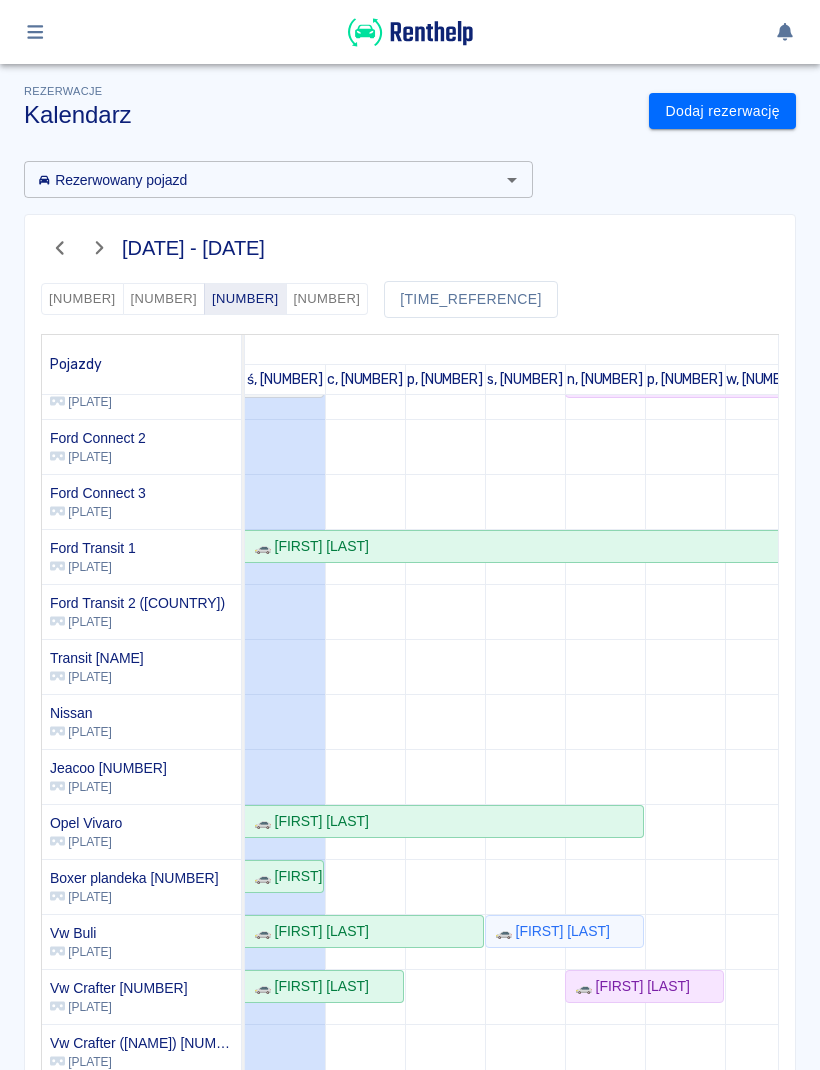 click on "🚗 [FIRST] [LAST]" at bounding box center [324, 1096] 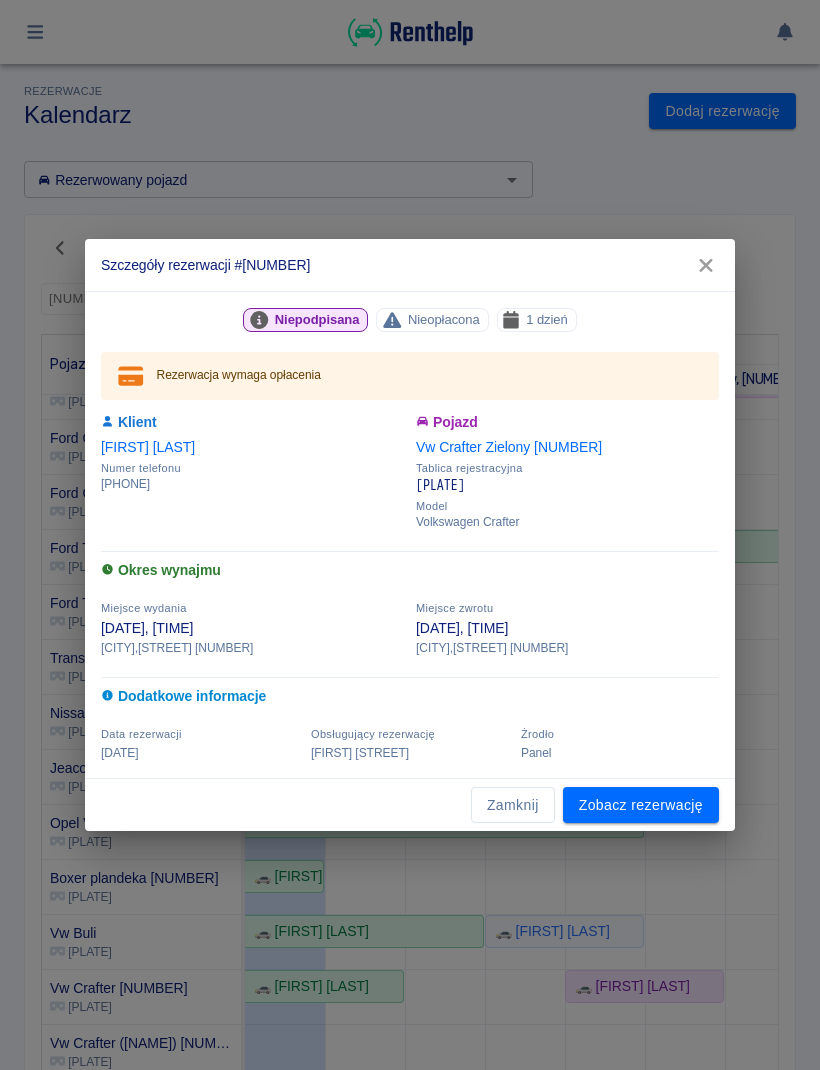 click on "Zobacz rezerwację" at bounding box center (641, 805) 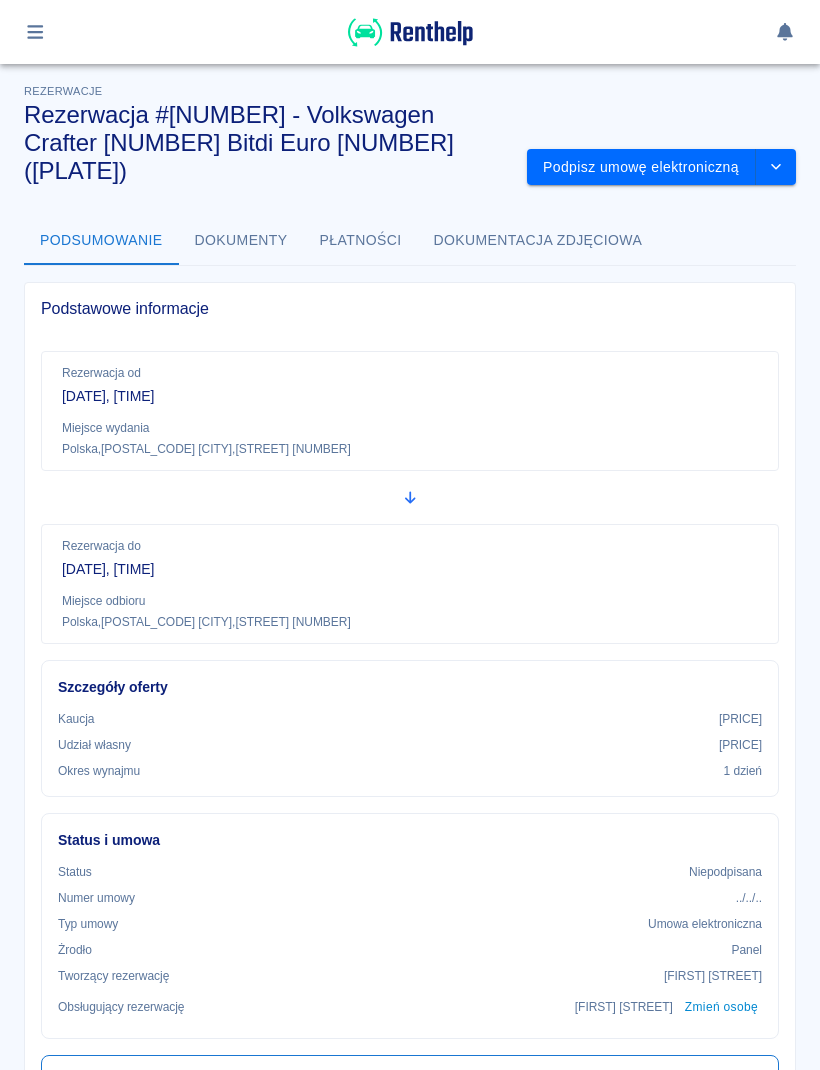 click on "Podpisz umowę elektroniczną" at bounding box center [641, 167] 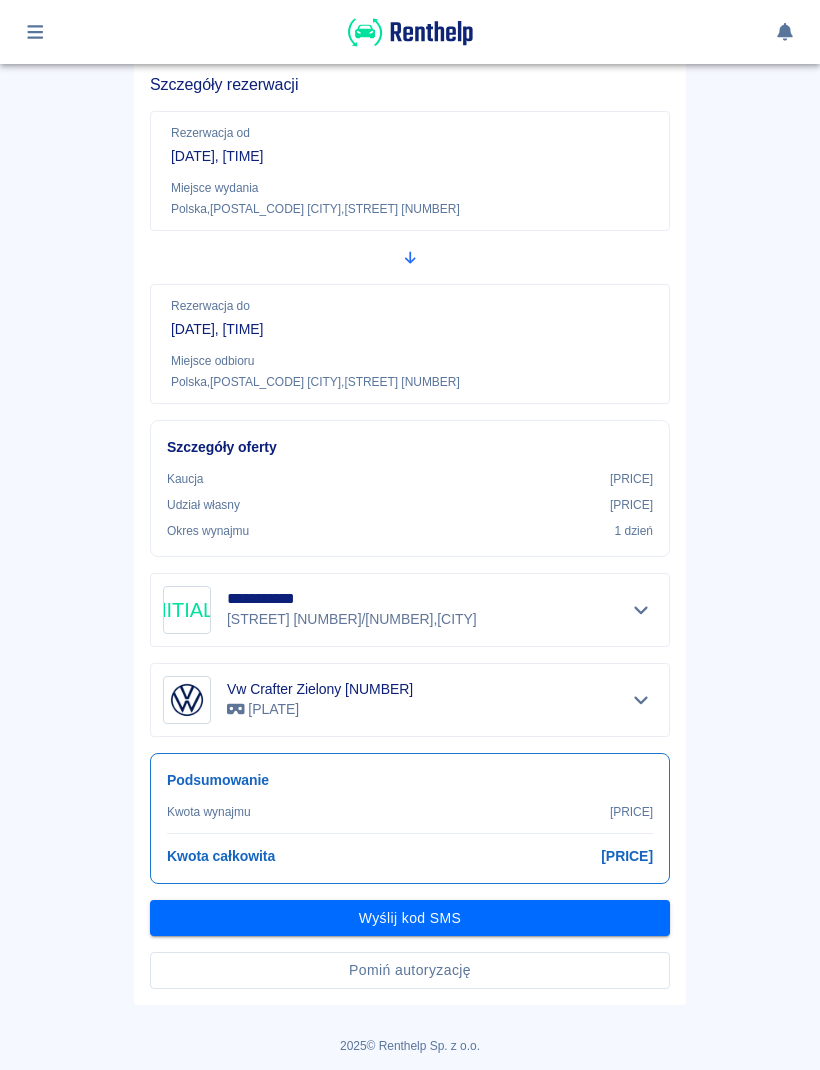 scroll, scrollTop: 152, scrollLeft: 0, axis: vertical 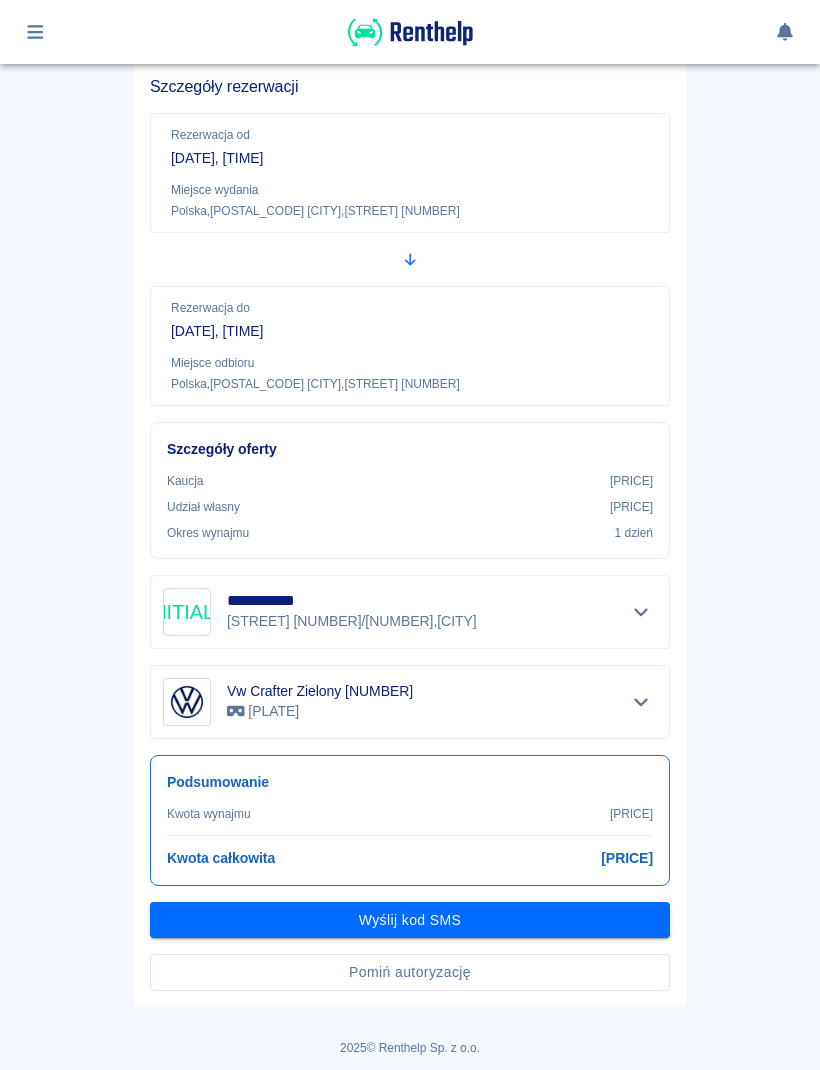 click on "Wyślij kod SMS" at bounding box center [410, 920] 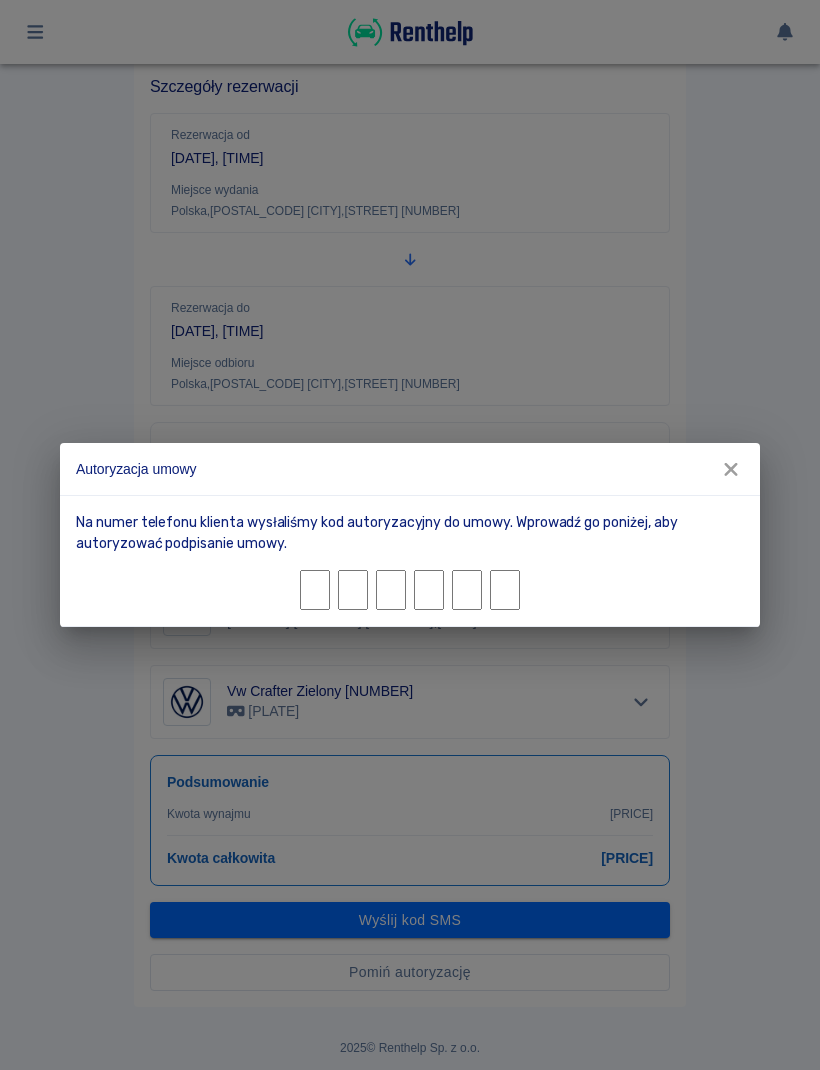 click at bounding box center (315, 590) 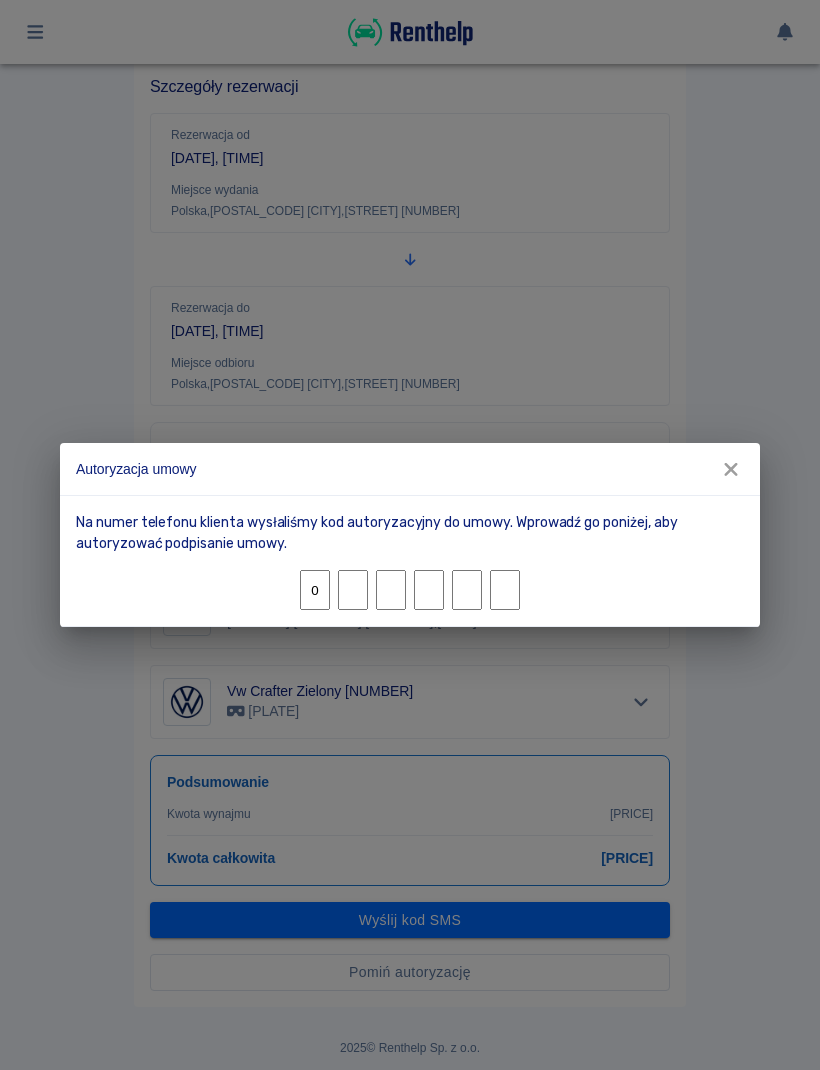 type on "3" 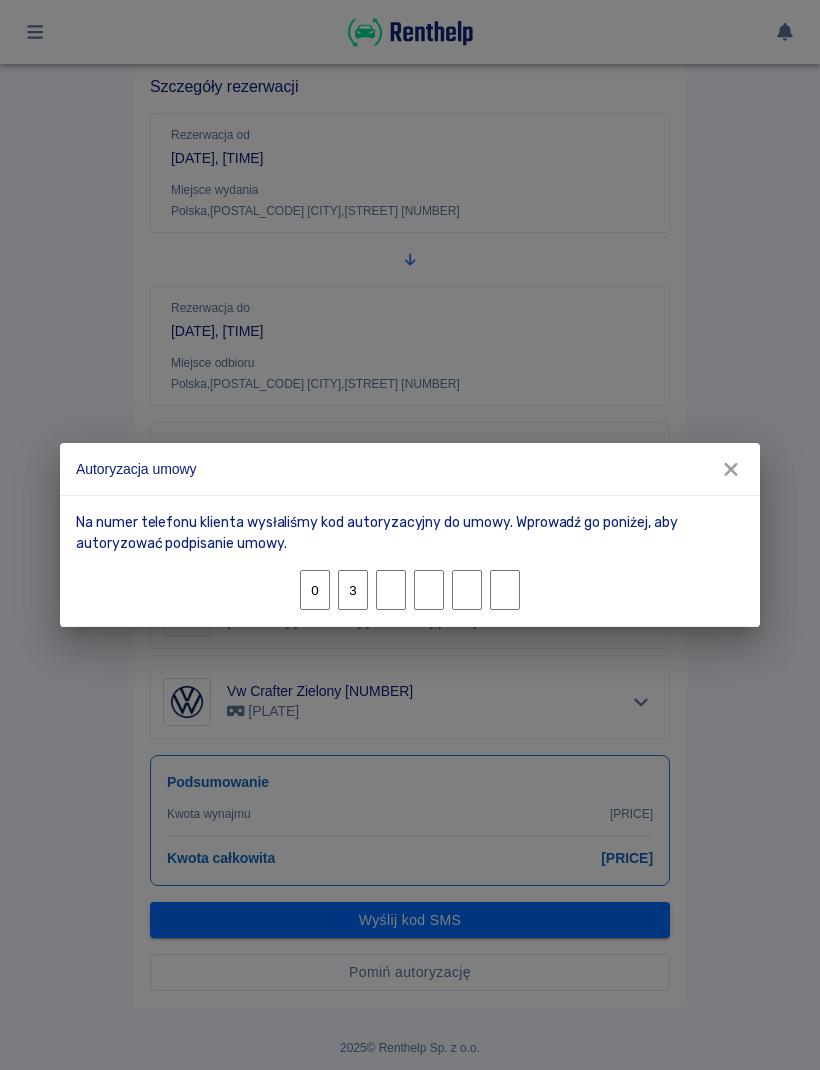 type on "0" 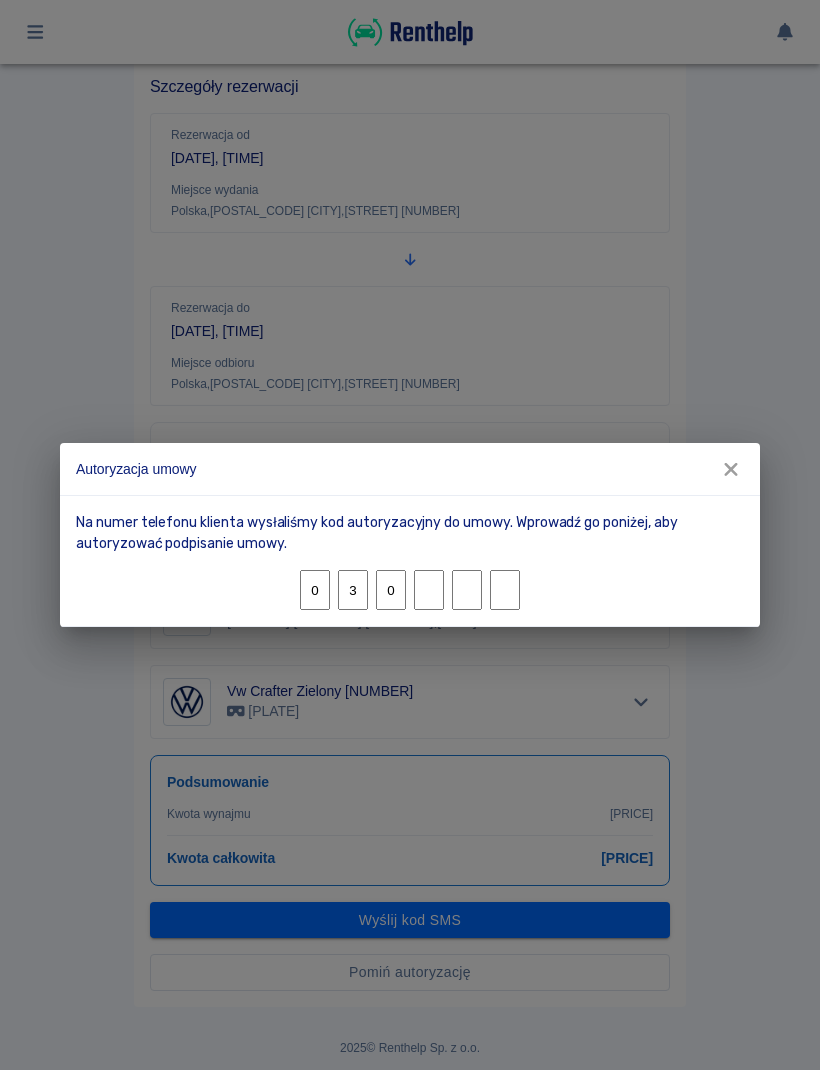 type on "8" 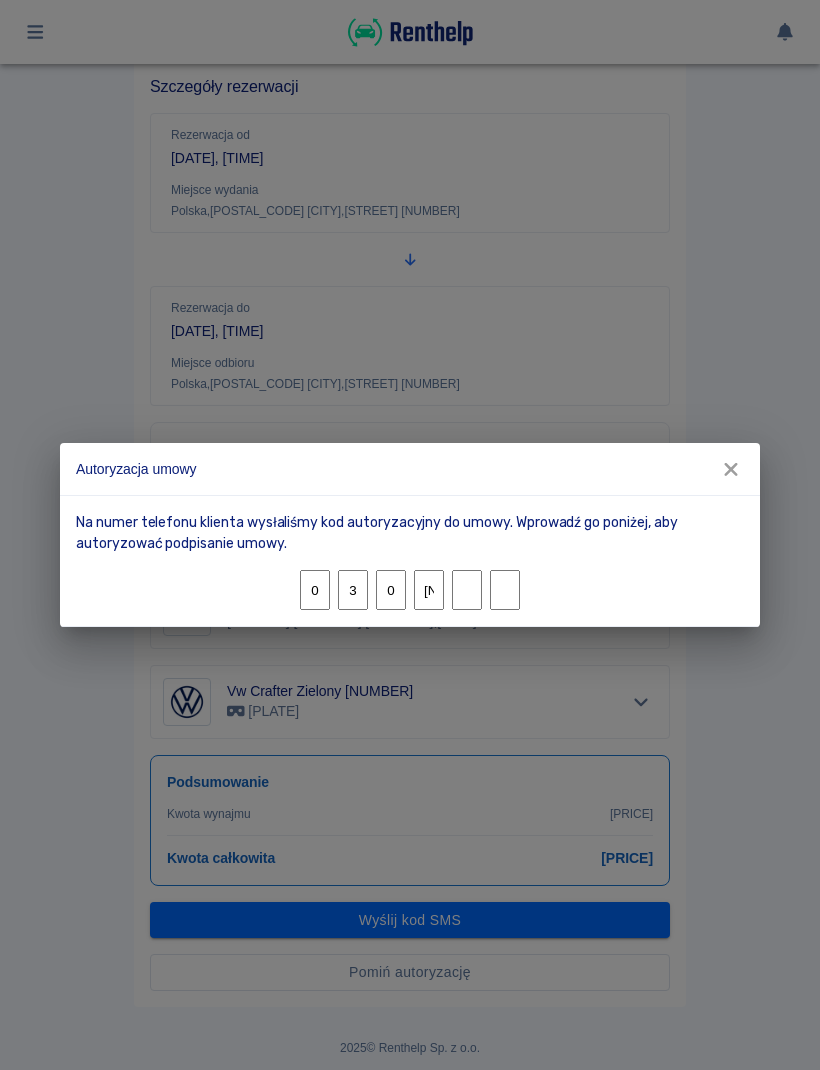 type on "1" 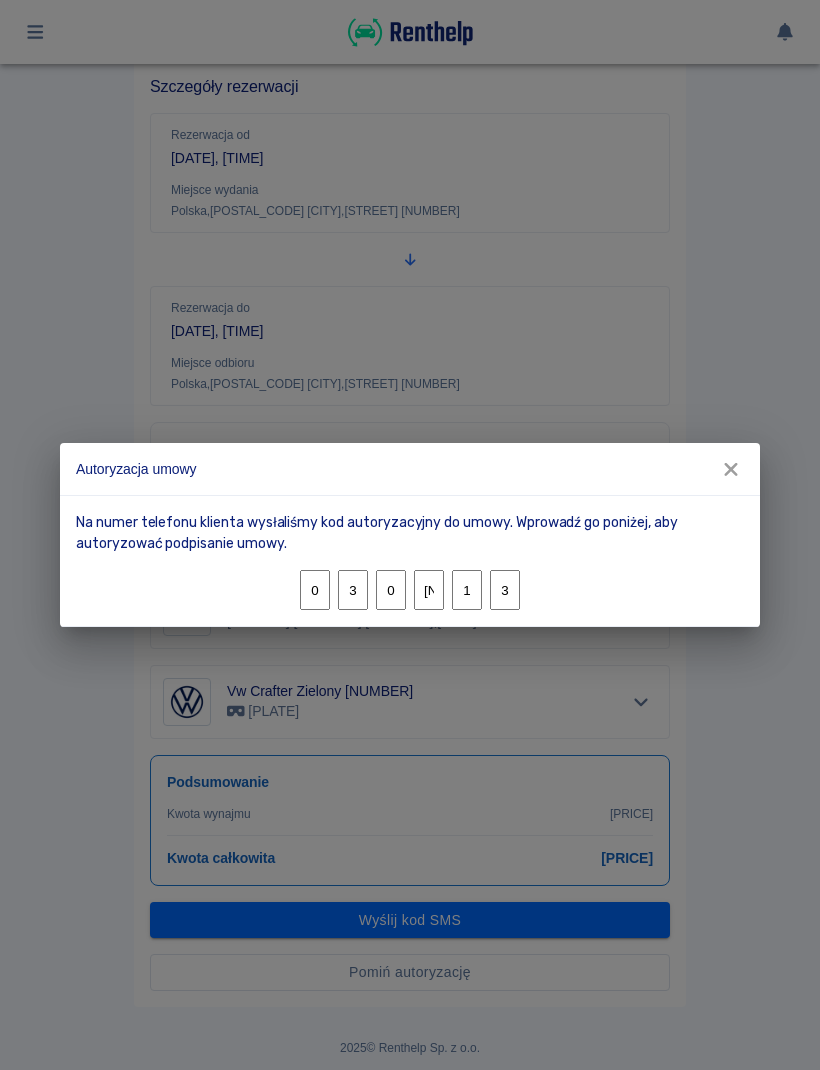 type on "3" 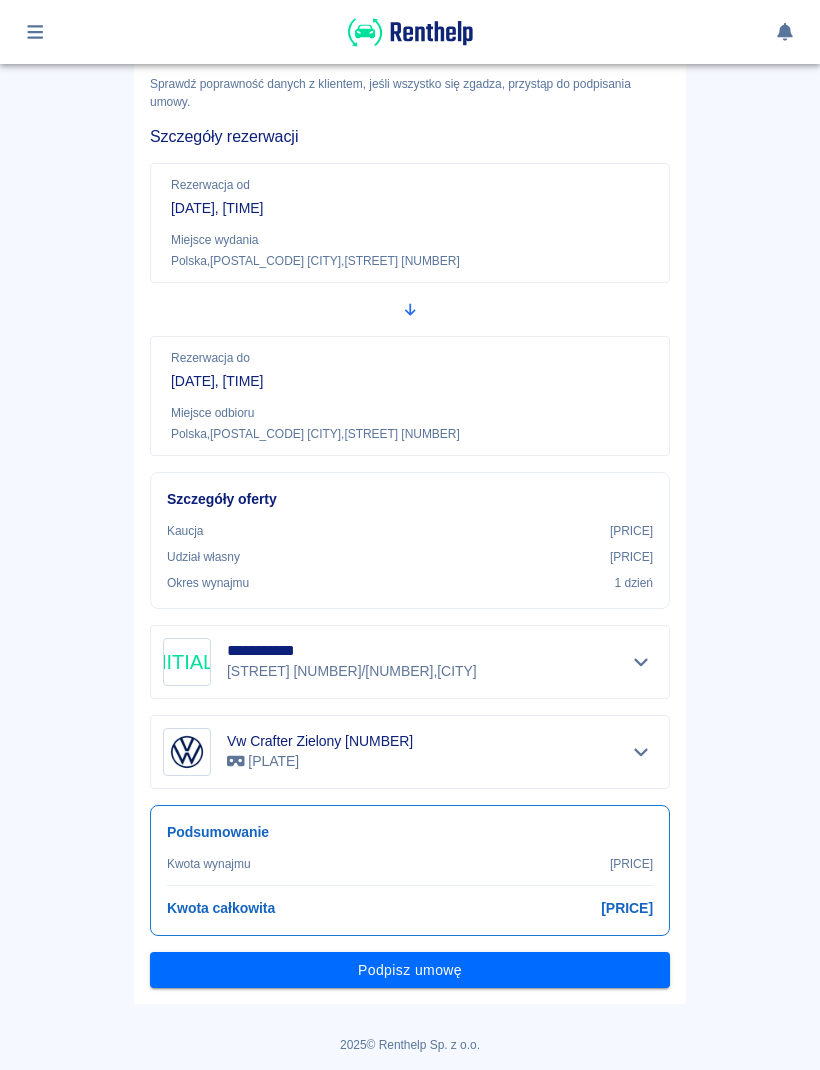 scroll, scrollTop: 100, scrollLeft: 0, axis: vertical 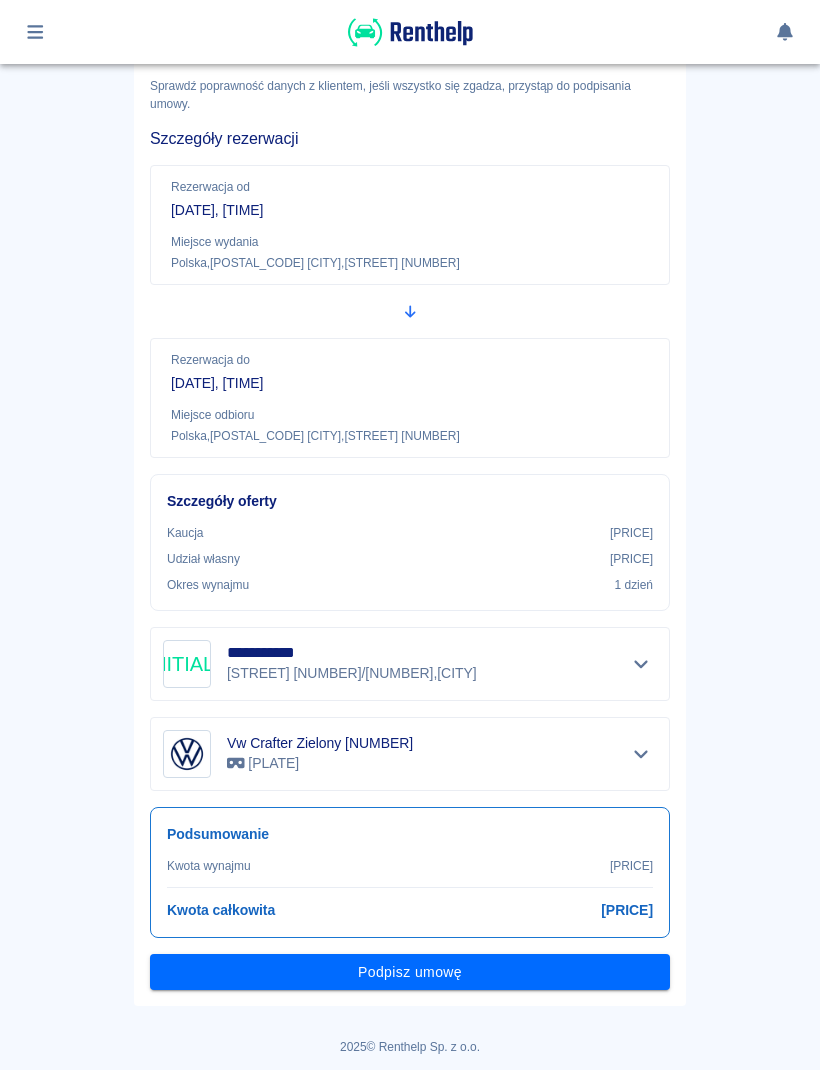 click on "Podpisz umowę" at bounding box center [410, 972] 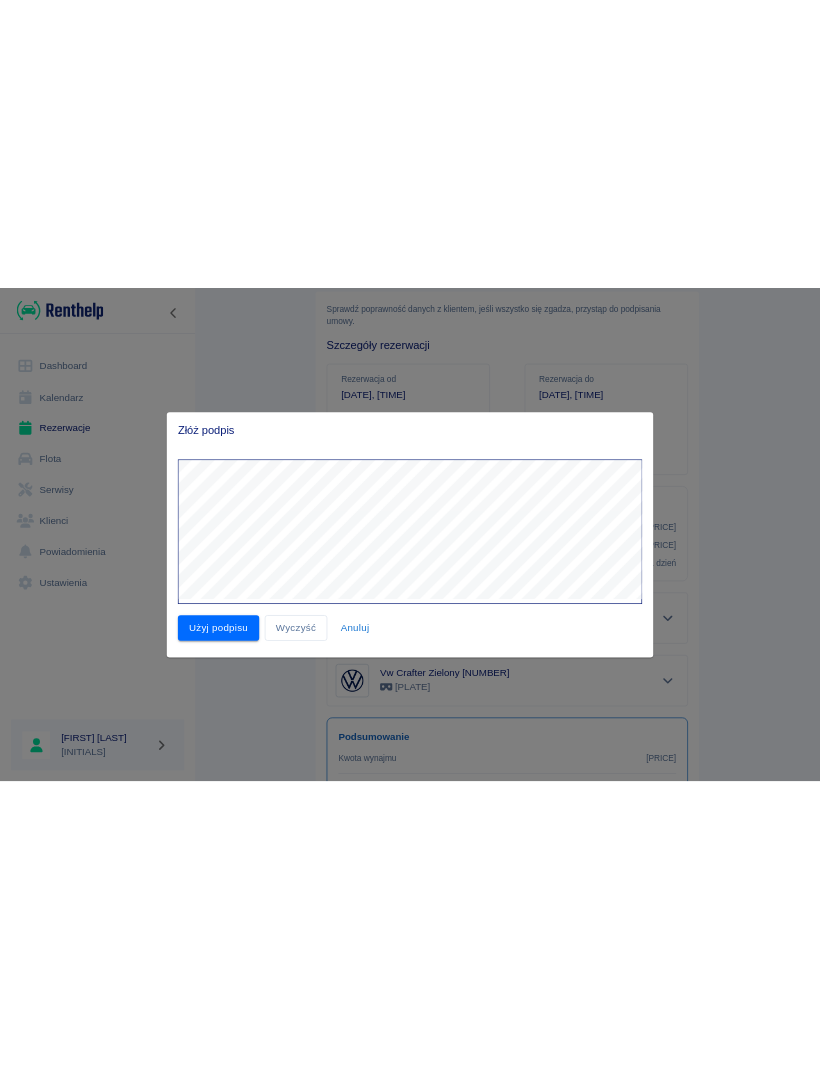 scroll, scrollTop: 0, scrollLeft: 0, axis: both 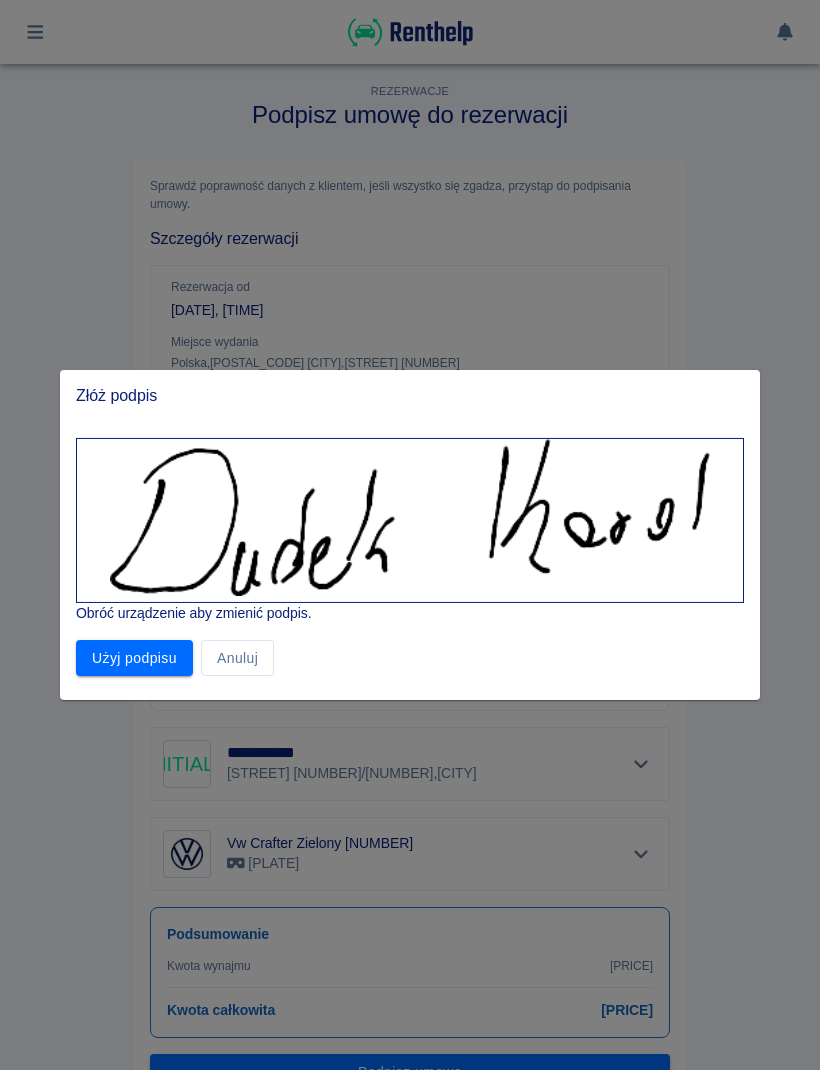 click on "Użyj podpisu" at bounding box center [134, 658] 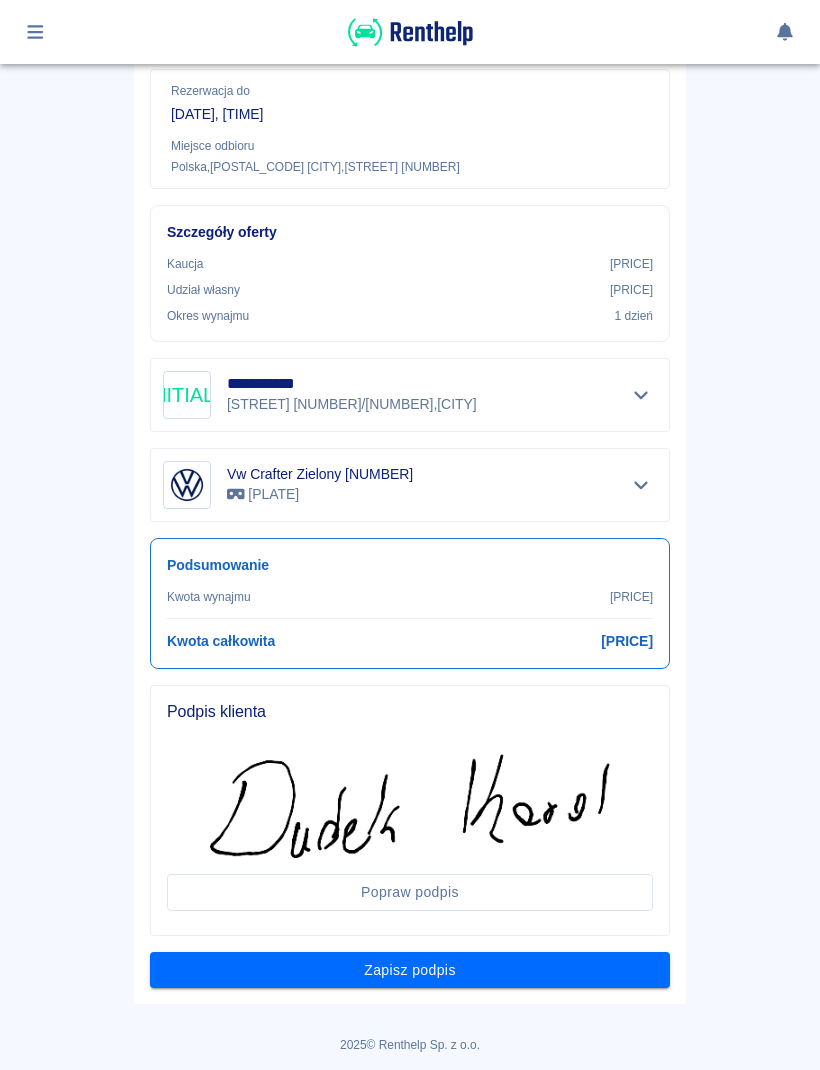scroll, scrollTop: 367, scrollLeft: 0, axis: vertical 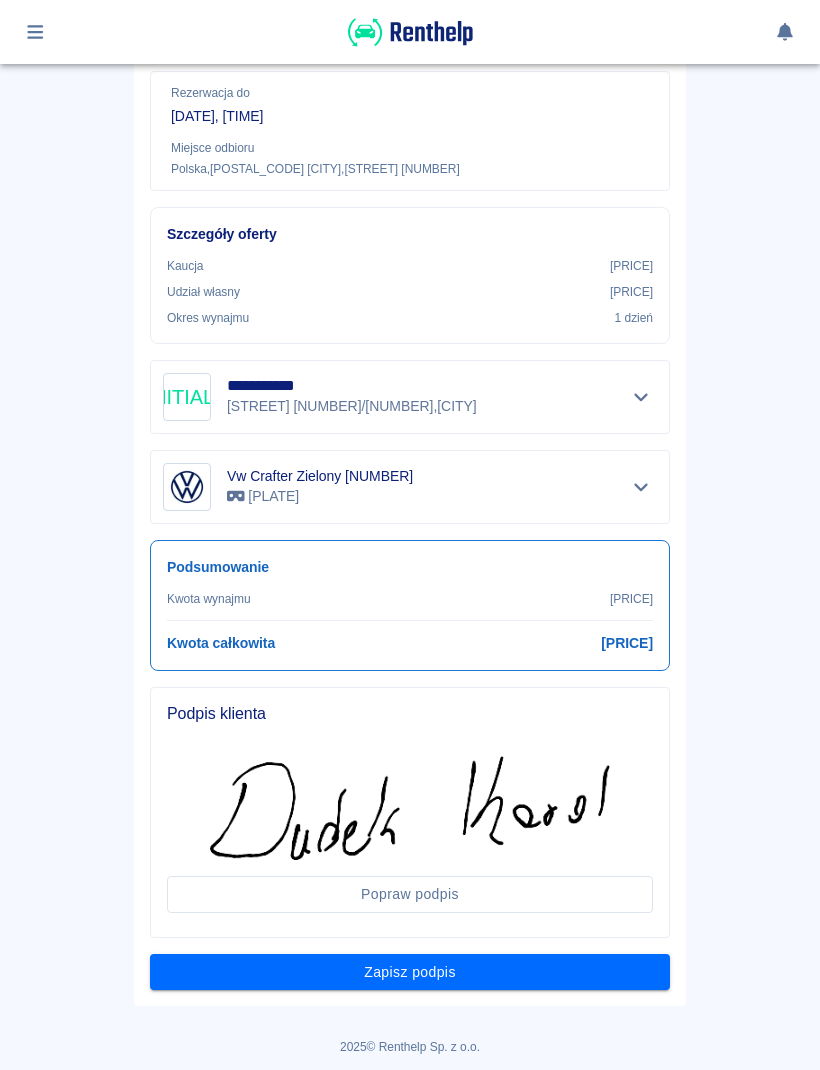 click on "Zapisz podpis" at bounding box center (410, 972) 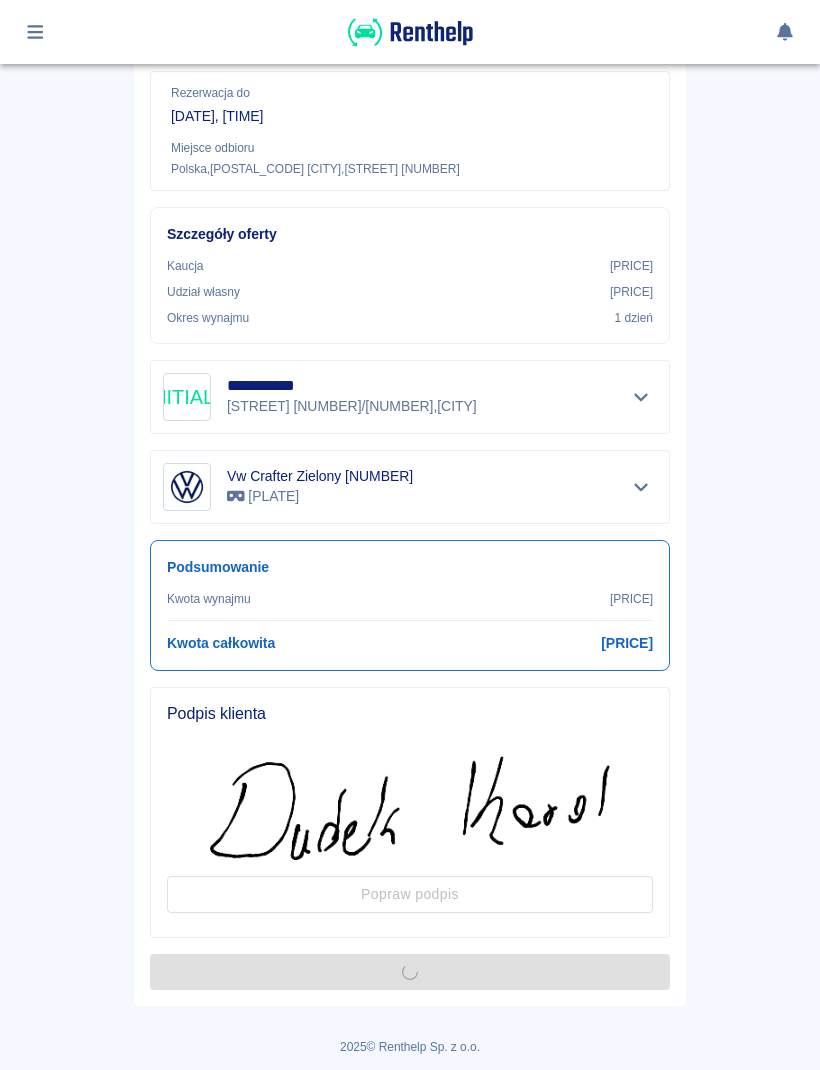 scroll, scrollTop: 0, scrollLeft: 0, axis: both 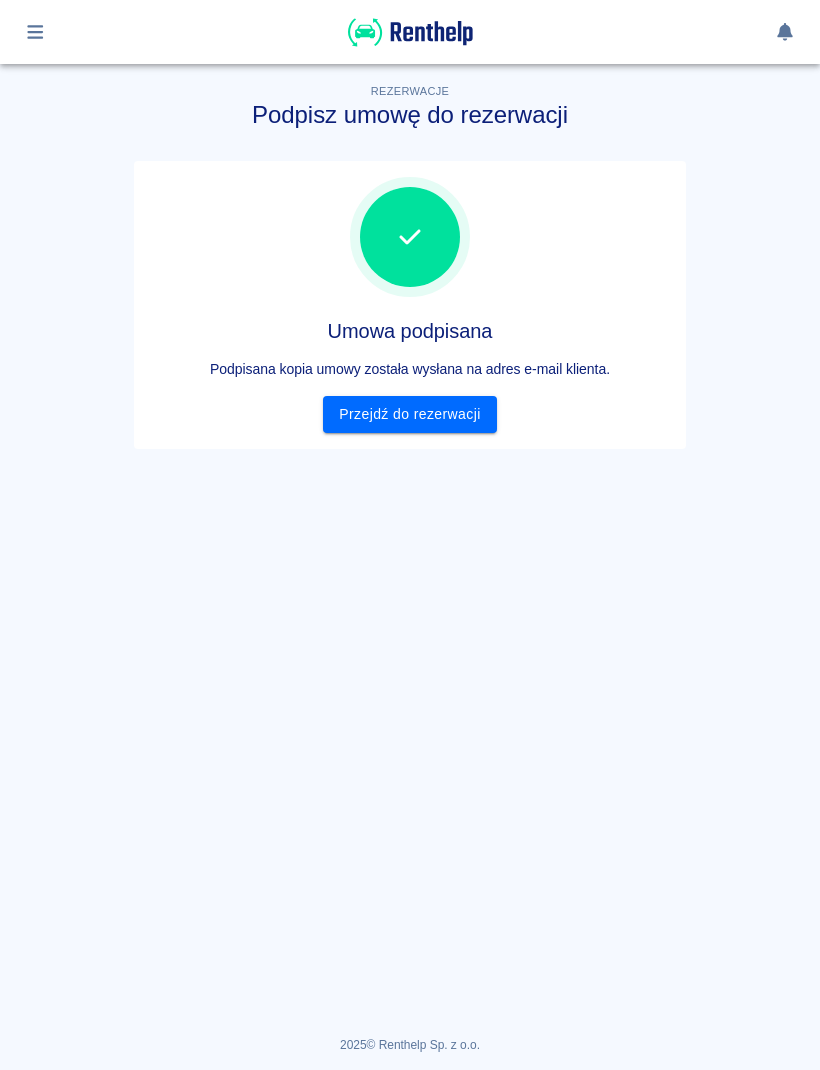 click on "Przejdź do rezerwacji" at bounding box center [409, 414] 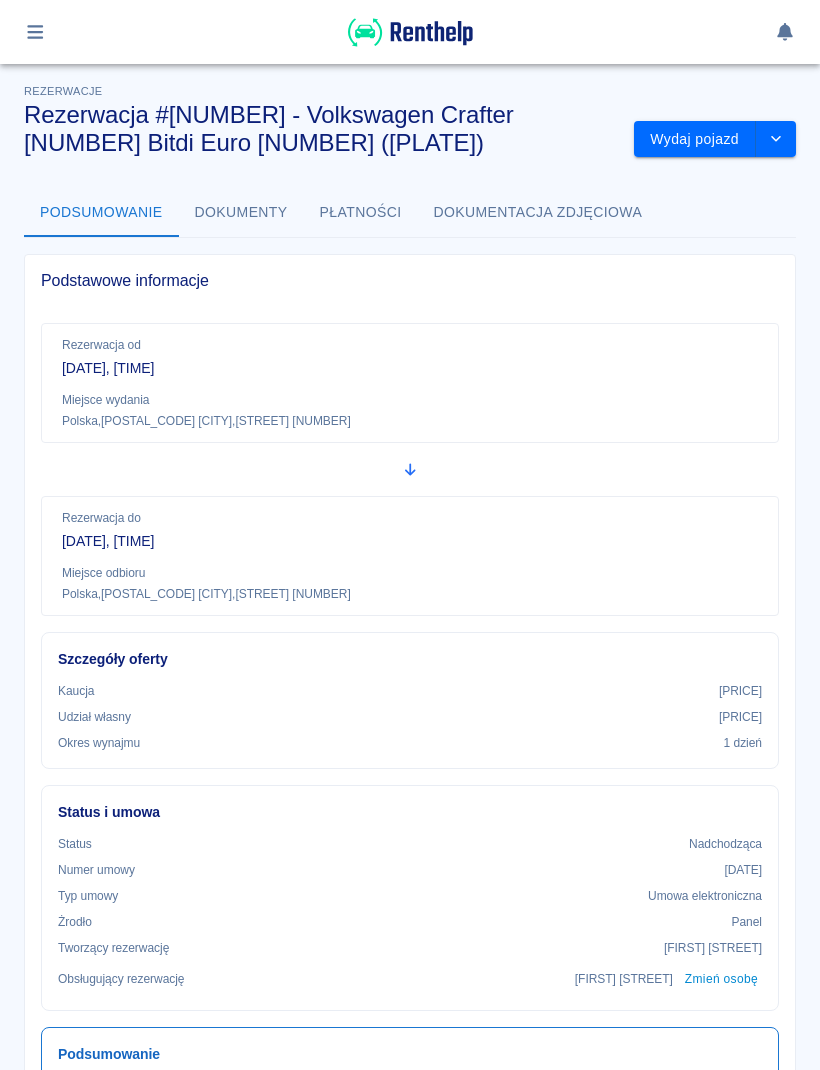 scroll, scrollTop: 0, scrollLeft: 0, axis: both 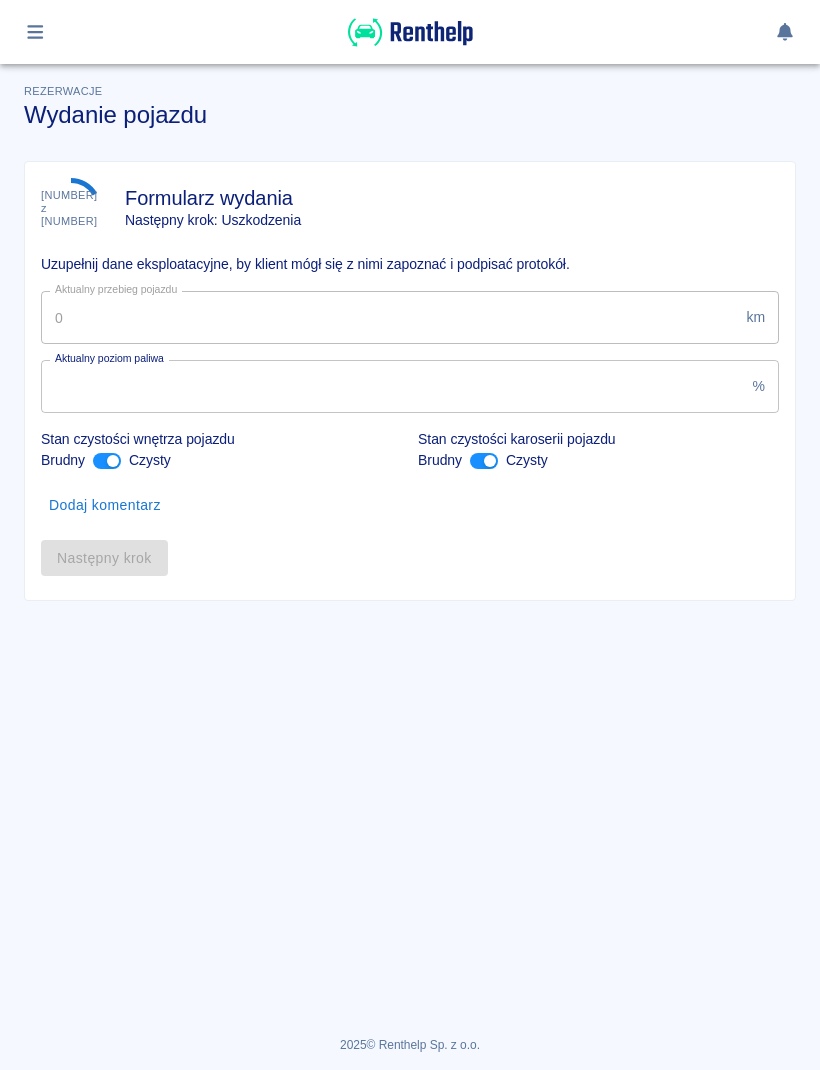 type on "31502" 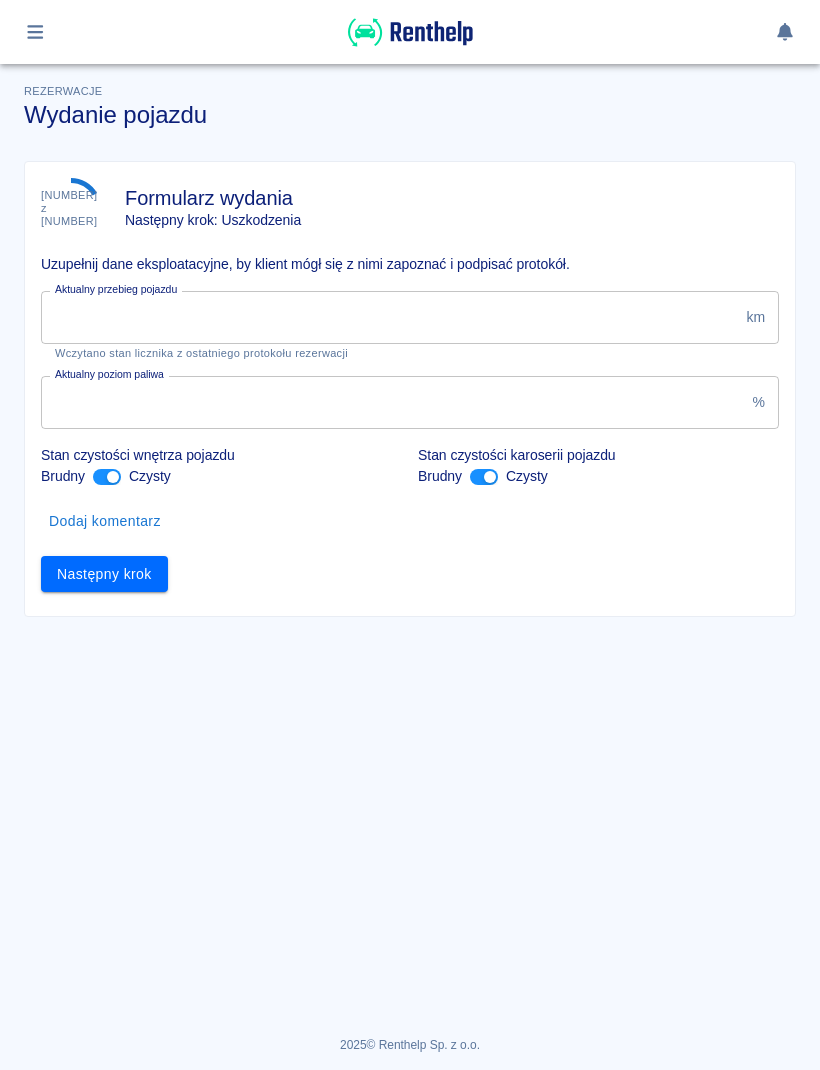 click on "Następny krok" at bounding box center (104, 574) 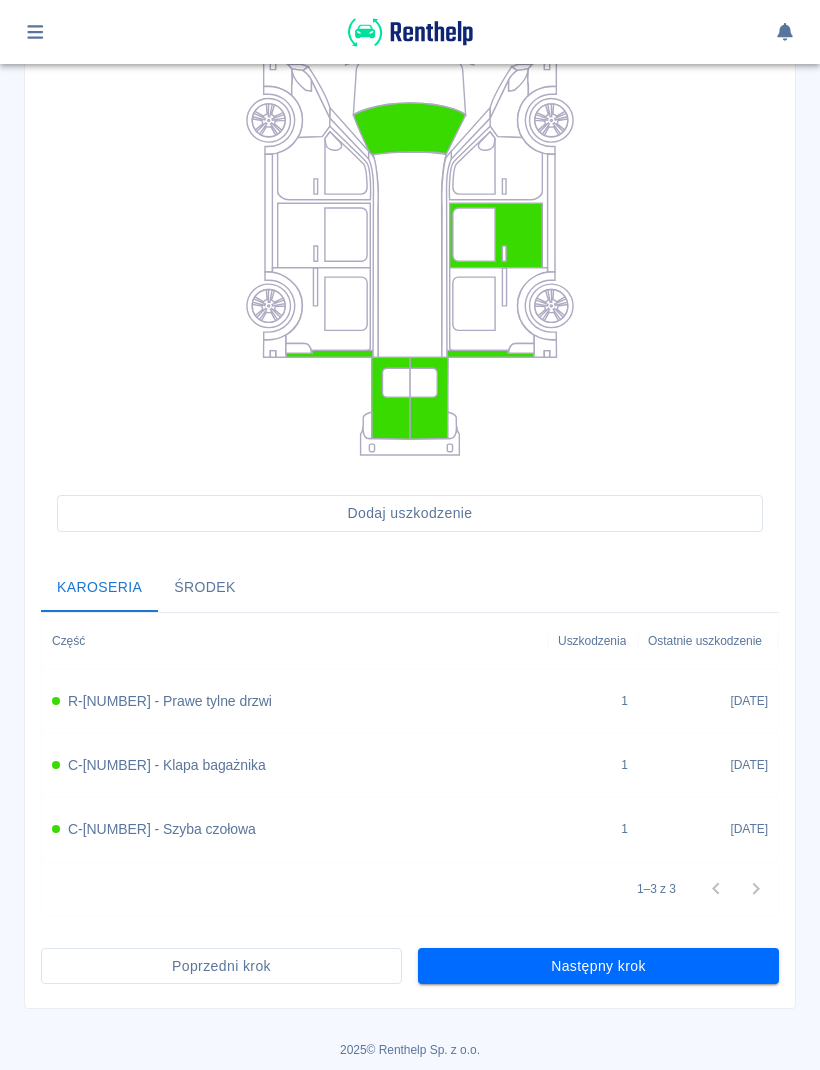 scroll, scrollTop: 267, scrollLeft: 0, axis: vertical 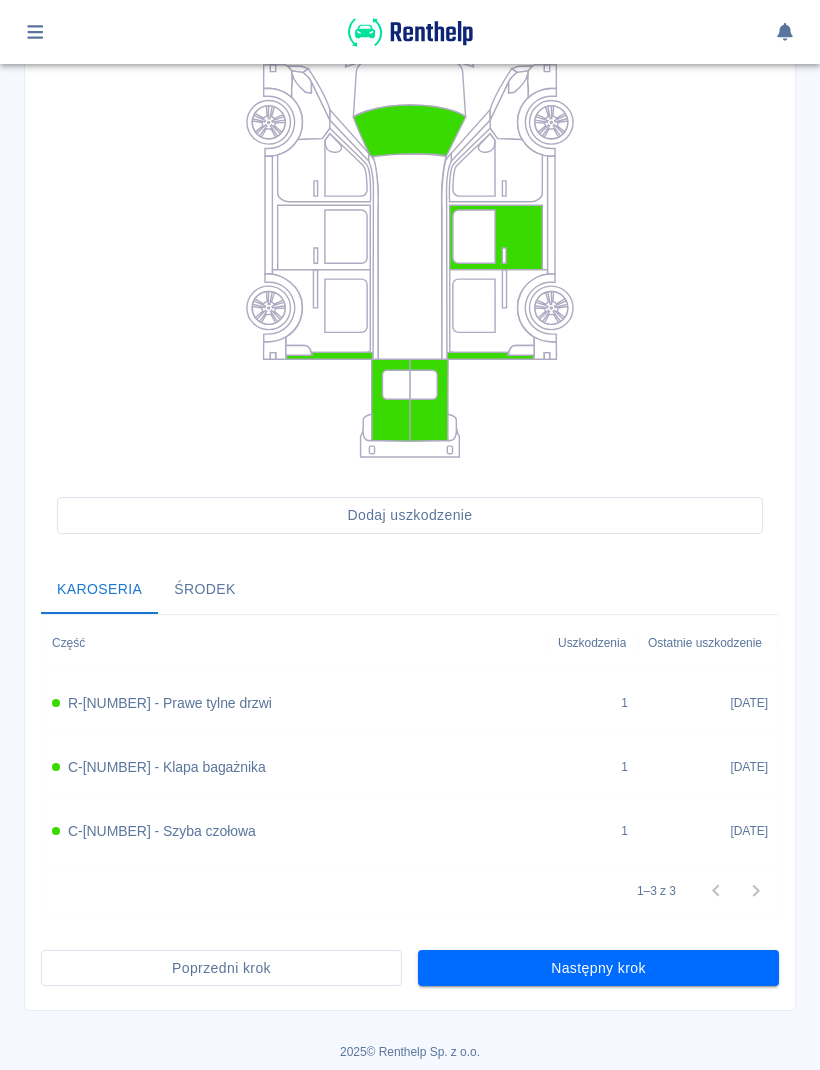 click on "Następny krok" at bounding box center [598, 968] 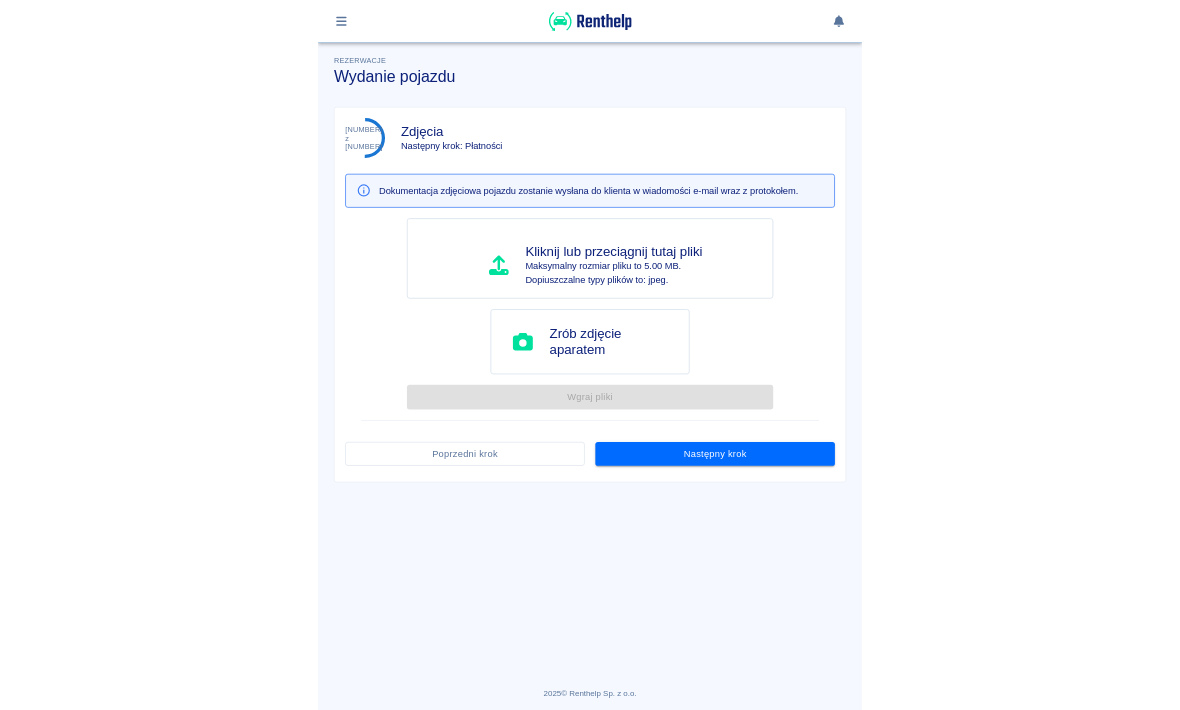 scroll, scrollTop: 0, scrollLeft: 0, axis: both 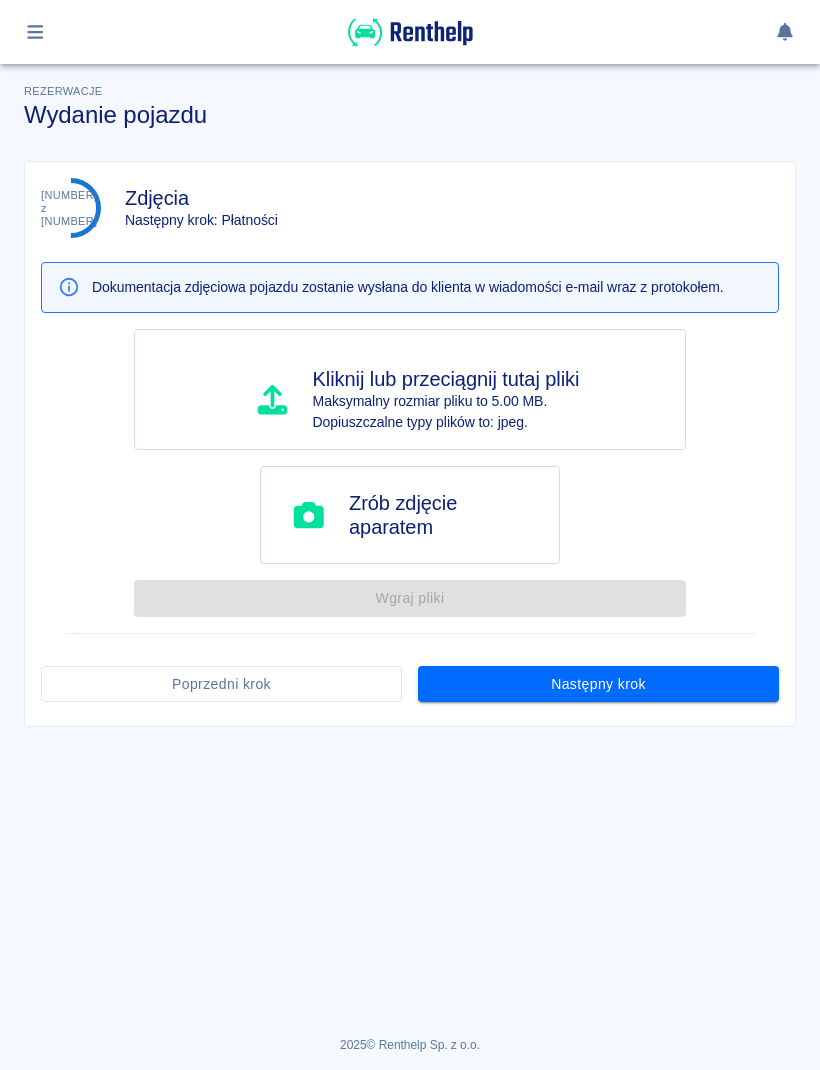 click on "Następny krok" at bounding box center (598, 684) 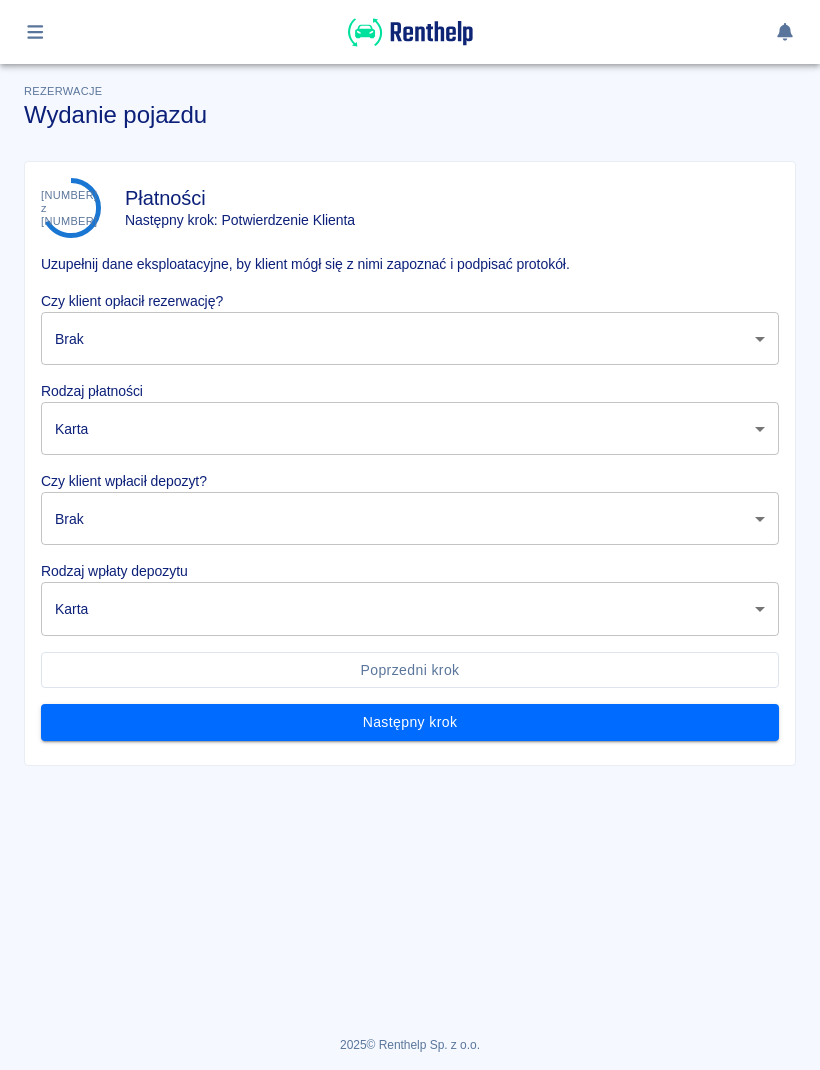 click on "Używamy plików Cookies, by zapewnić Ci najlepsze możliwe doświadczenie. Aby dowiedzieć się więcej, zapoznaj się z naszą Polityką Prywatności.  Polityka Prywatności Rozumiem Rezerwacje Wydanie pojazdu 4 z 6 Płatności Następny krok: Potwierdzenie Klienta Uzupełnij dane eksploatacyjne, by klient mógł się z nimi zapoznać i podpisać protokół. Czy klient opłacił rezerwację? Brak none ​ Rodzaj płatności Karta card ​ Czy klient wpłacił depozyt? Brak none ​ Rodzaj wpłaty depozytu Karta terminal_card_authorization ​ Poprzedni krok Następny krok 2025  © Renthelp Sp. z o.o. Wydanie pojazdu | Renthelp" at bounding box center [410, 535] 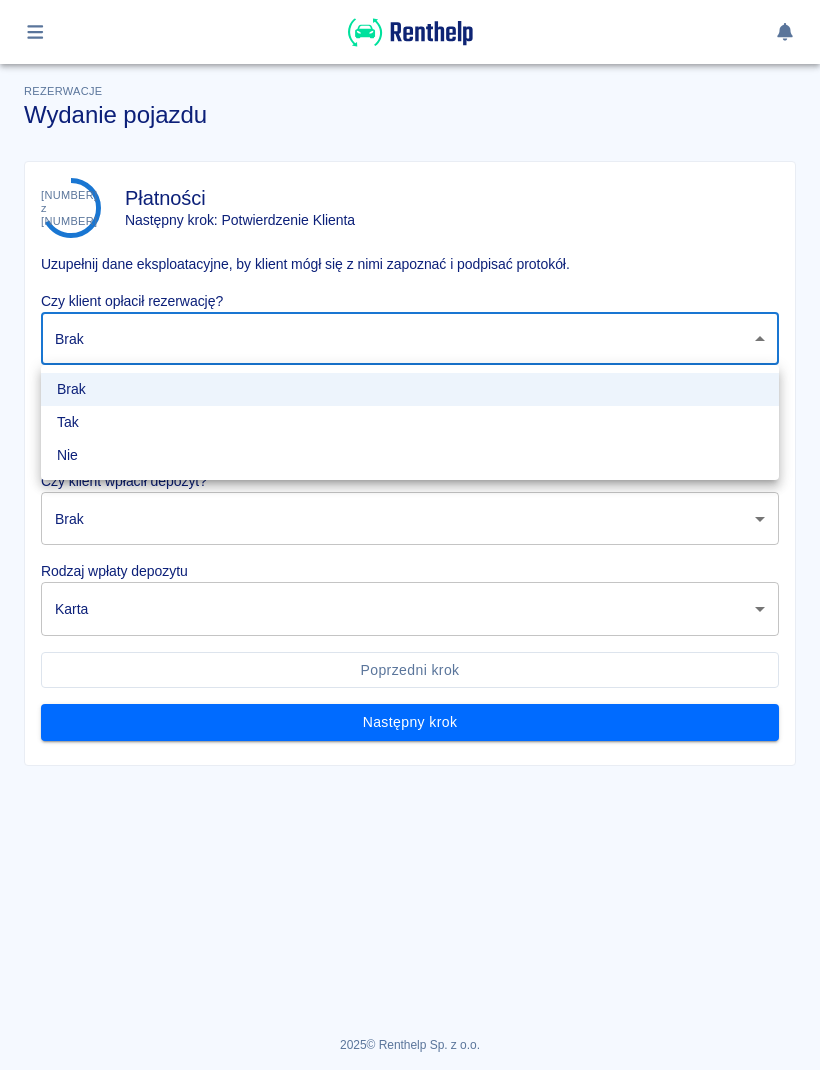 click on "Tak" at bounding box center (410, 422) 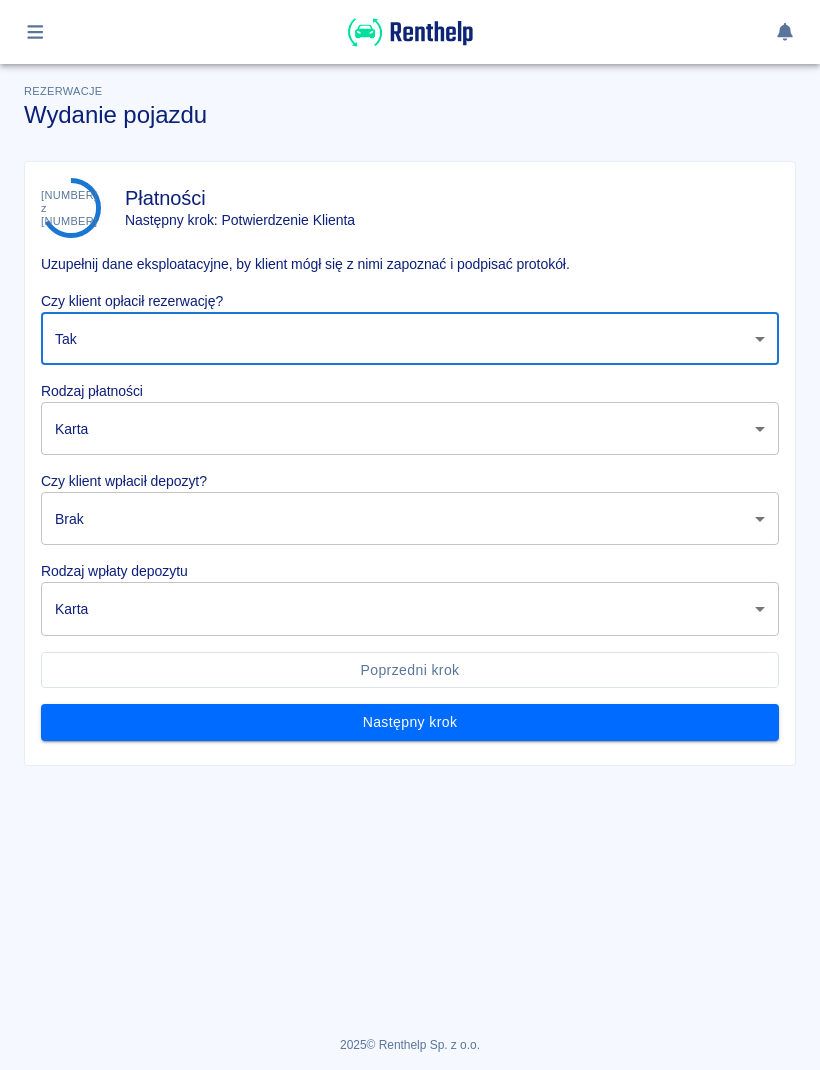 click on "Używamy plików Cookies, by zapewnić Ci najlepsze możliwe doświadczenie. Aby dowiedzieć się więcej, zapoznaj się z naszą Polityką Prywatności.  Polityka Prywatności Rozumiem Rezerwacje Wydanie pojazdu 4 z 6 Płatności Następny krok: Potwierdzenie Klienta Uzupełnij dane eksploatacyjne, by klient mógł się z nimi zapoznać i podpisać protokół. Czy klient opłacił rezerwację? Tak true ​ Rodzaj płatności Karta card ​ Czy klient wpłacił depozyt? Brak none ​ Rodzaj wpłaty depozytu Karta terminal_card_authorization ​ Poprzedni krok Następny krok 2025  © Renthelp Sp. z o.o. Wydanie pojazdu | Renthelp" at bounding box center [410, 535] 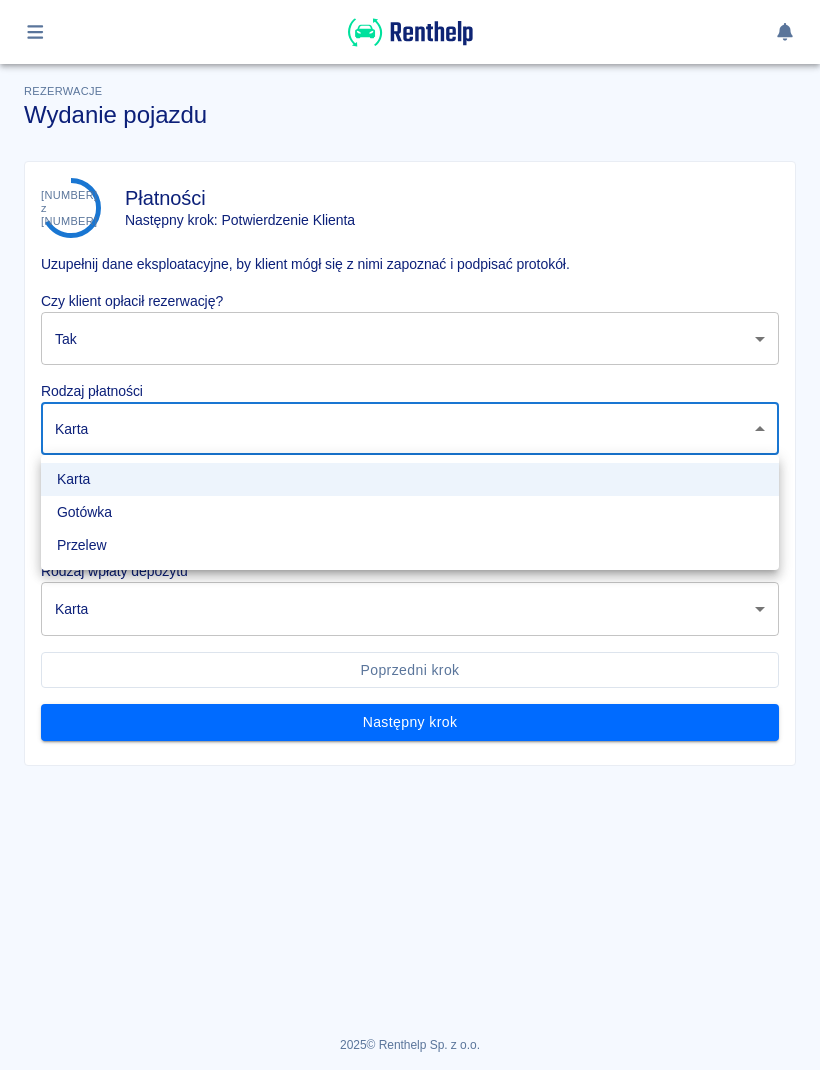 click on "Gotówka" at bounding box center (410, 512) 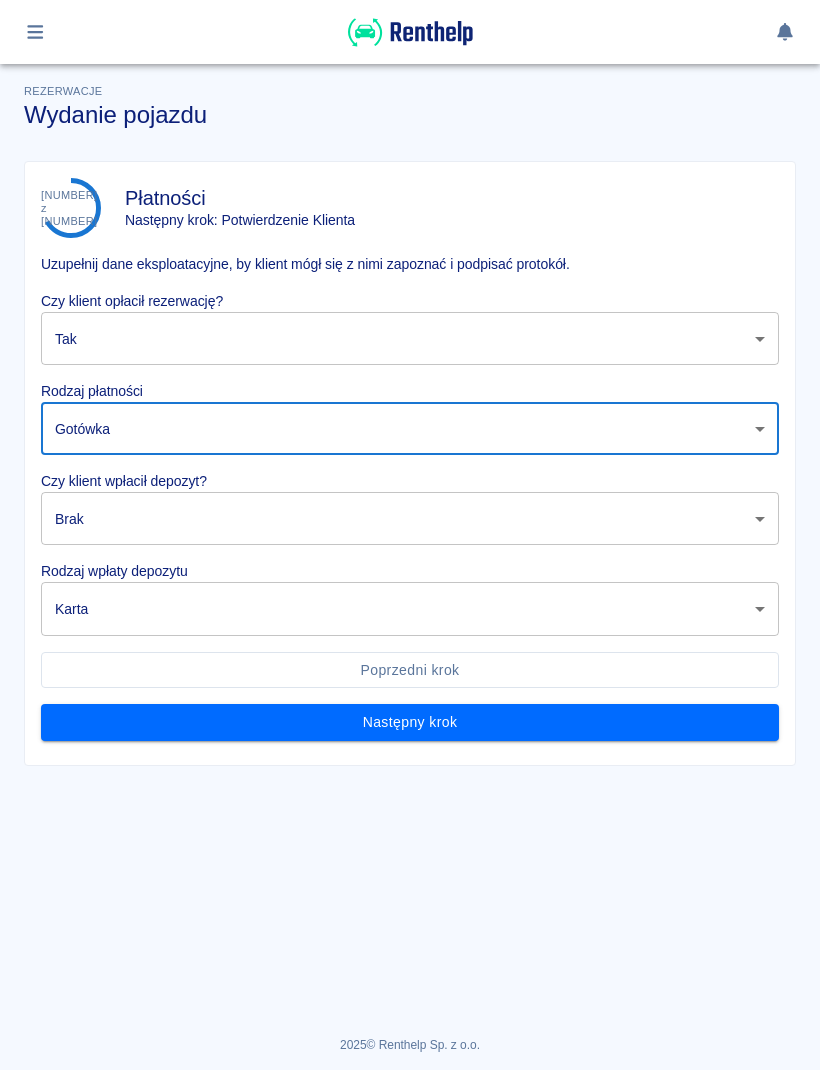 click on "Używamy plików Cookies, by zapewnić Ci najlepsze możliwe doświadczenie. Aby dowiedzieć się więcej, zapoznaj się z naszą Polityką Prywatności.  Polityka Prywatności Rozumiem Rezerwacje Wydanie pojazdu 4 z 6 Płatności Następny krok: Potwierdzenie Klienta Uzupełnij dane eksploatacyjne, by klient mógł się z nimi zapoznać i podpisać protokół. Czy klient opłacił rezerwację? Tak true ​ Rodzaj płatności Gotówka cash ​ Czy klient wpłacił depozyt? Brak none ​ Rodzaj wpłaty depozytu Karta terminal_card_authorization ​ Poprzedni krok Następny krok 2025  © Renthelp Sp. z o.o. Wydanie pojazdu | Renthelp" at bounding box center [410, 535] 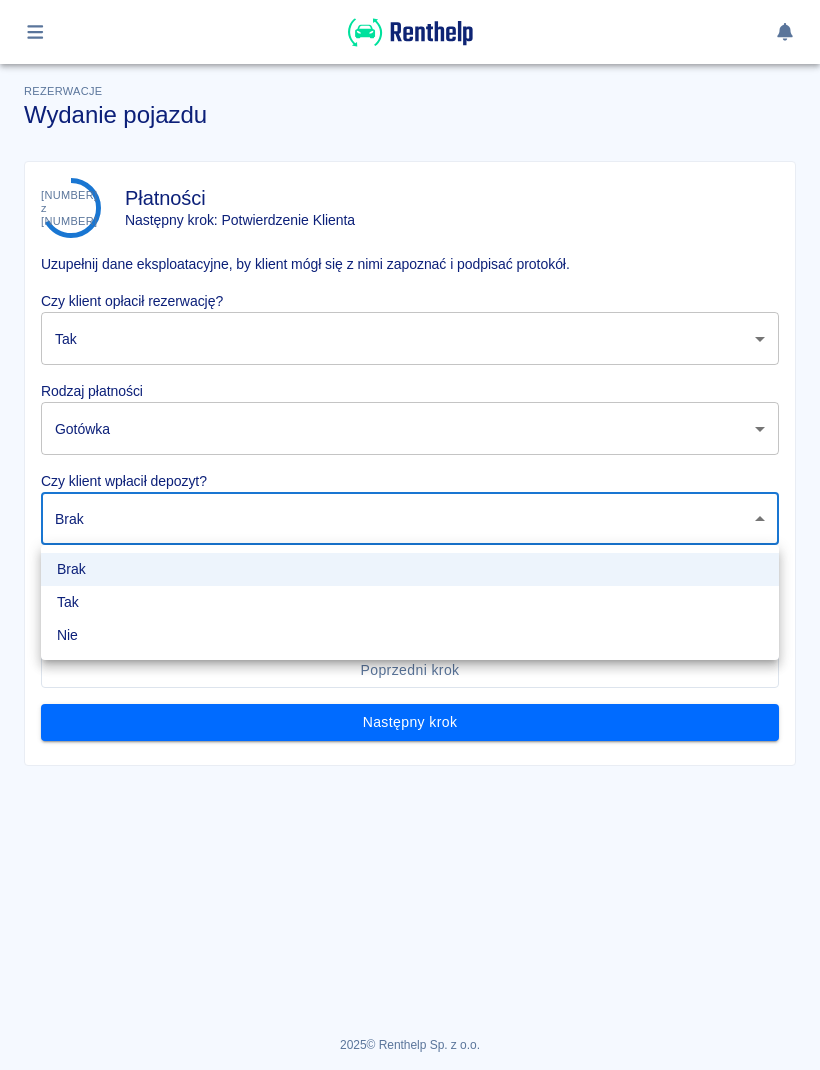 click on "Tak" at bounding box center [410, 602] 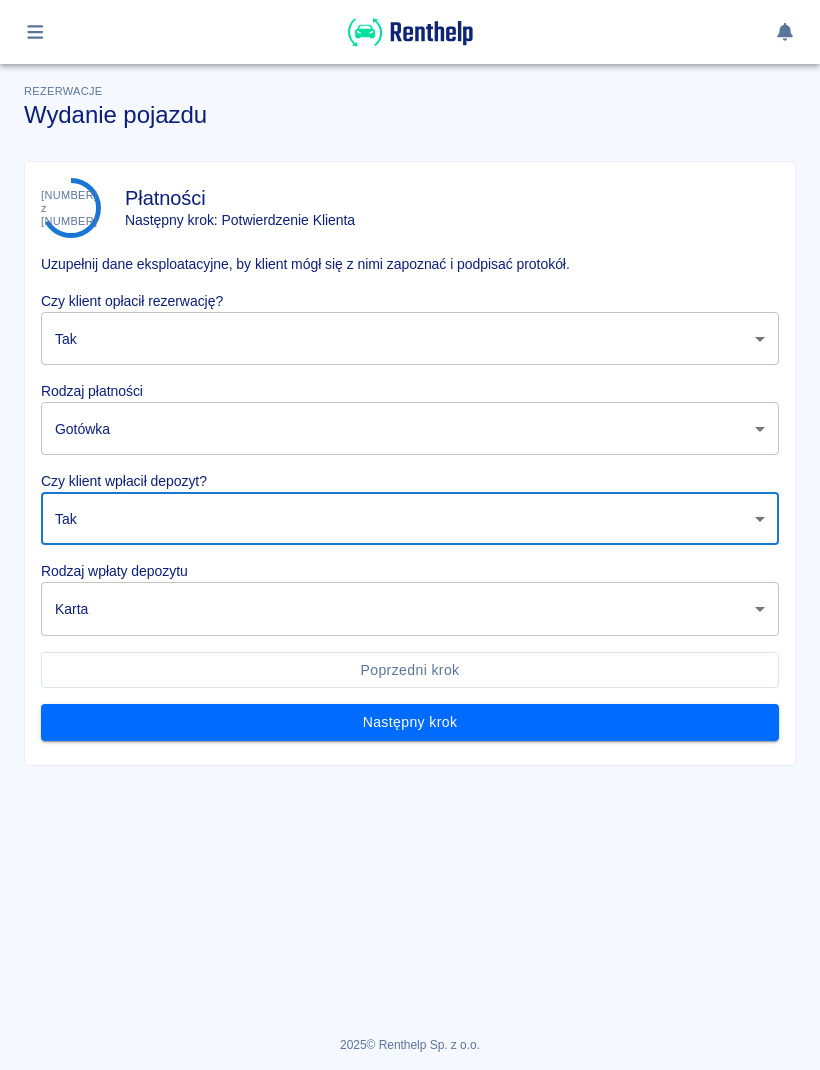 click on "Używamy plików Cookies, by zapewnić Ci najlepsze możliwe doświadczenie. Aby dowiedzieć się więcej, zapoznaj się z naszą Polityką Prywatności.  Polityka Prywatności Rozumiem Rezerwacje Wydanie pojazdu 4 z 6 Płatności Następny krok: Potwierdzenie Klienta Uzupełnij dane eksploatacyjne, by klient mógł się z nimi zapoznać i podpisać protokół. Czy klient opłacił rezerwację? Tak true ​ Rodzaj płatności Gotówka cash ​ Czy klient wpłacił depozyt? Tak true ​ Rodzaj wpłaty depozytu Karta terminal_card_authorization ​ Poprzedni krok Następny krok 2025  © Renthelp Sp. z o.o. Wydanie pojazdu | Renthelp" at bounding box center [410, 535] 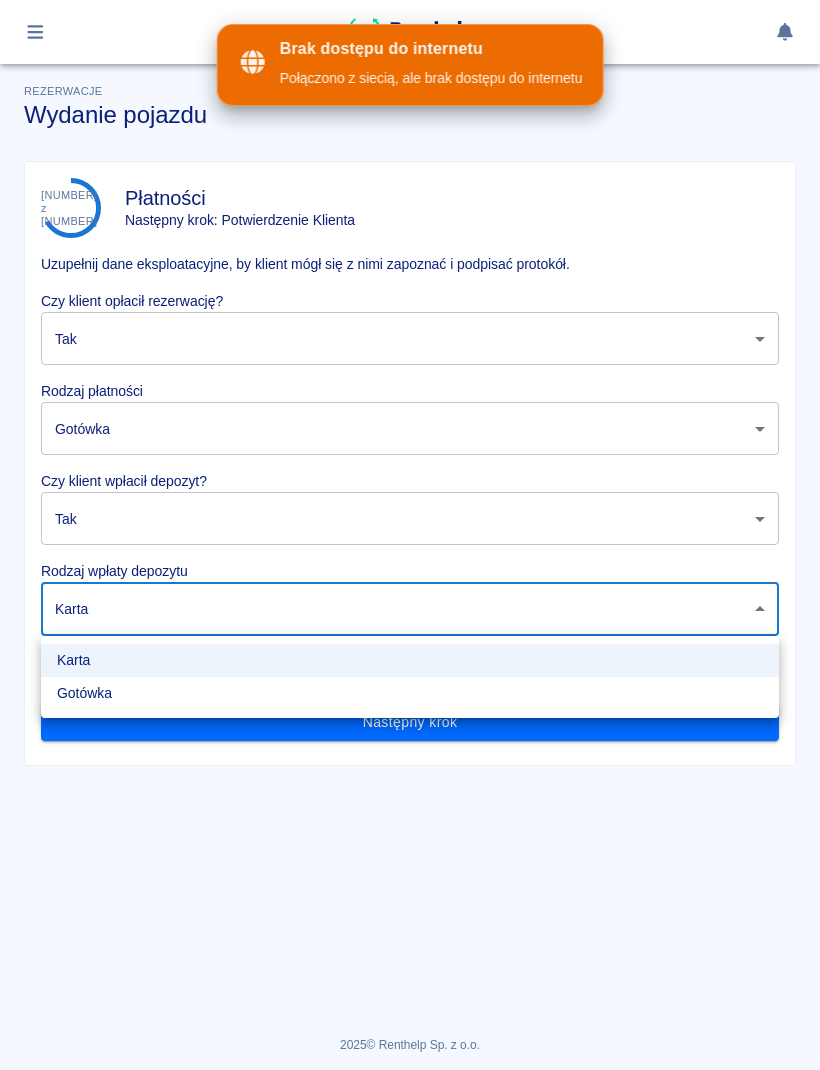 click at bounding box center (410, 535) 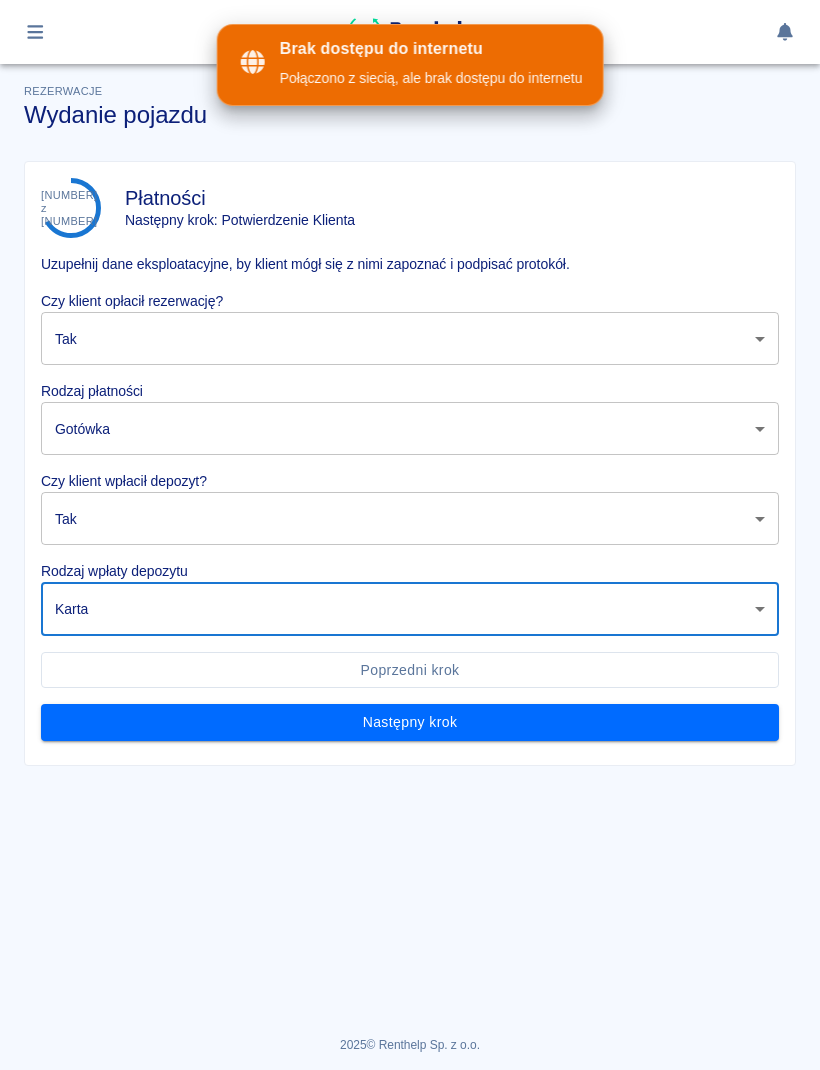 click on "Używamy plików Cookies, by zapewnić Ci najlepsze możliwe doświadczenie. Aby dowiedzieć się więcej, zapoznaj się z naszą Polityką Prywatności.  Polityka Prywatności Rozumiem Brak dostępu do internetu Połączono z siecią, ale brak dostępu do internetu Rezerwacje Wydanie pojazdu 4 z 6 Płatności Następny krok: Potwierdzenie Klienta Uzupełnij dane eksploatacyjne, by klient mógł się z nimi zapoznać i podpisać protokół. Czy klient opłacił rezerwację? Tak true ​ Rodzaj płatności Gotówka cash ​ Czy klient wpłacił depozyt? Tak true ​ Rodzaj wpłaty depozytu Karta terminal_card_authorization ​ Poprzedni krok Następny krok 2025  © Renthelp Sp. z o.o. Wydanie pojazdu | Renthelp" at bounding box center (410, 535) 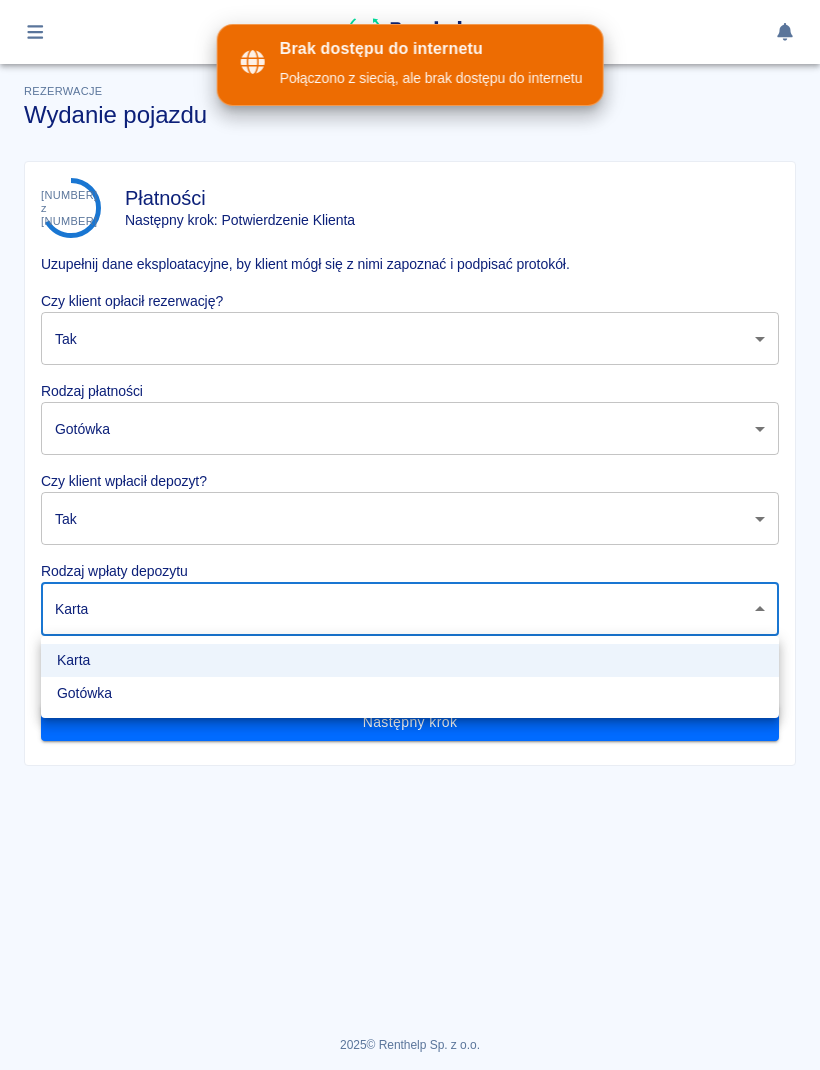 click on "Gotówka" at bounding box center [410, 693] 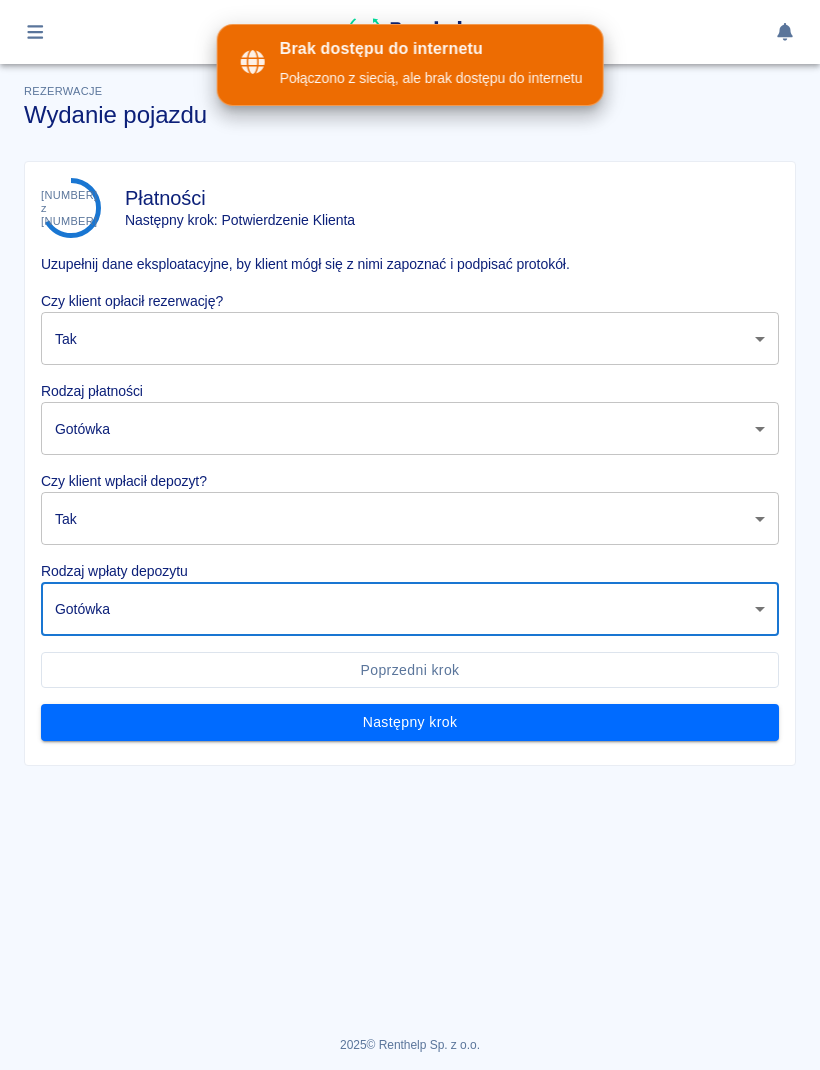 click on "Następny krok" at bounding box center [410, 722] 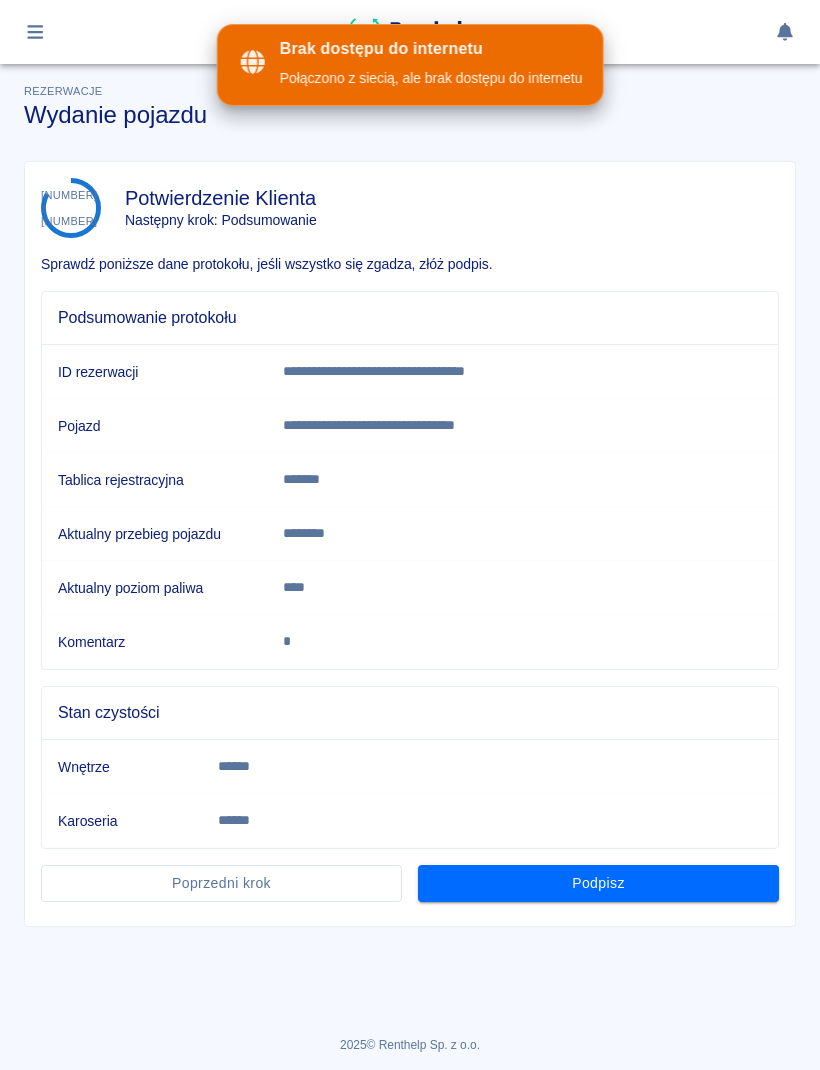 click on "Podpisz" at bounding box center (598, 883) 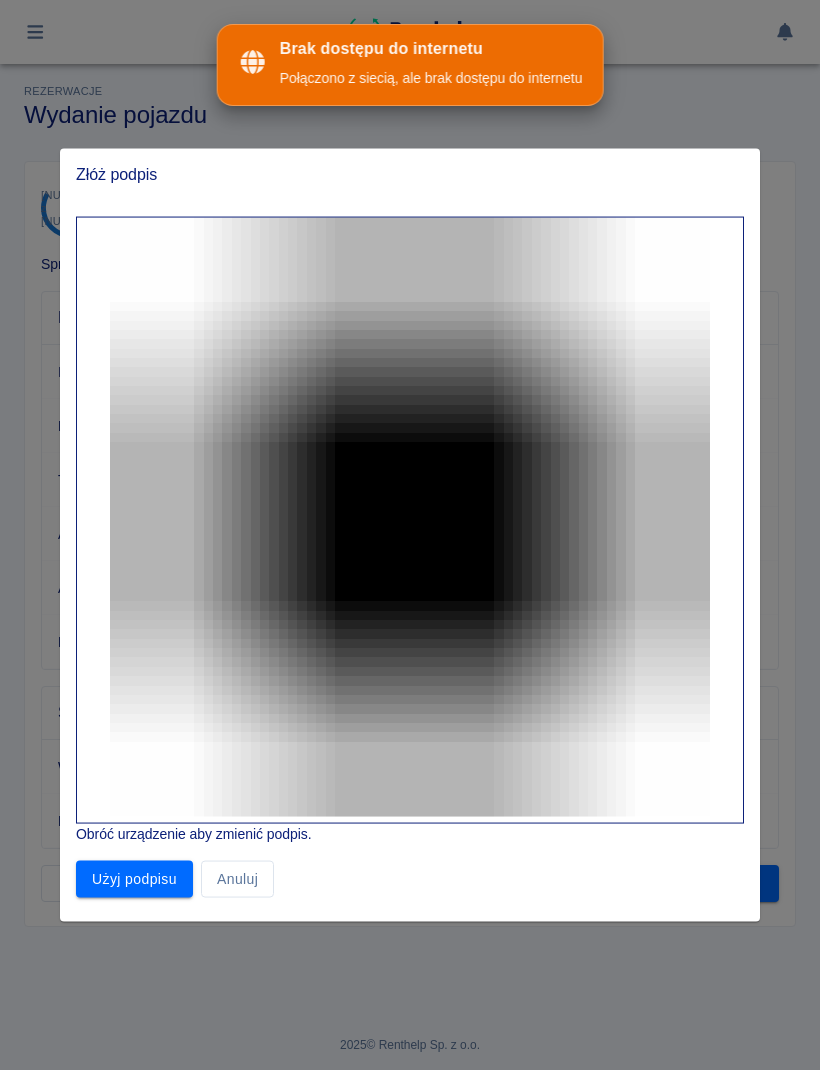 click on "Anuluj" at bounding box center [237, 879] 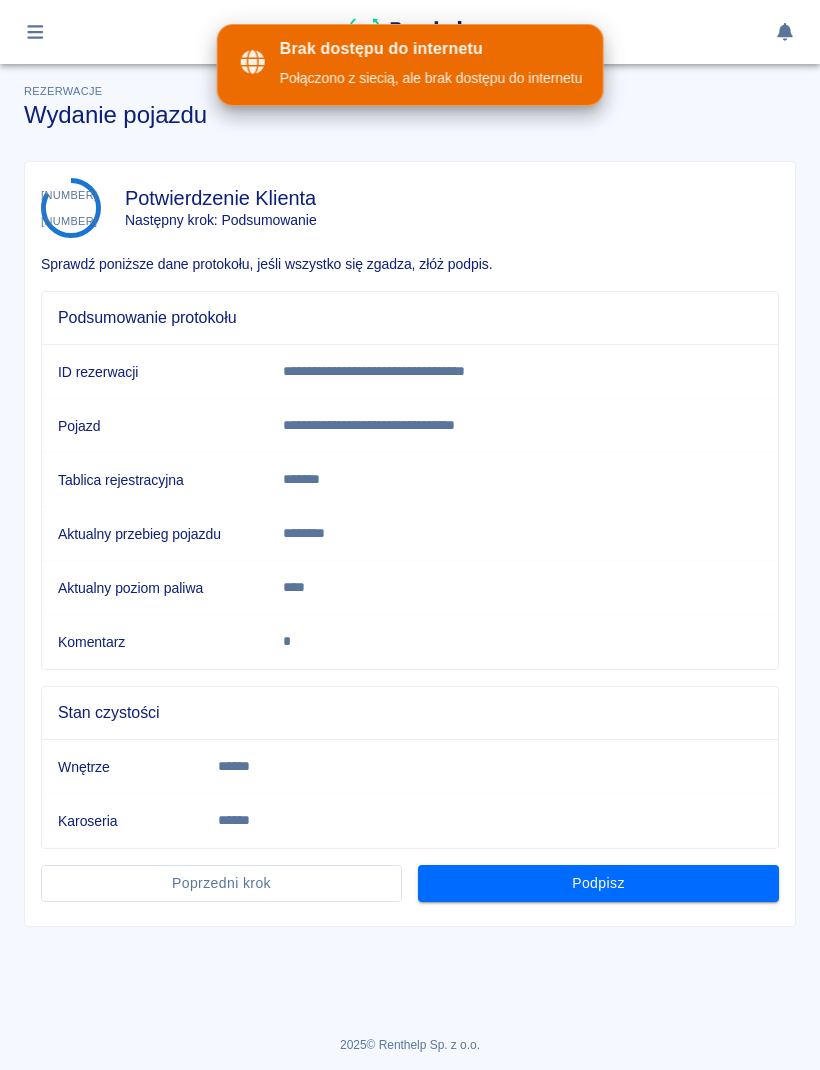 click on "Podpisz" at bounding box center [598, 883] 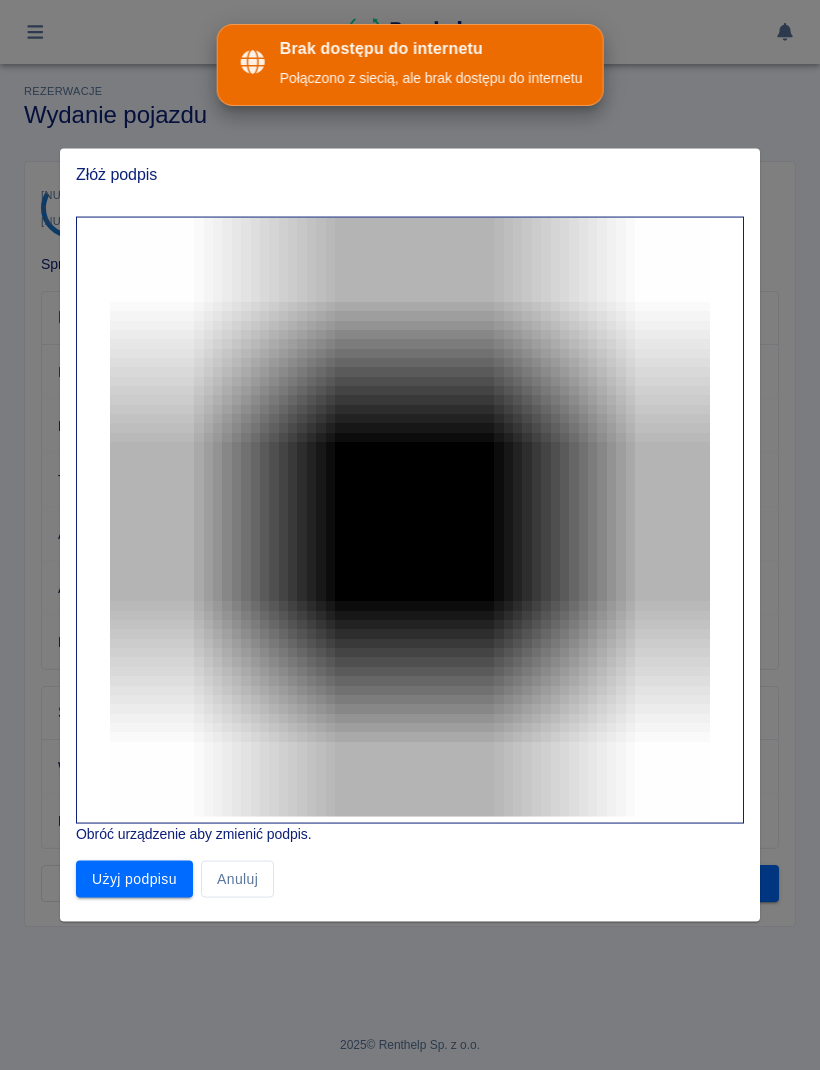 click on "Użyj podpisu Anuluj" at bounding box center [402, 871] 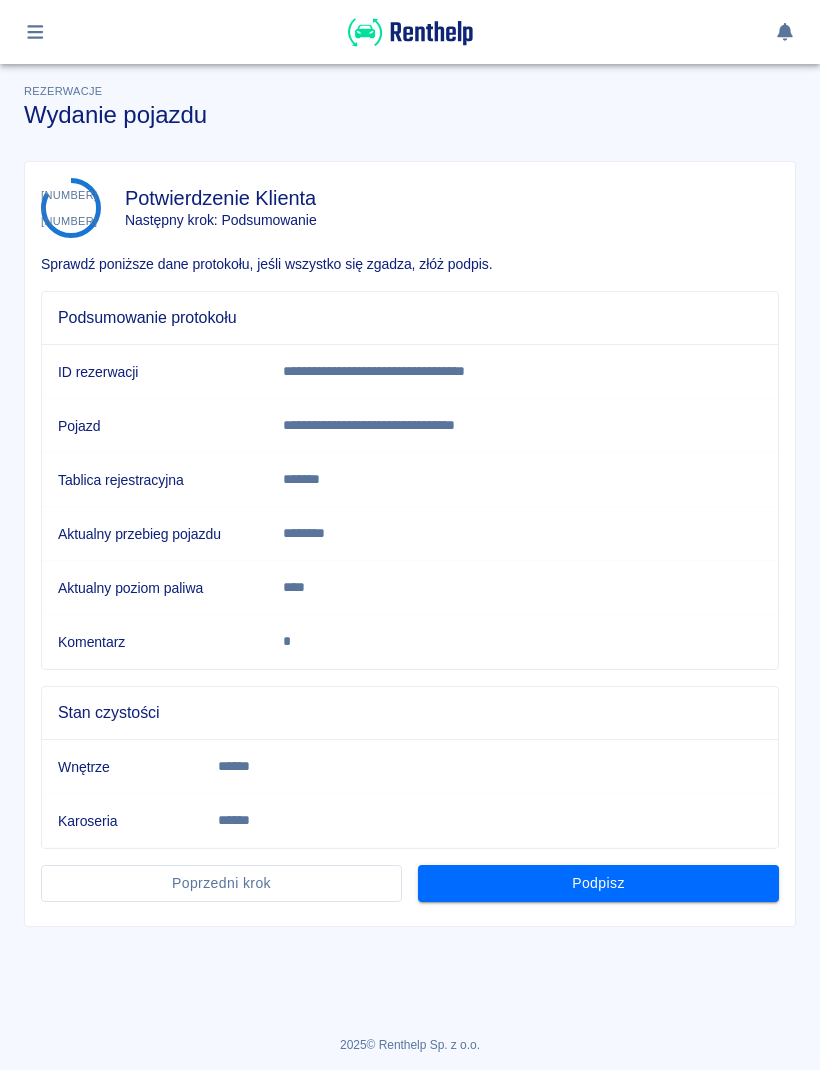 click on "Poprzedni krok" at bounding box center (221, 883) 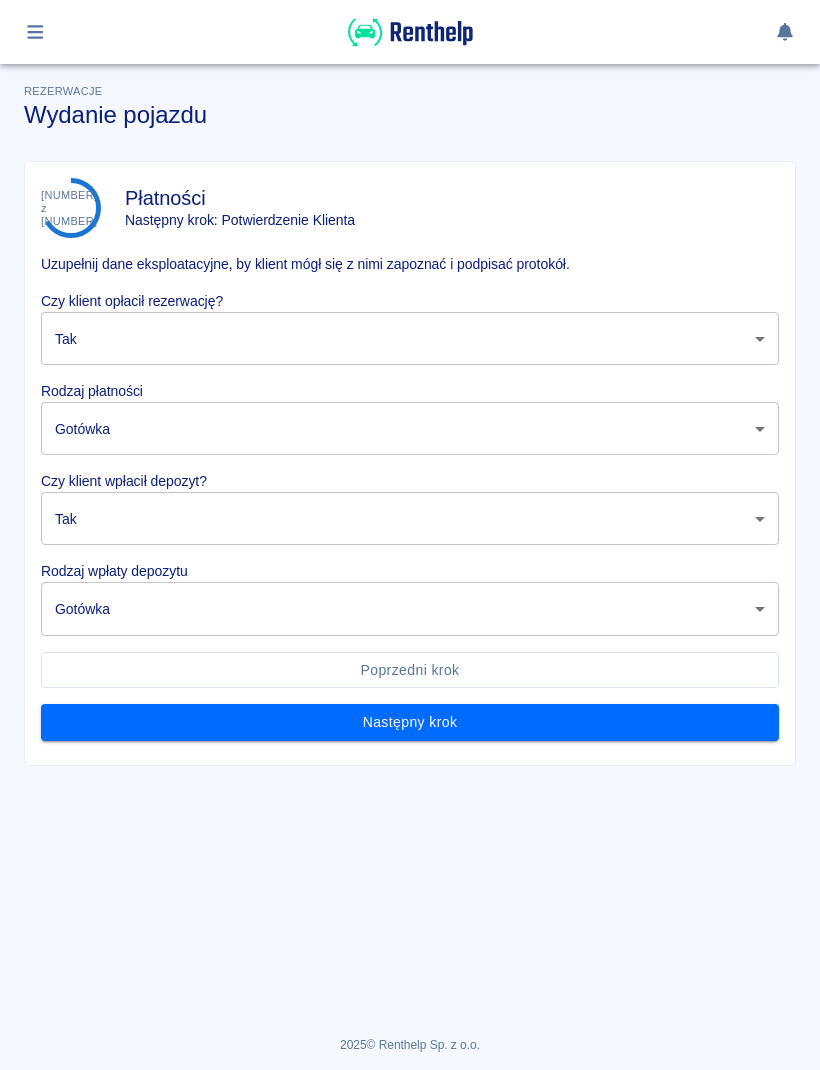 click on "Następny krok" at bounding box center (410, 722) 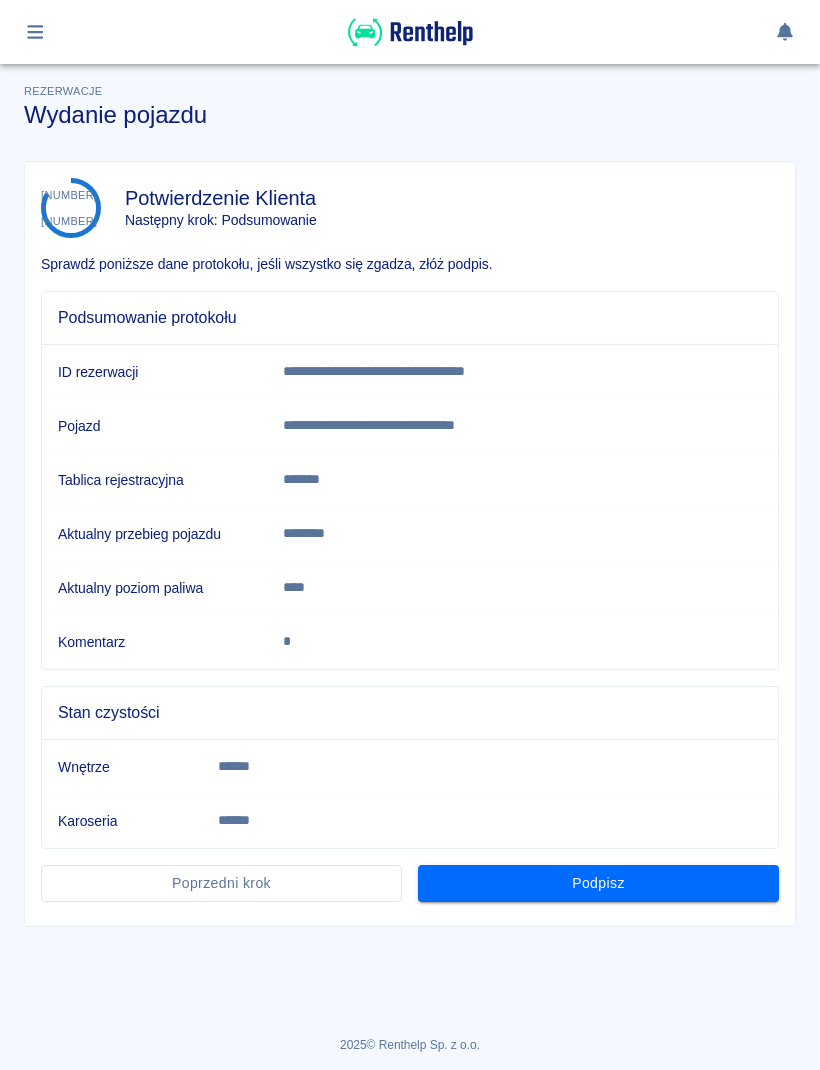 click on "Podpisz" at bounding box center [598, 883] 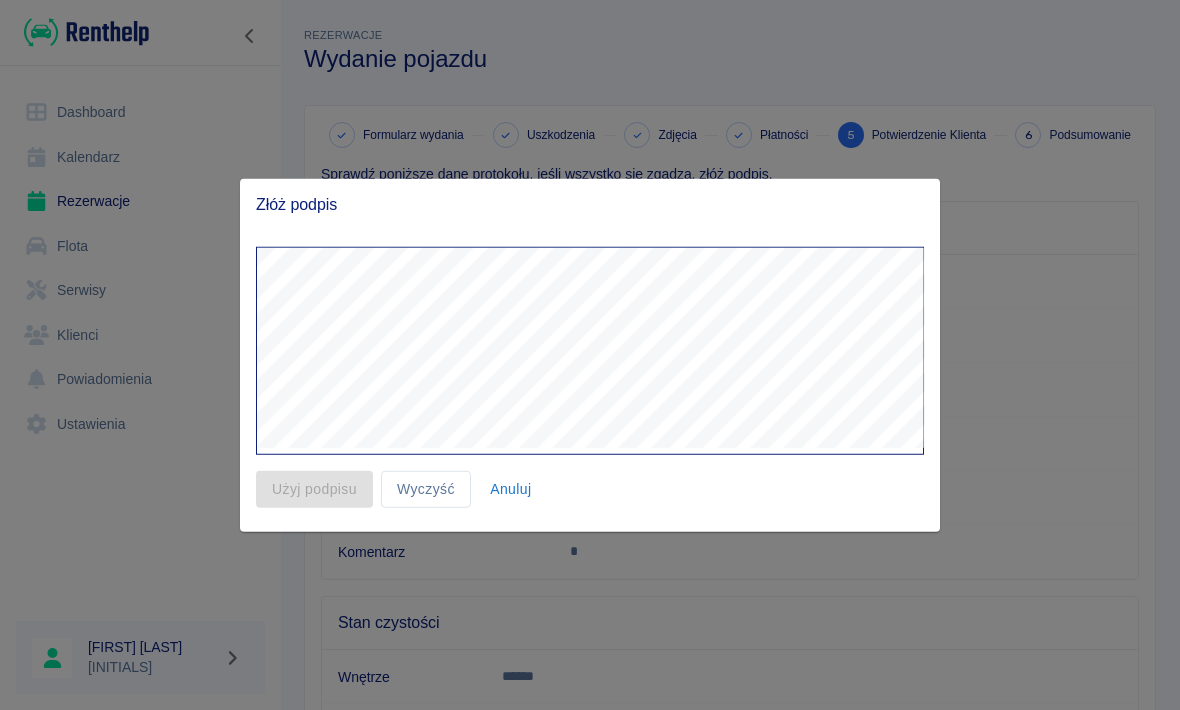 click at bounding box center [590, 355] 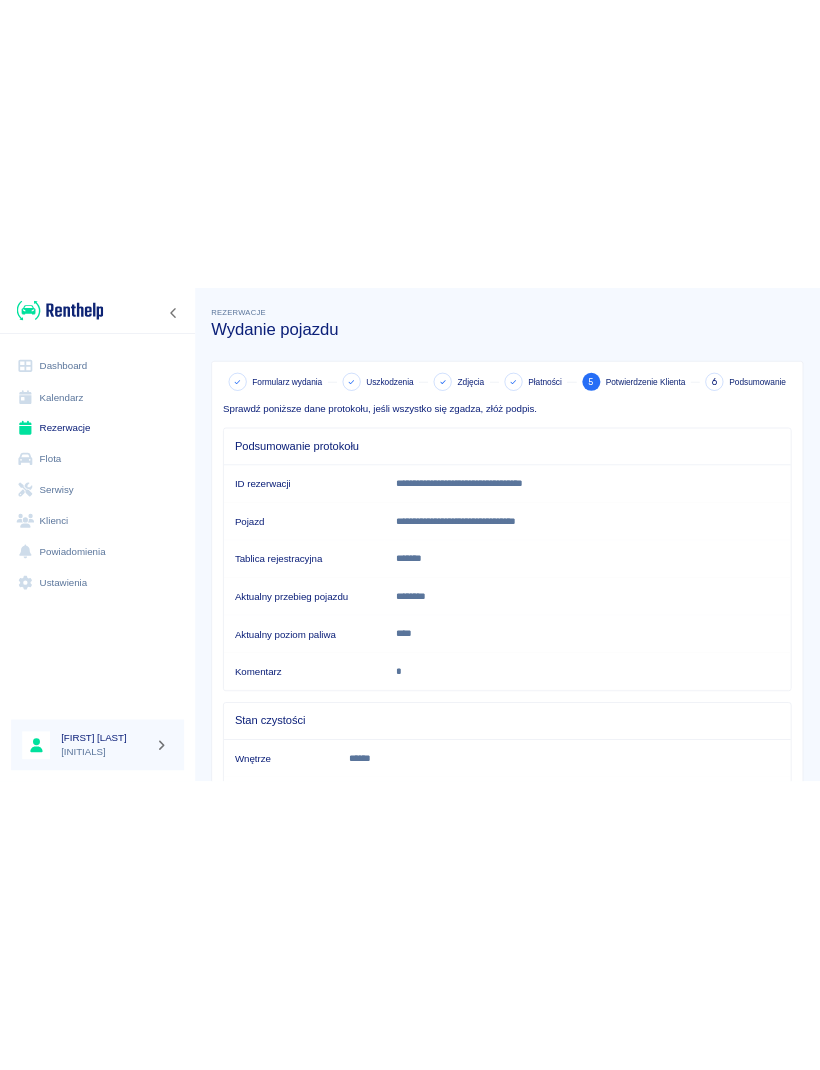 scroll, scrollTop: 184, scrollLeft: 0, axis: vertical 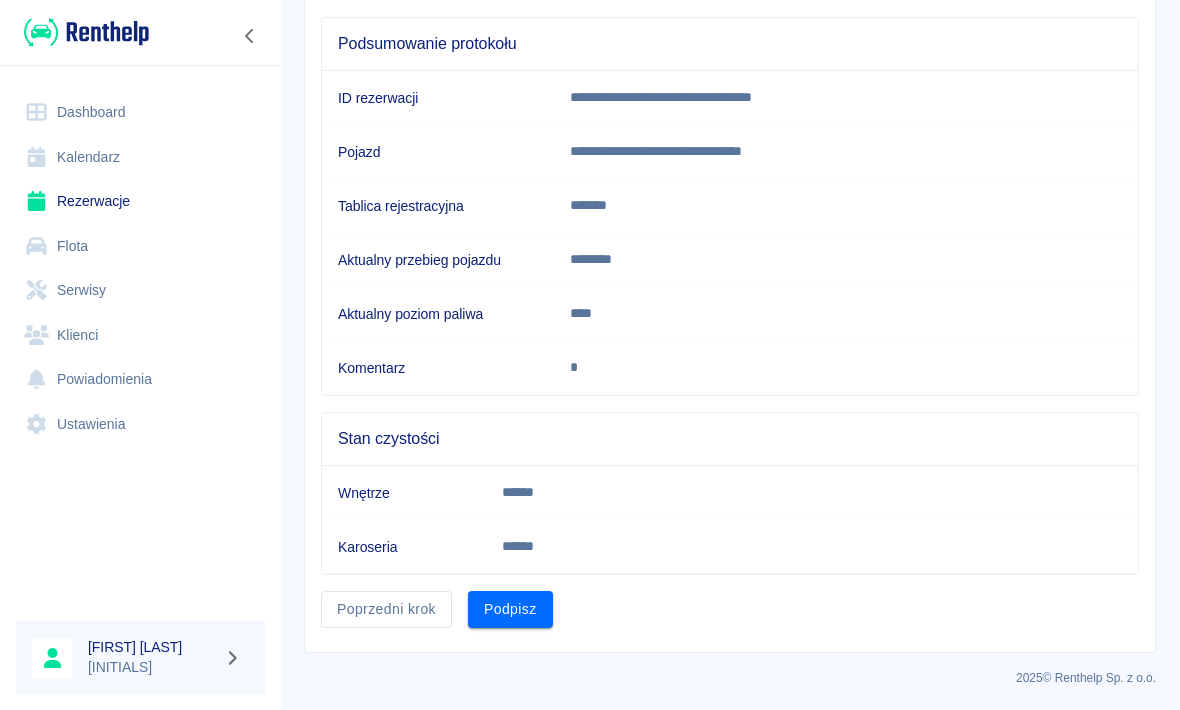 click on "Podpisz" at bounding box center [510, 609] 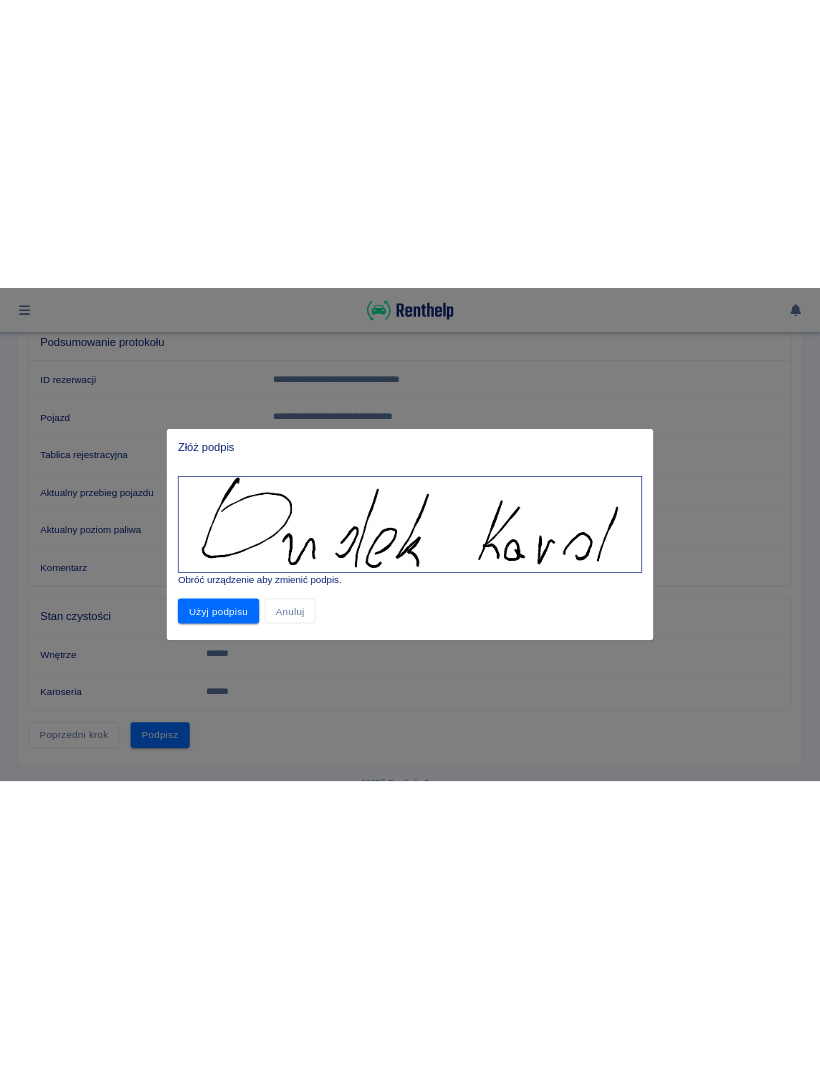 scroll, scrollTop: 0, scrollLeft: 0, axis: both 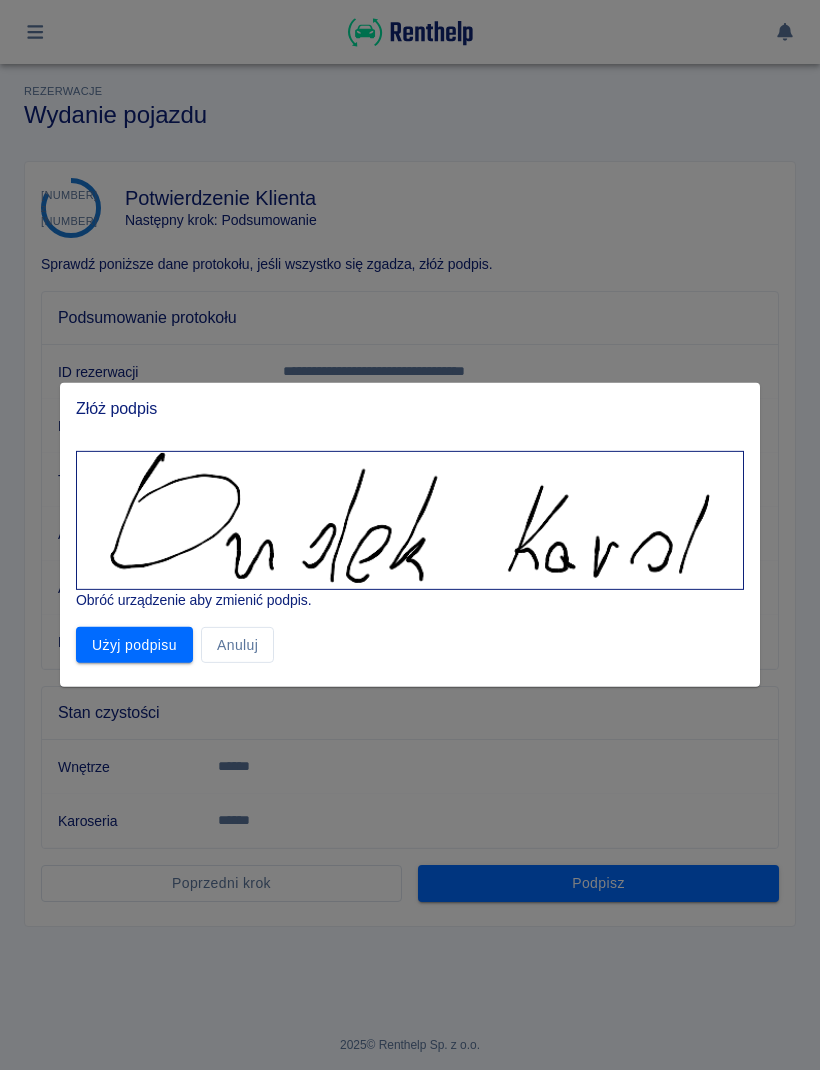 click on "Użyj podpisu" at bounding box center [134, 645] 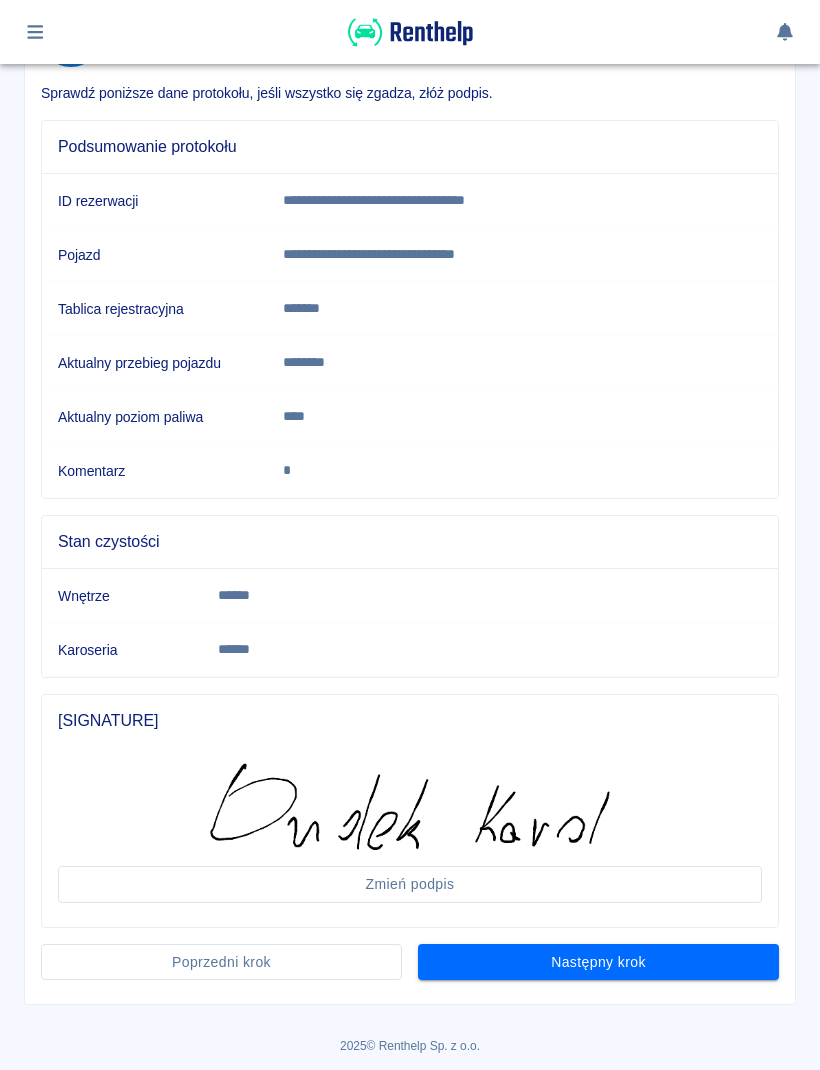 scroll, scrollTop: 171, scrollLeft: 0, axis: vertical 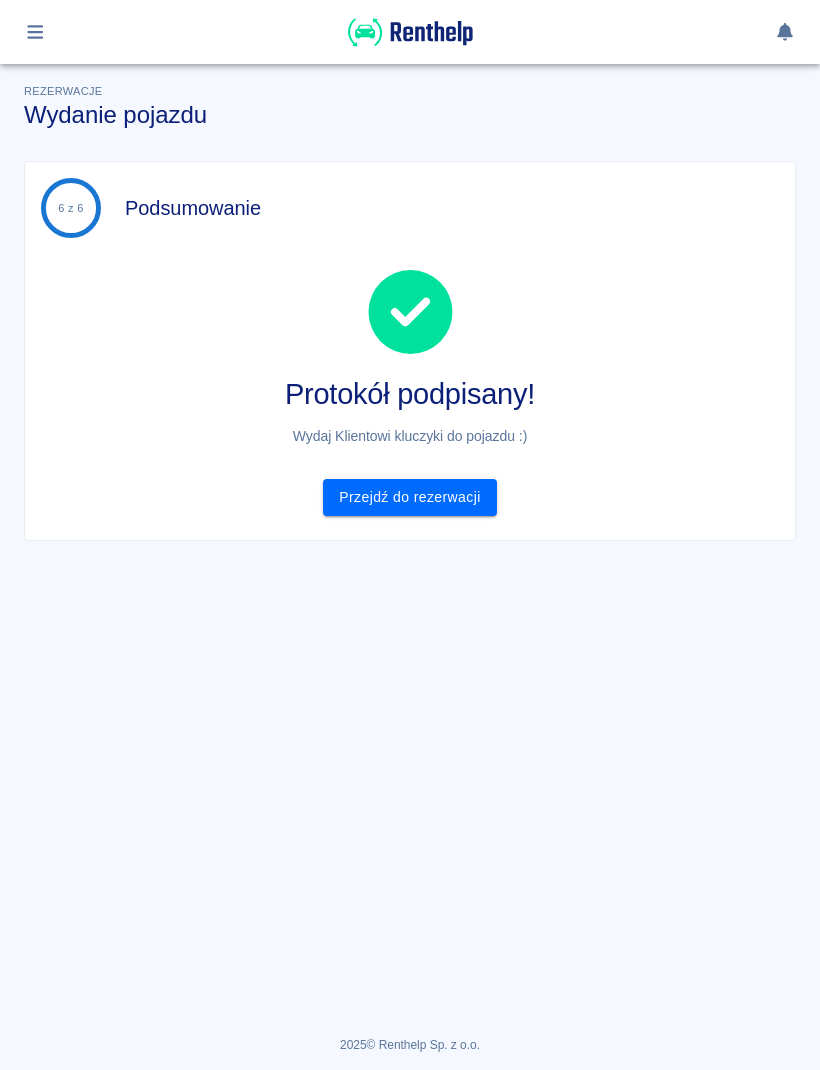 click on "Przejdź do rezerwacji" at bounding box center [409, 497] 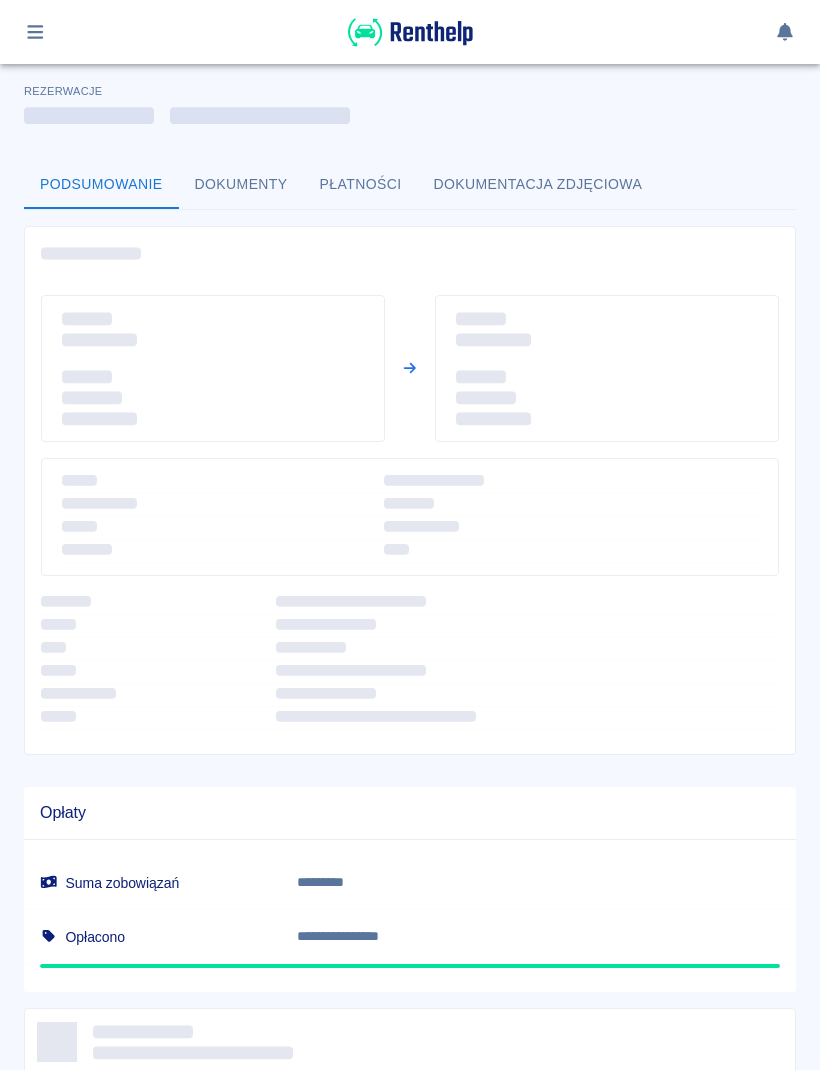 scroll, scrollTop: 0, scrollLeft: 0, axis: both 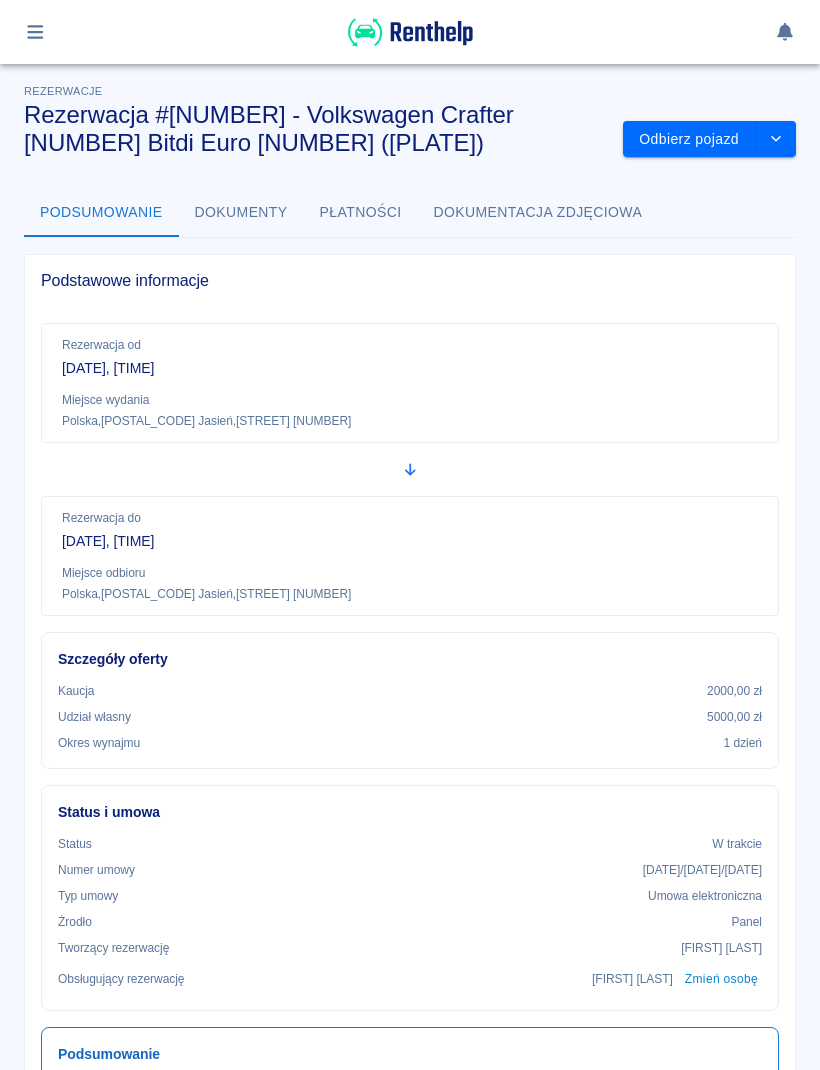 click at bounding box center [35, 32] 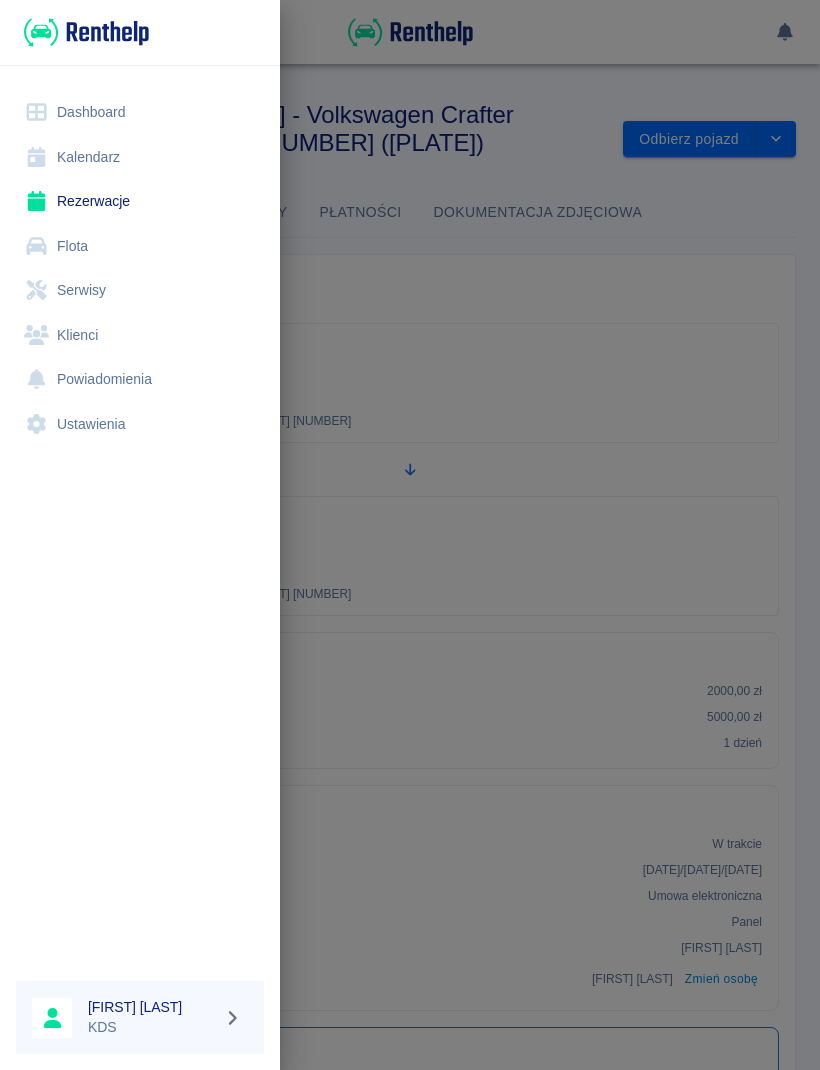 click on "Kalendarz" at bounding box center [140, 157] 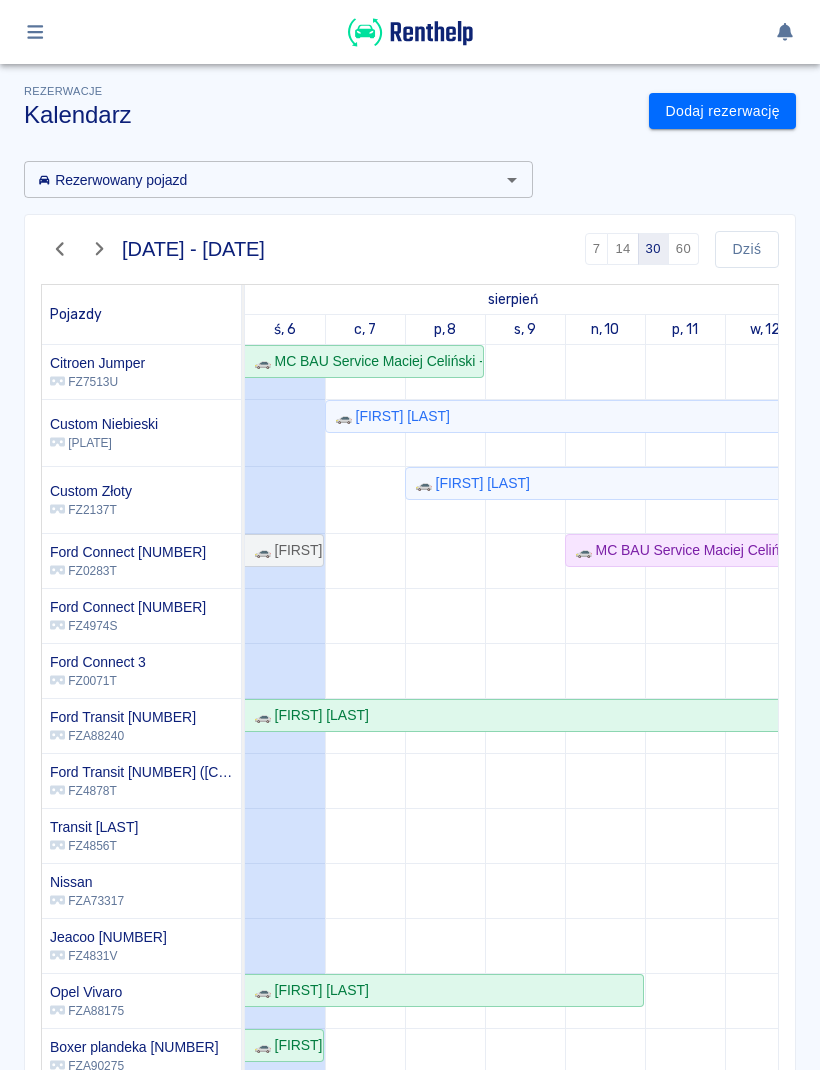 scroll, scrollTop: 46, scrollLeft: -12, axis: both 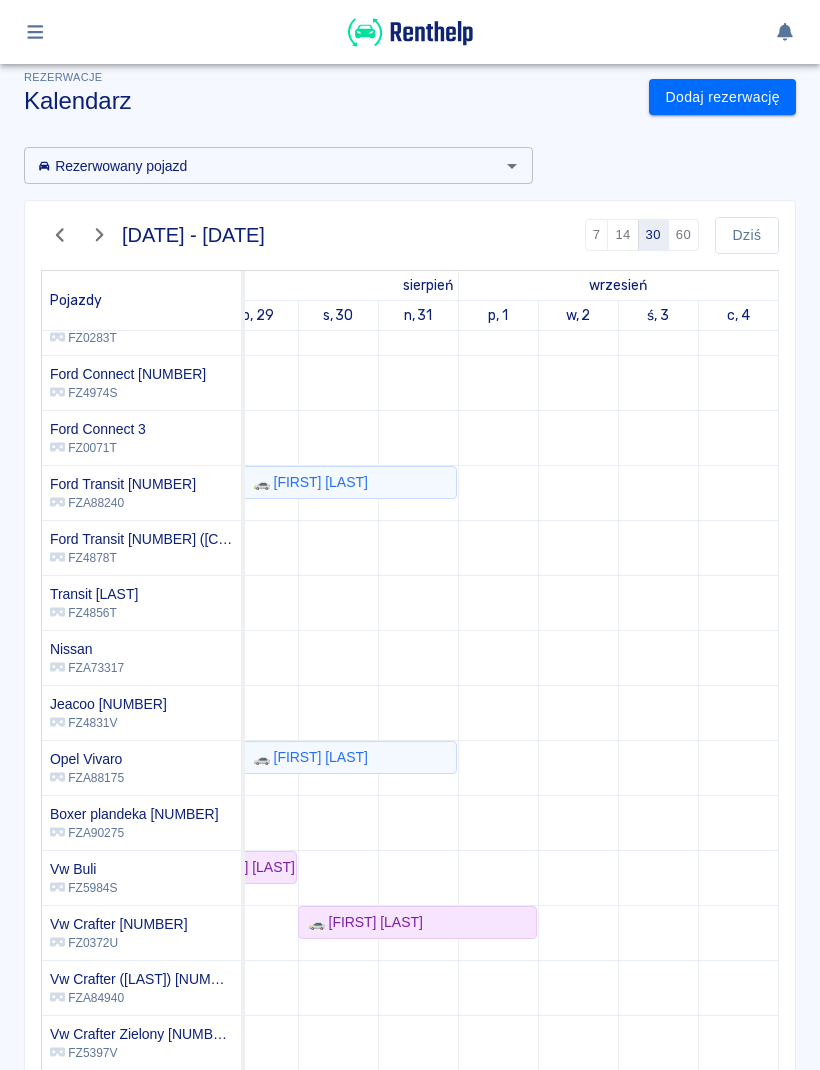 click on "60" at bounding box center [683, 235] 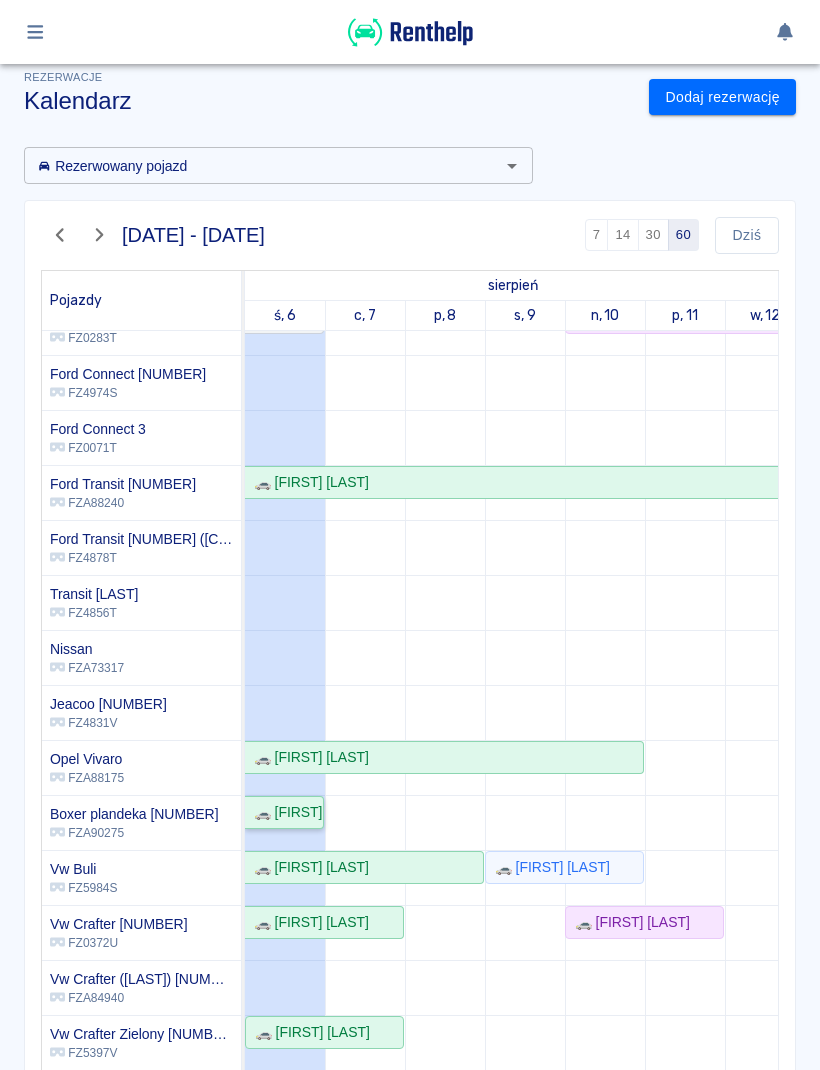 click on "🚗 [FIRST] [LAST]" at bounding box center (284, 812) 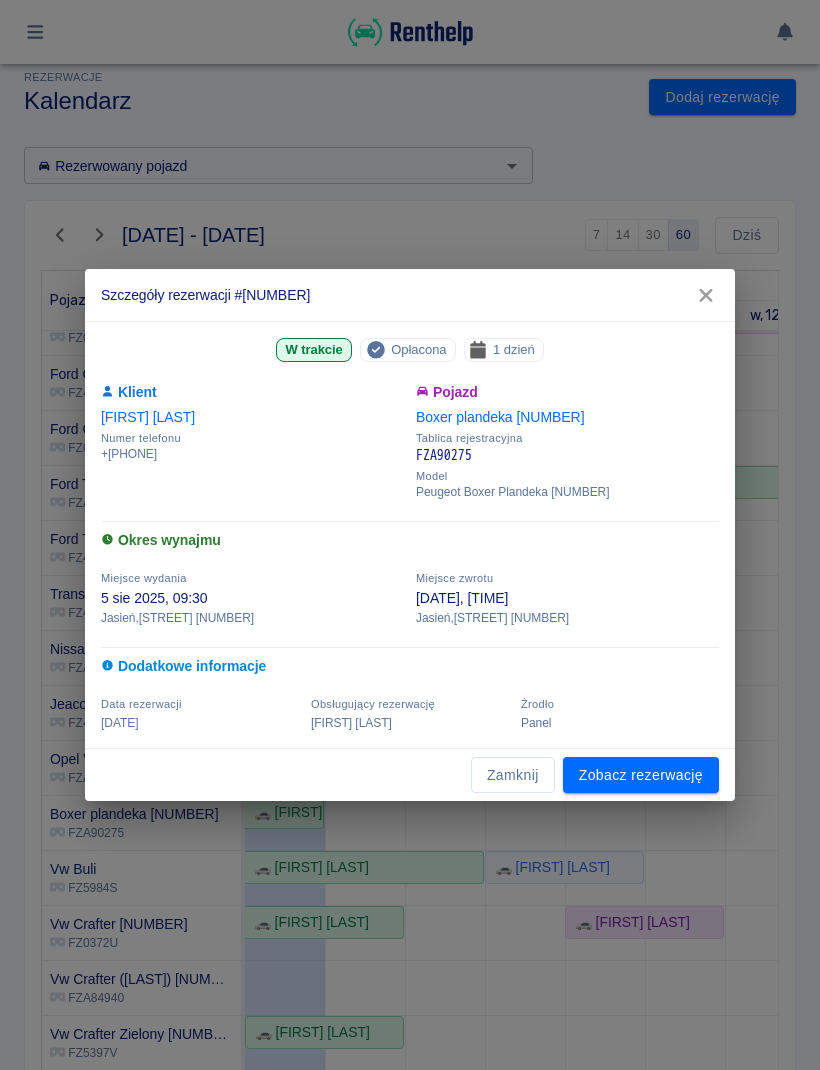 click on "Zobacz rezerwację" at bounding box center [641, 775] 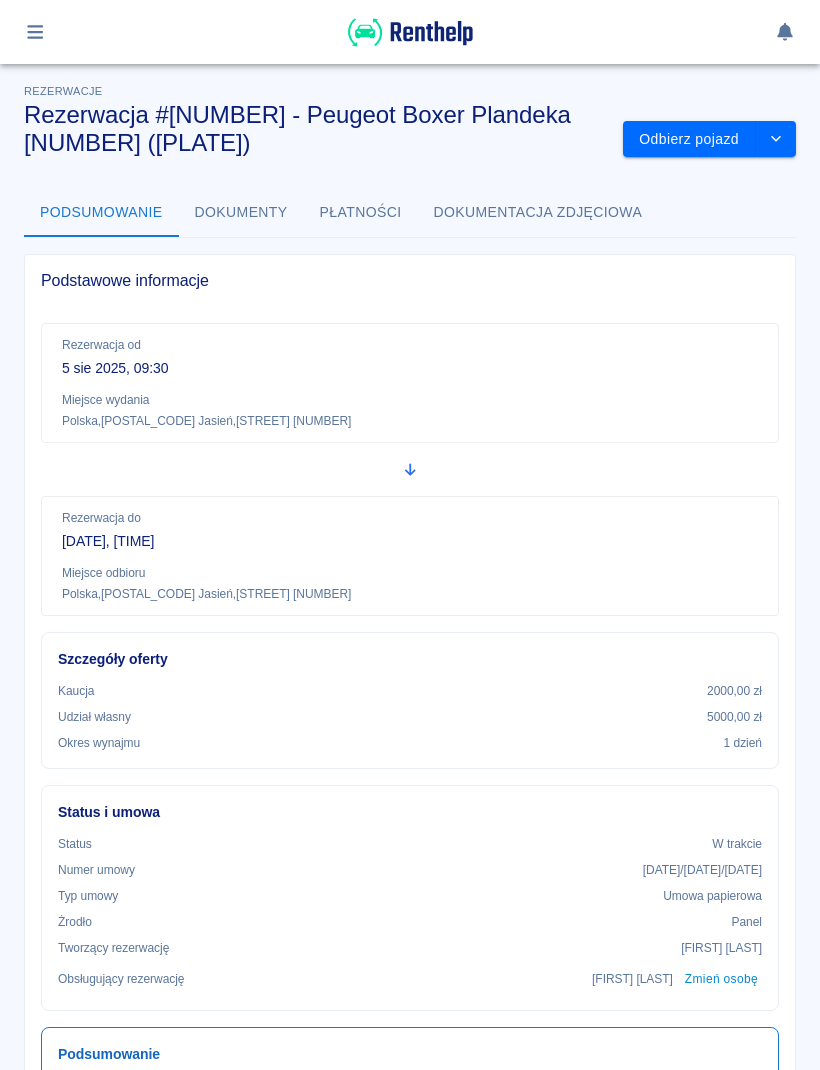 click at bounding box center (776, 139) 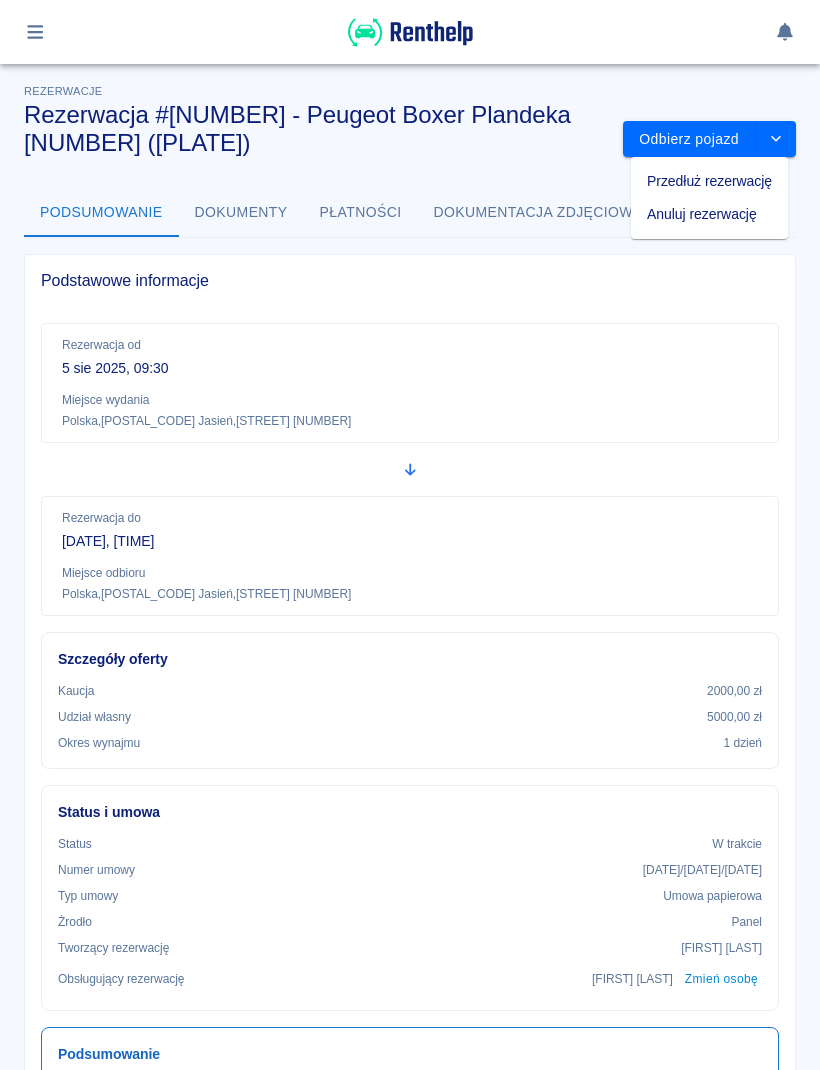 click on "Odbierz pojazd" at bounding box center (689, 139) 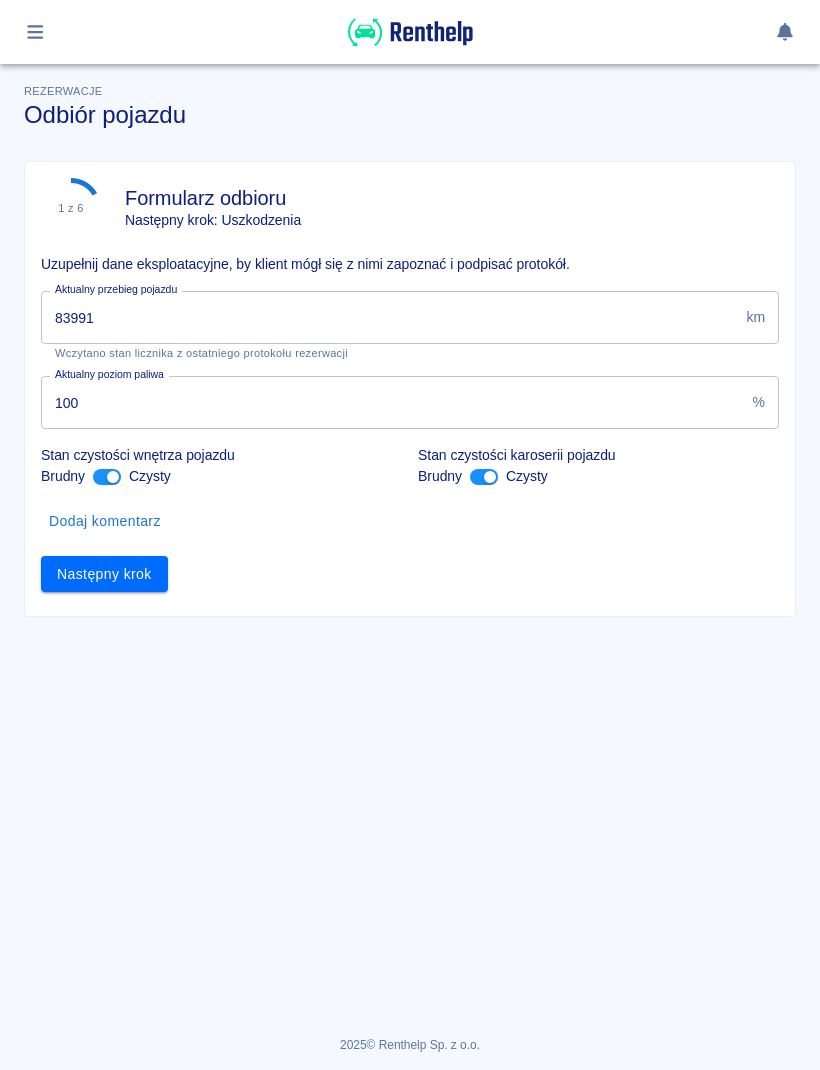 click on "83991" at bounding box center (389, 317) 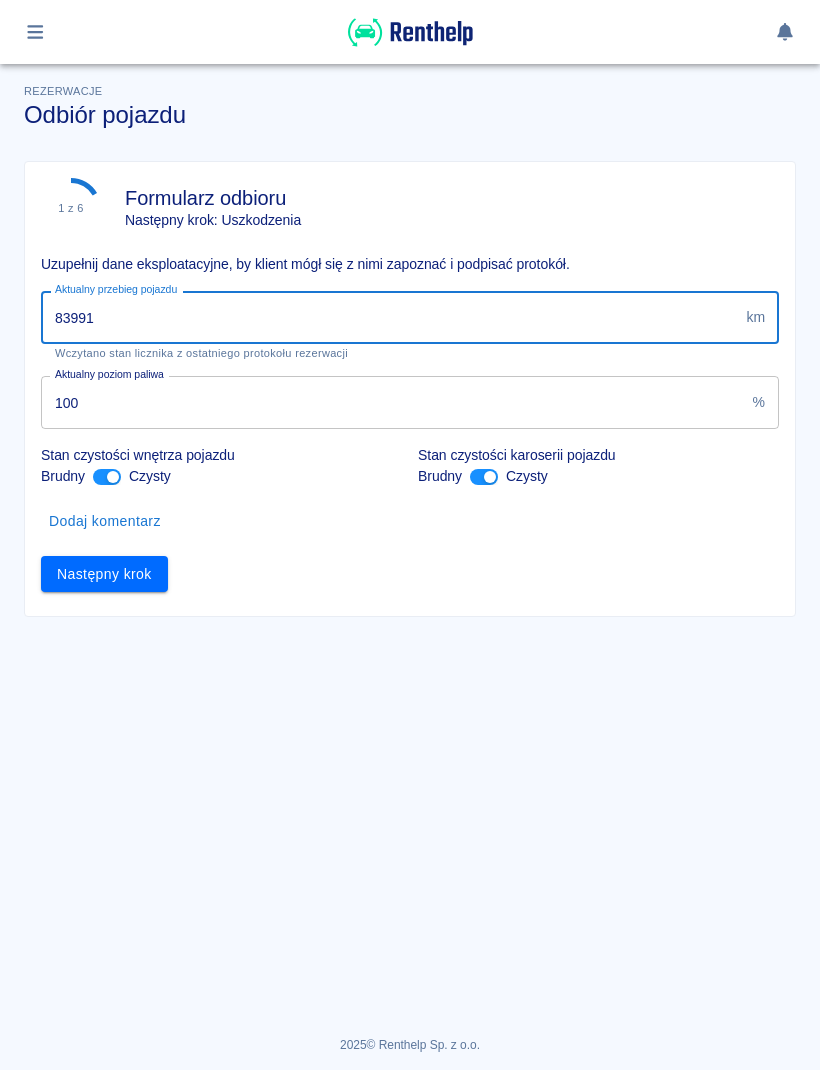 click on "83991" at bounding box center [389, 317] 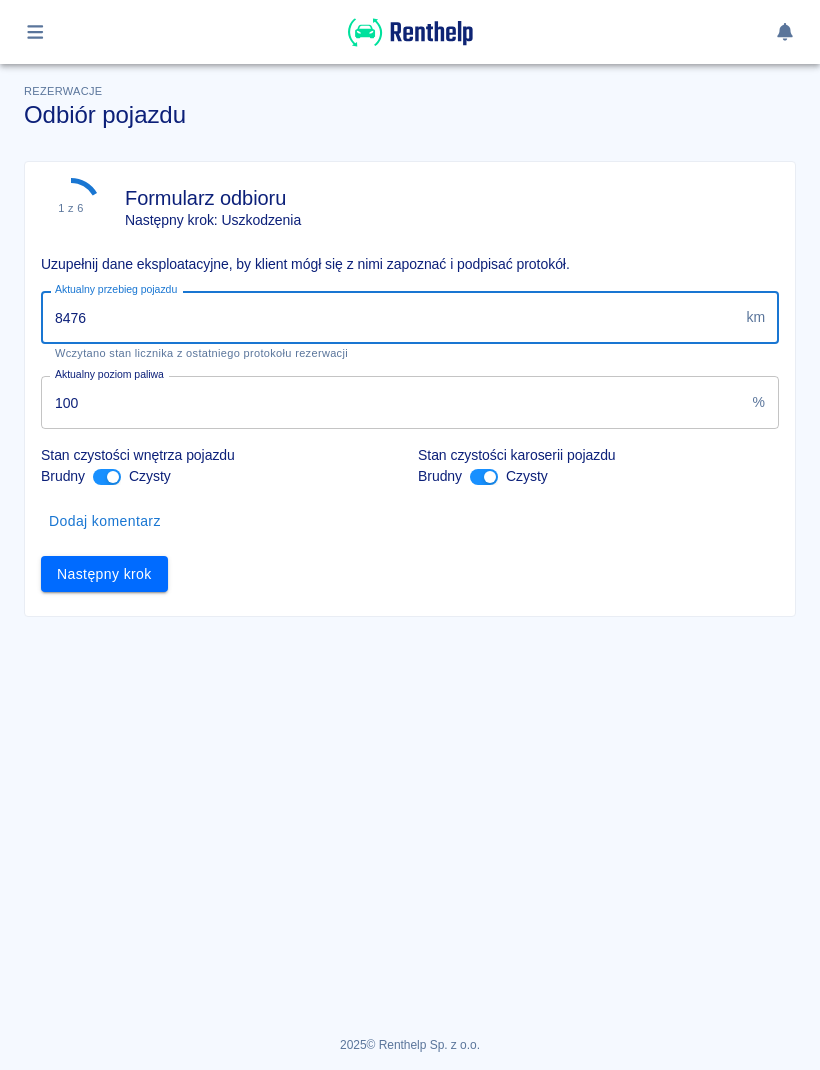 type on "84766" 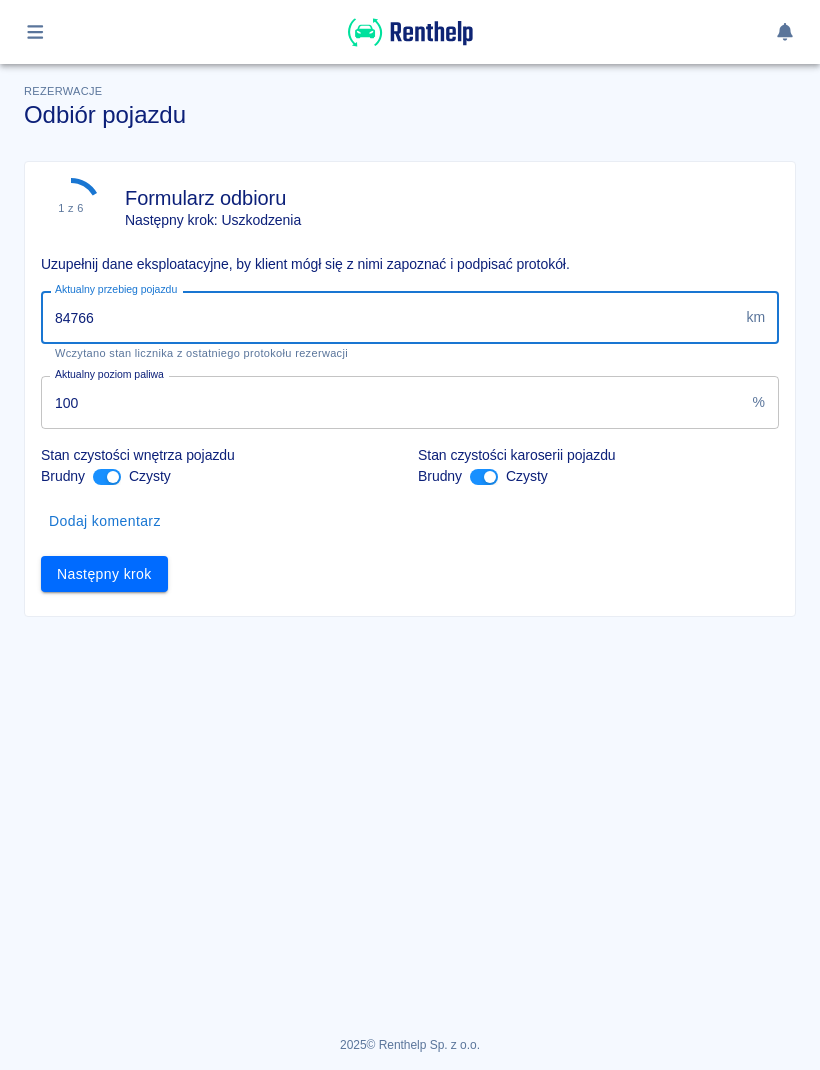 click on "Następny krok" at bounding box center [104, 574] 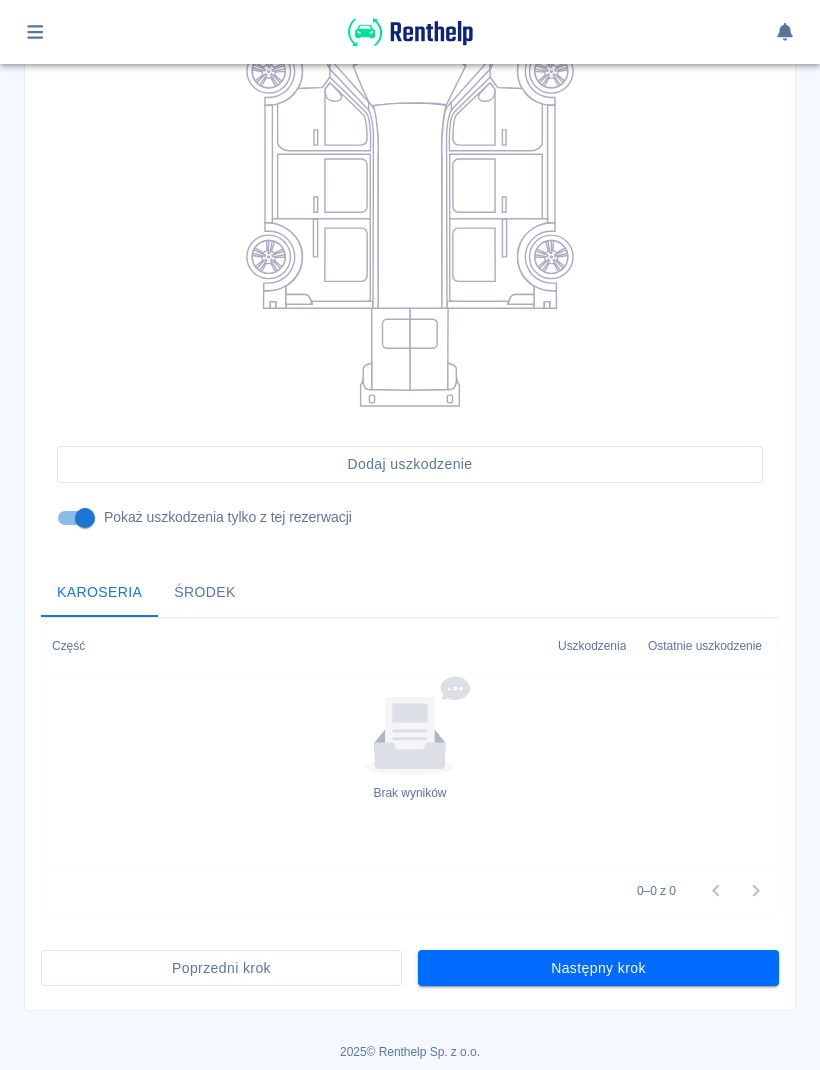 click on "Następny krok" at bounding box center [598, 968] 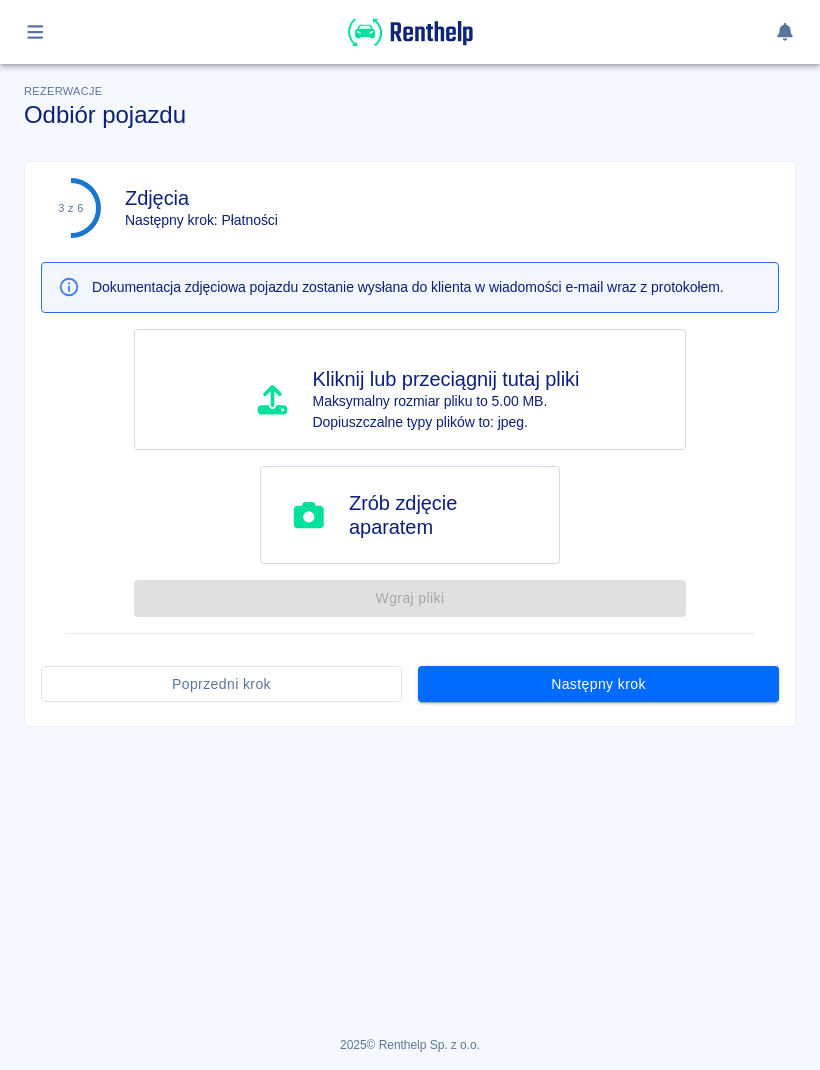 click on "Następny krok" at bounding box center (598, 684) 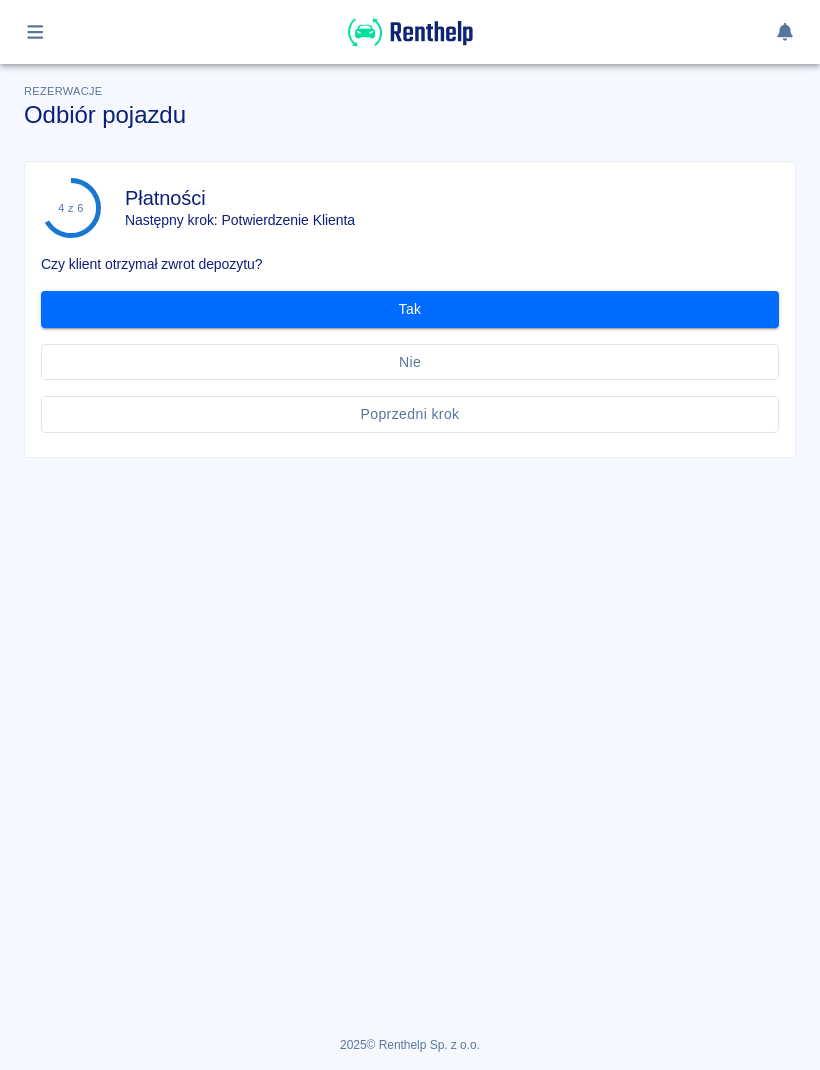 click on "Tak" at bounding box center [410, 309] 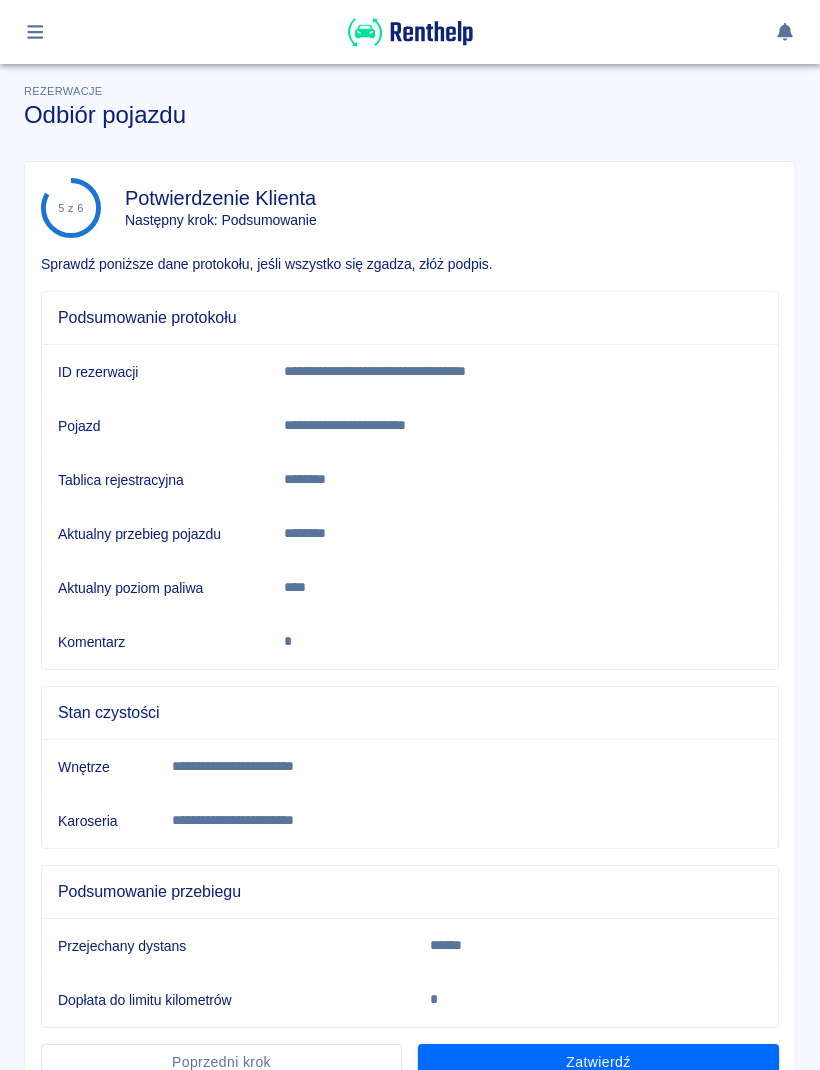click on "Zatwierdź" at bounding box center (598, 1062) 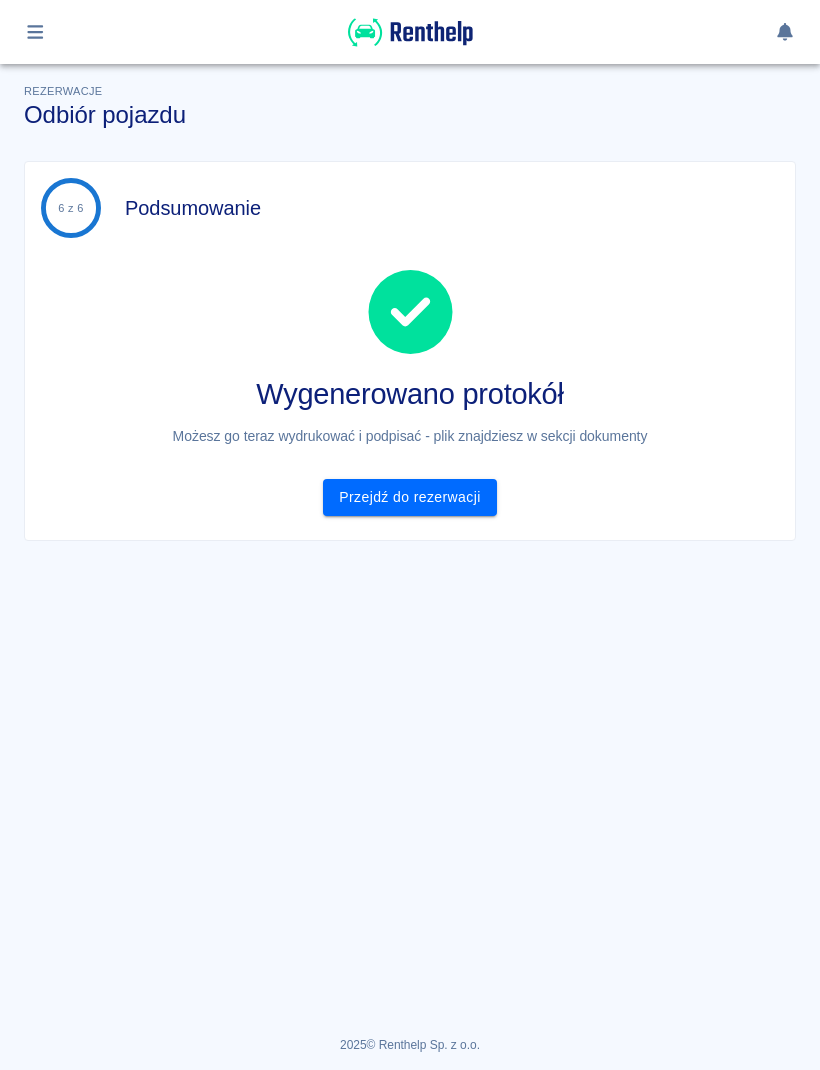 click on "Przejdź do rezerwacji" at bounding box center (409, 497) 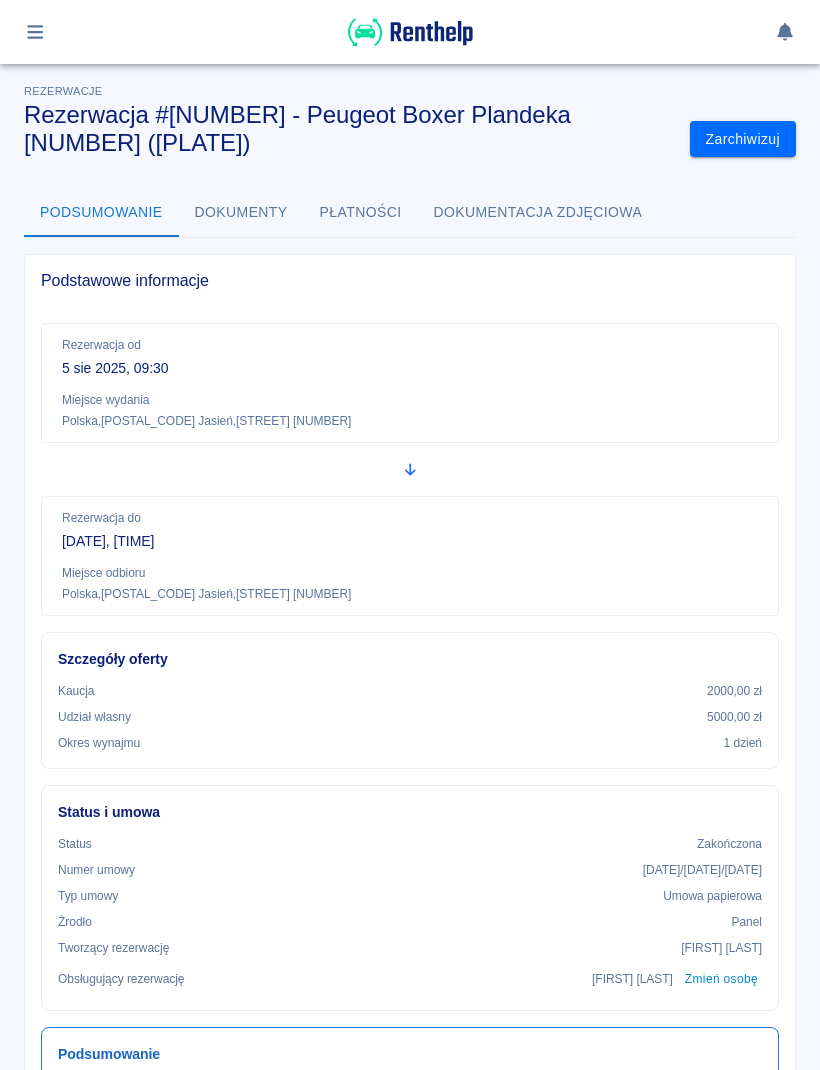 click at bounding box center (410, 32) 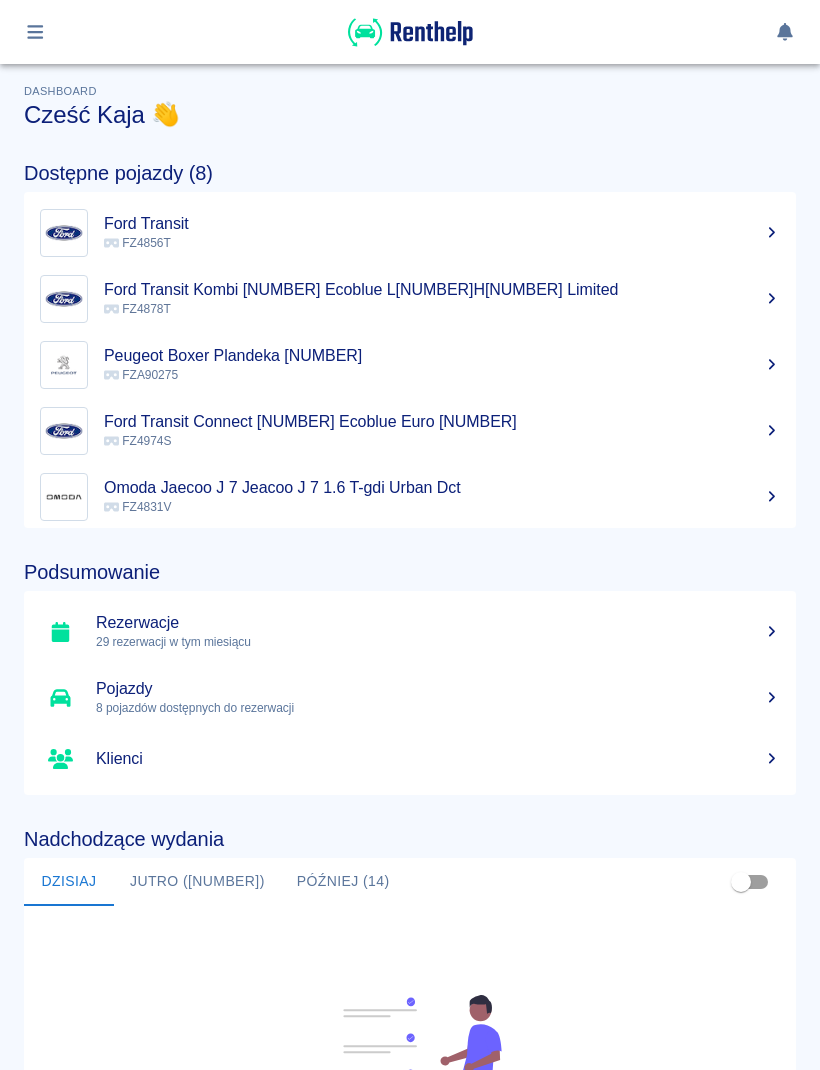 click at bounding box center [410, 32] 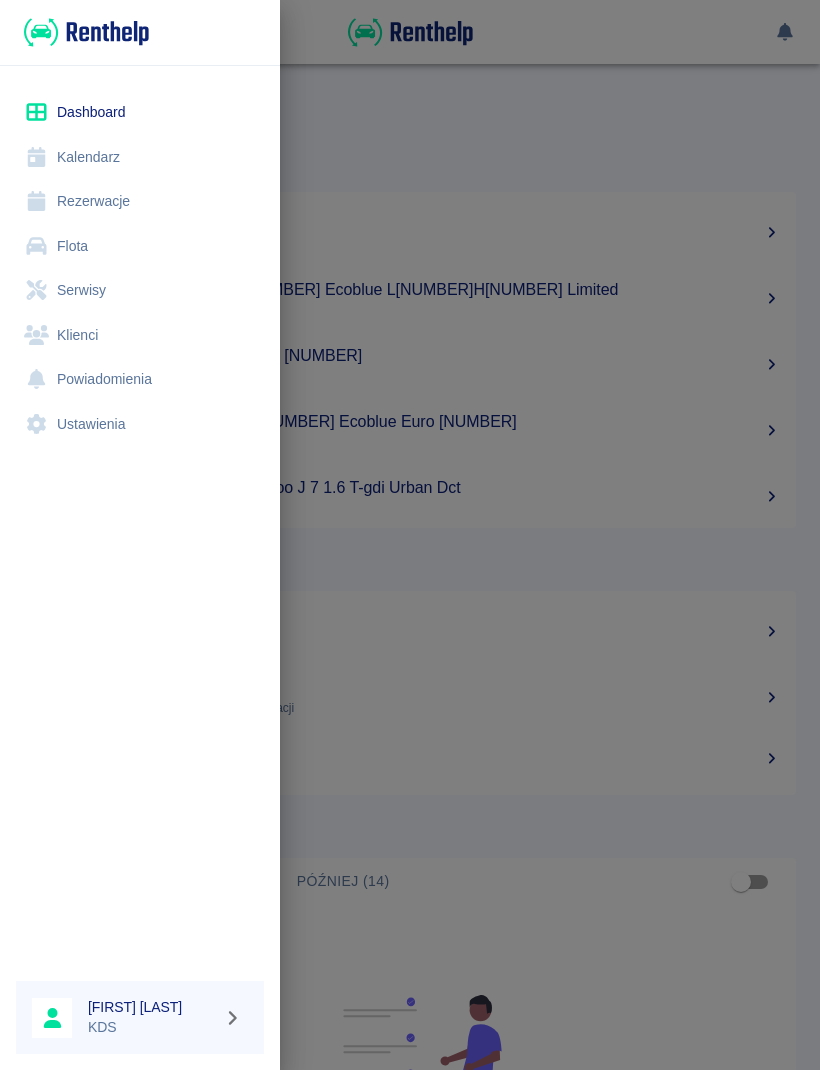 click on "Kalendarz" at bounding box center [140, 157] 